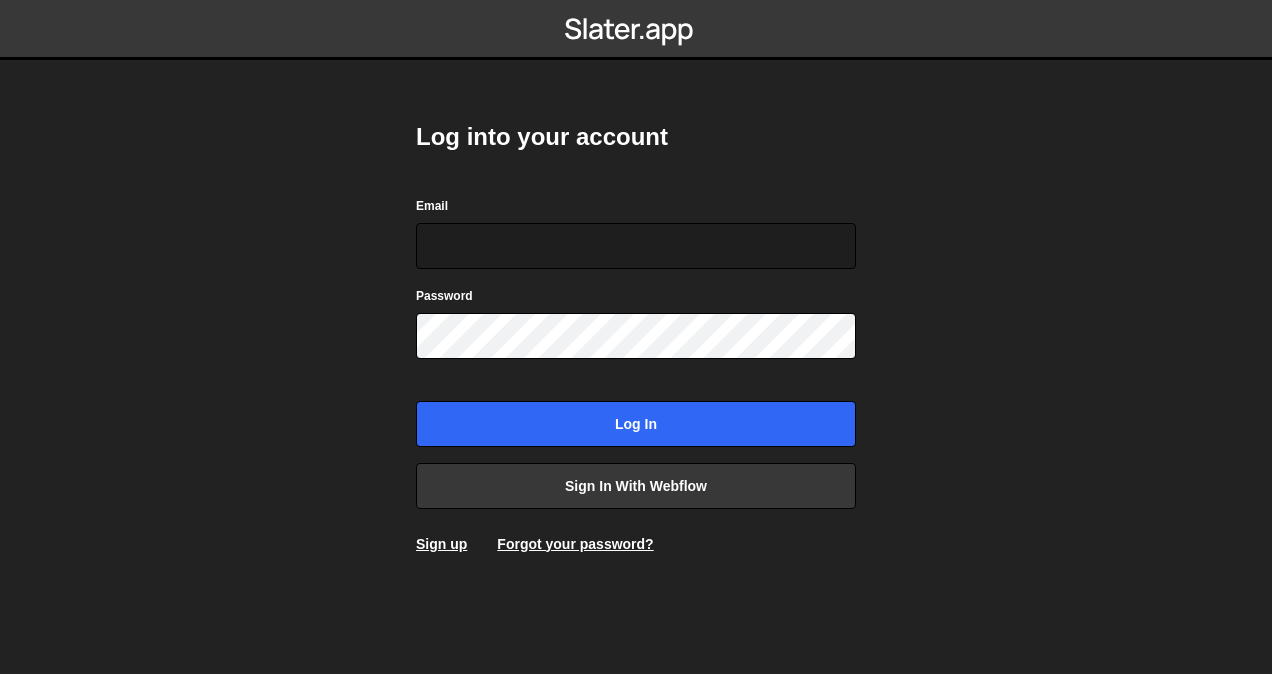 scroll, scrollTop: 0, scrollLeft: 0, axis: both 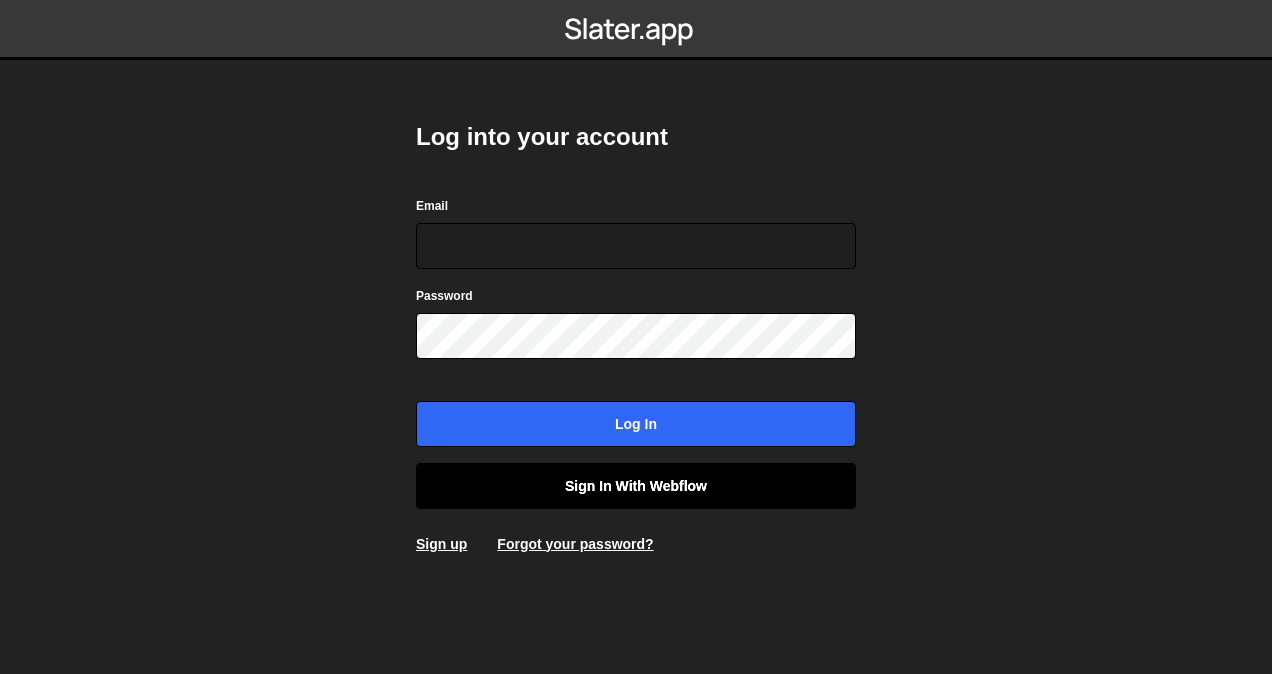 click on "Sign in with Webflow" at bounding box center (636, 486) 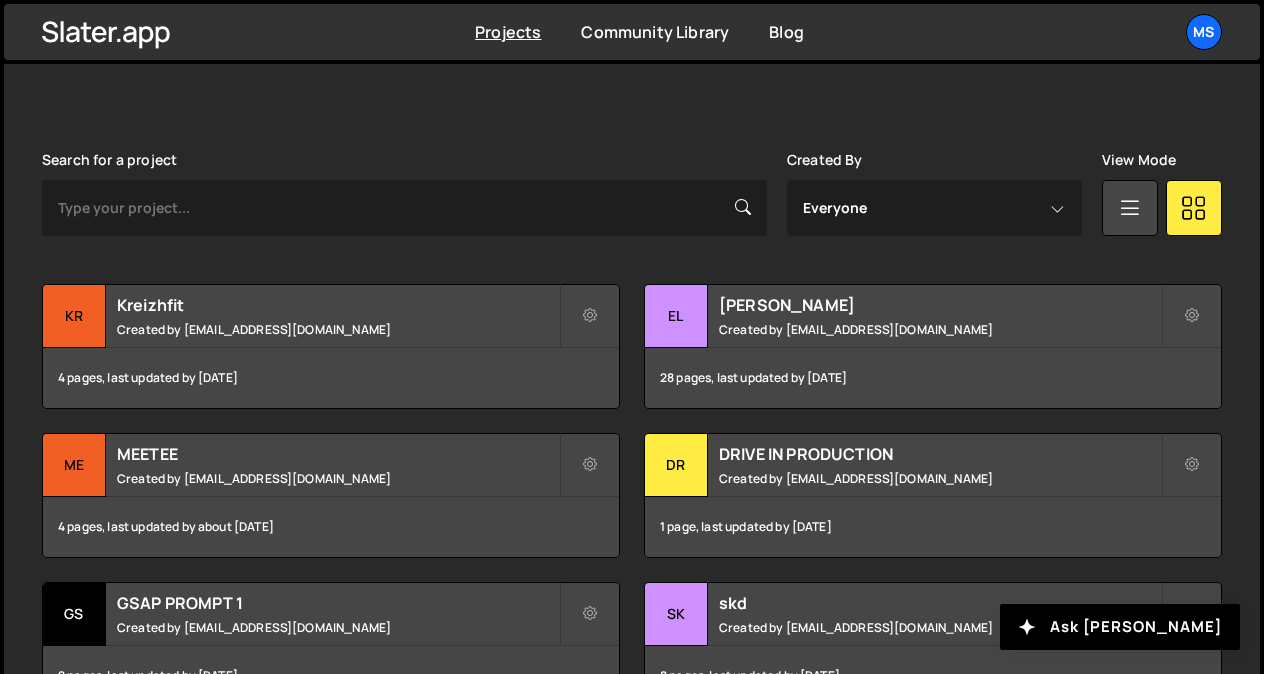 scroll, scrollTop: 522, scrollLeft: 0, axis: vertical 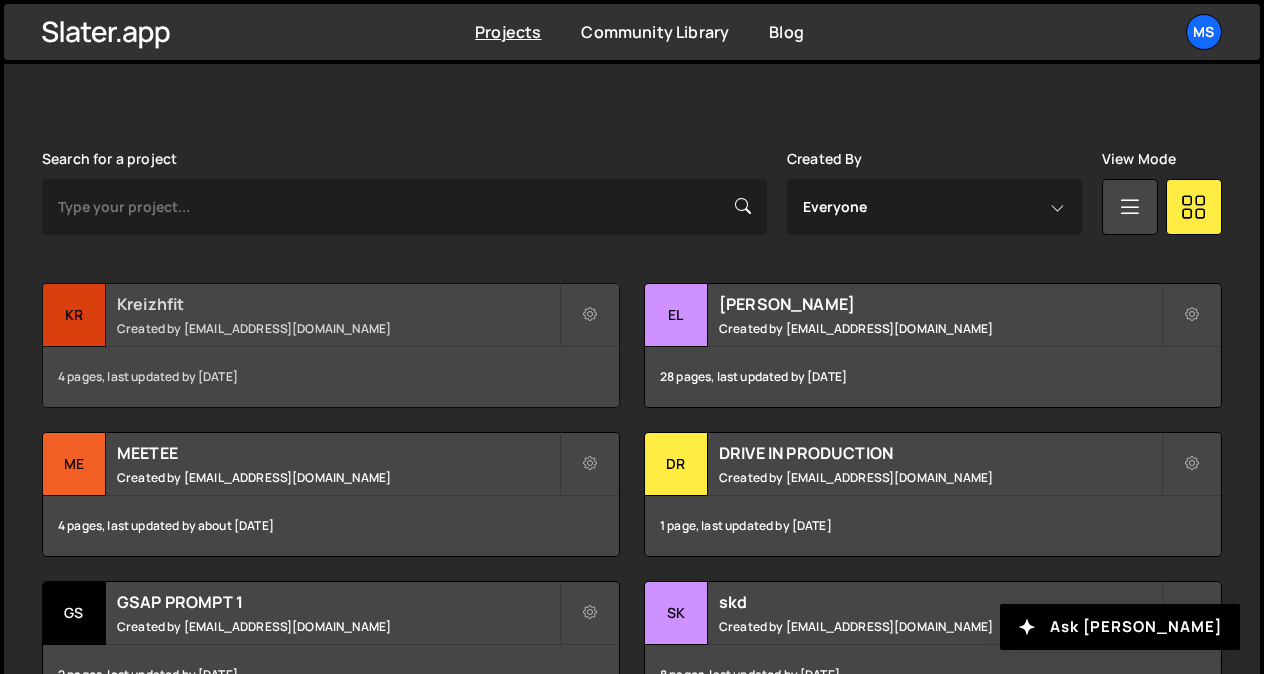 click on "Kreizhfit" at bounding box center (338, 304) 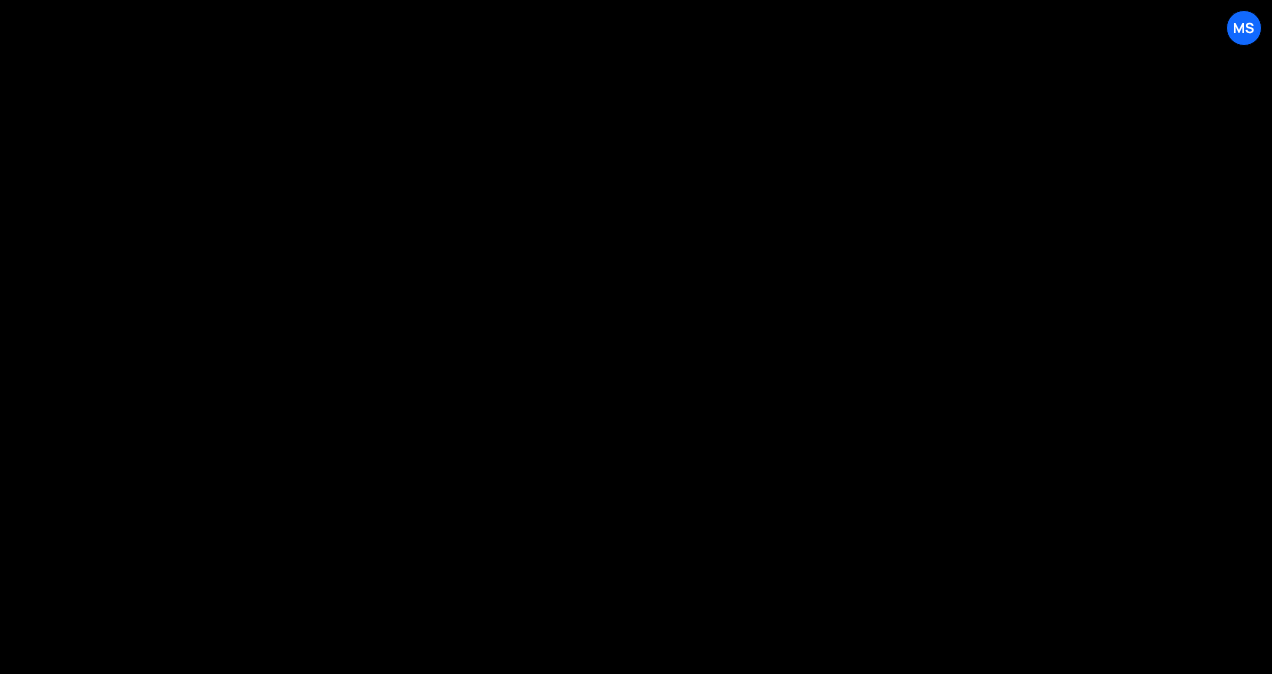scroll, scrollTop: 0, scrollLeft: 0, axis: both 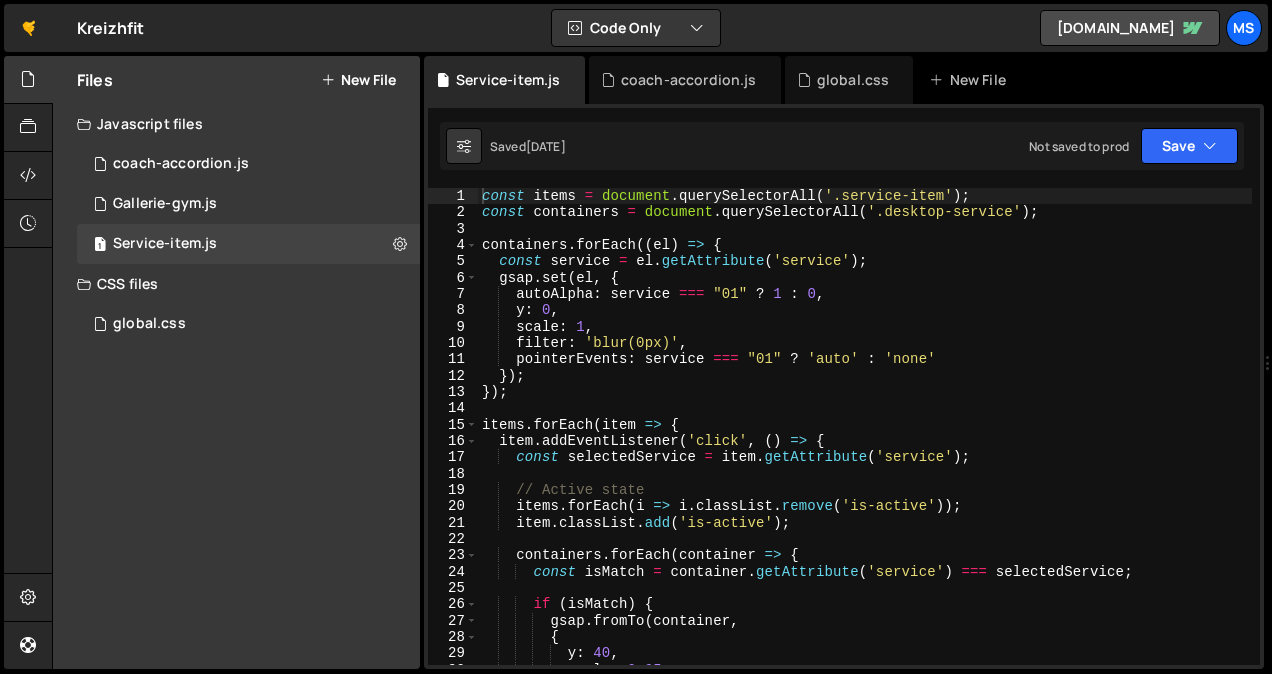 click on "const   items   =   document . querySelectorAll ( '.service-item' ) ; const   containers   =   document . querySelectorAll ( '.desktop-service' ) ; containers . forEach (( el )   =>   {    const   service   =   el . getAttribute ( 'service' ) ;    gsap . set ( el ,   {       autoAlpha :   service   ===   "01"   ?   1   :   0 ,       y :   0 ,       scale :   1 ,       filter :   'blur(0px)' ,       pointerEvents :   service   ===   "01"   ?   'auto'   :   'none'    }) ; }) ; items . forEach ( item   =>   {    item . addEventListener ( 'click' ,   ( )   =>   {       const   selectedService   =   item . getAttribute ( 'service' ) ;       // Active state       items . forEach ( i   =>   i . classList . remove ( 'is-active' )) ;       item . classList . add ( 'is-active' ) ;       containers . forEach ( container   =>   {          const   isMatch   =   container . getAttribute ( 'service' )   ===   selectedService ;          if   ( isMatch )   {             gsap . fromTo ( container ,             {" at bounding box center [865, 443] 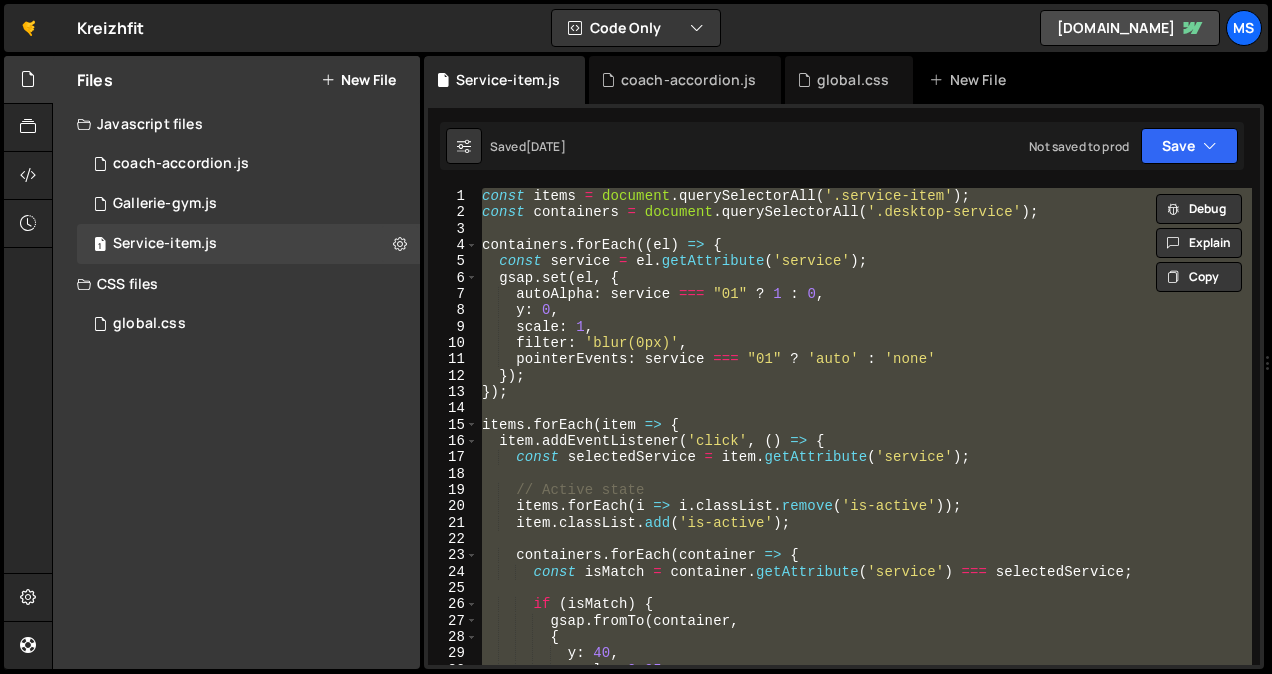 type on "// });" 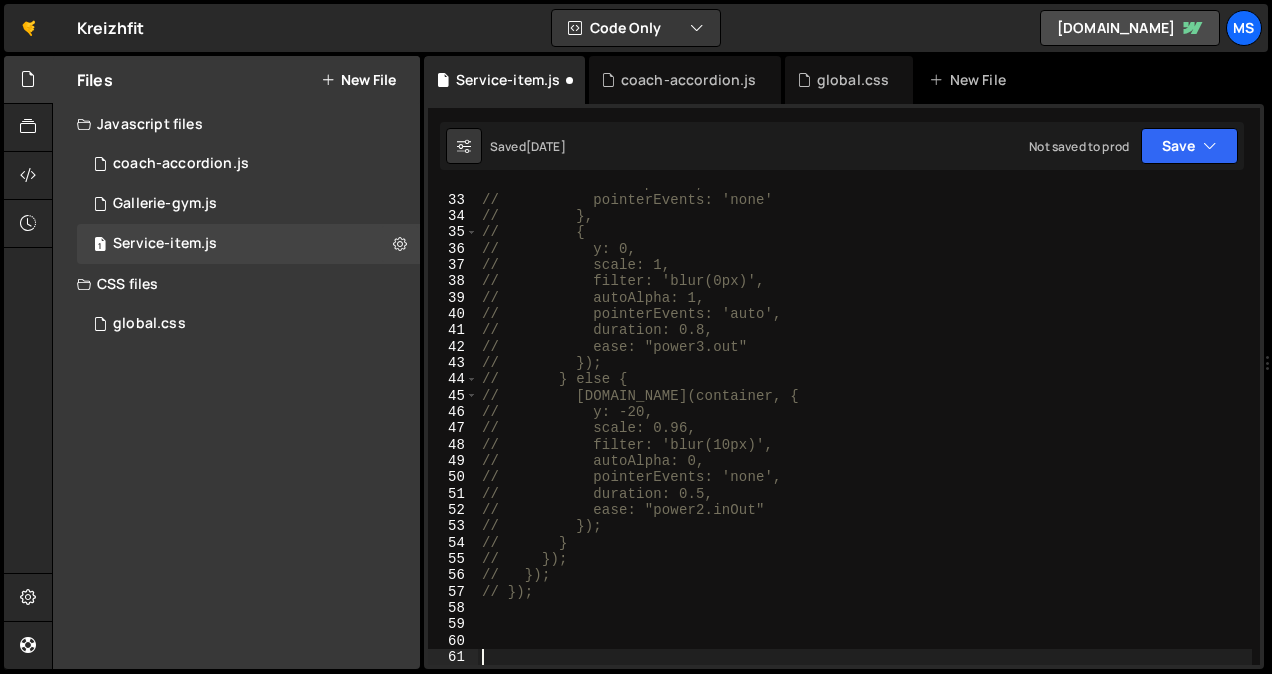 scroll, scrollTop: 535, scrollLeft: 0, axis: vertical 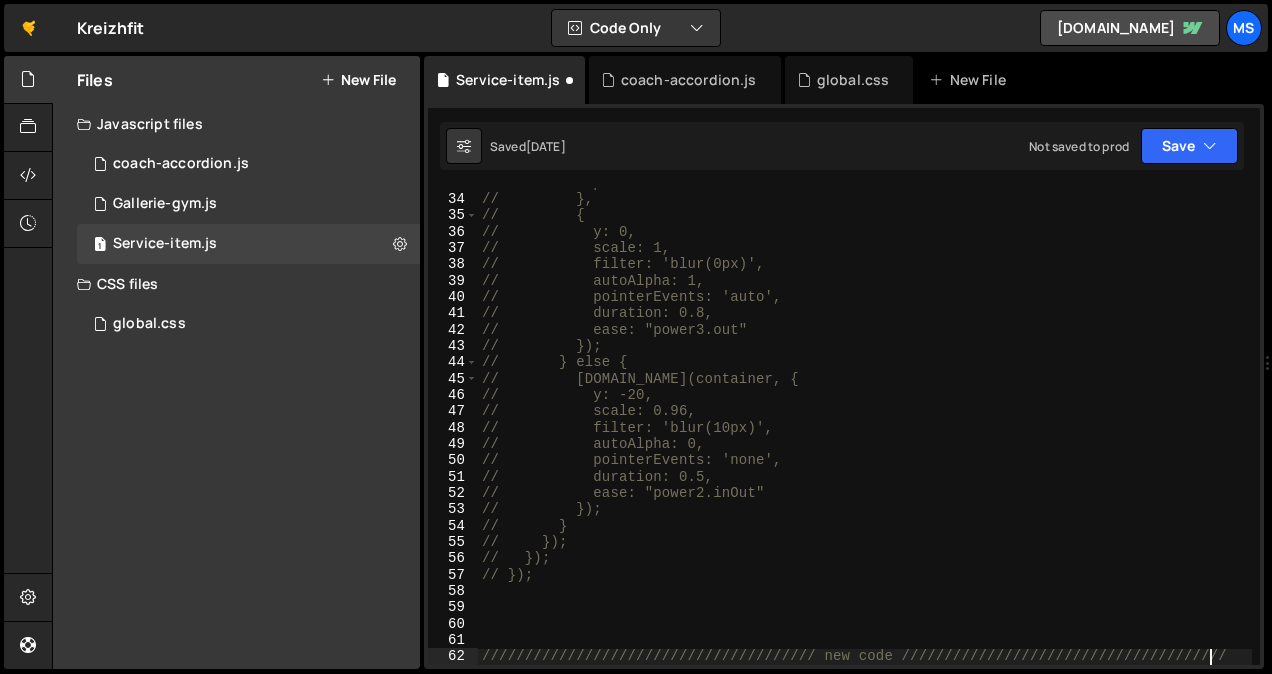 type on "/////////////////////////////////////// new code //////////////////////////////////////" 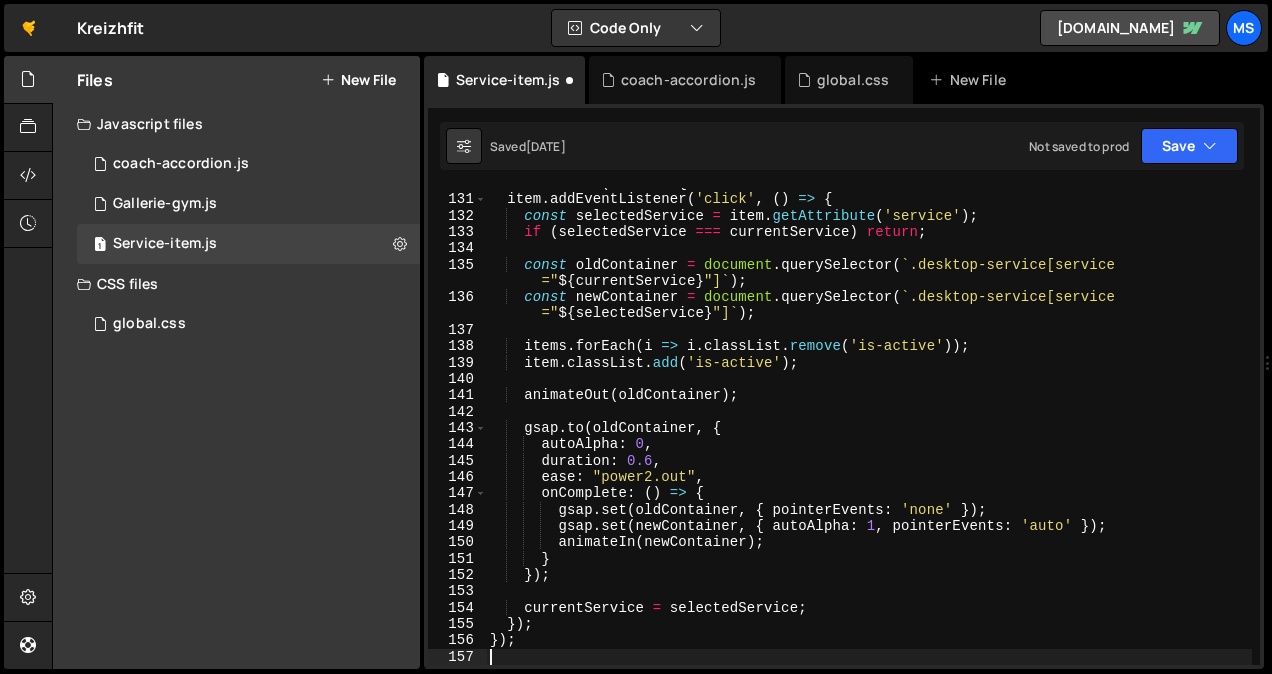 scroll, scrollTop: 2120, scrollLeft: 0, axis: vertical 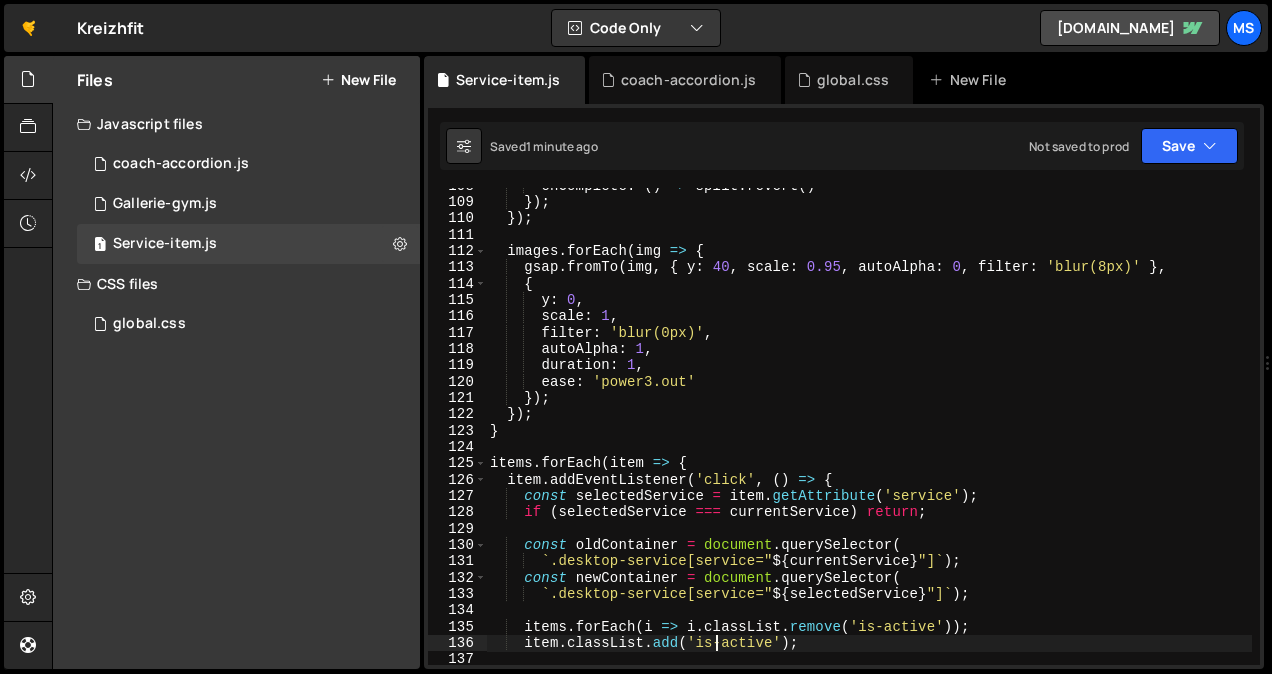 click on "onComplete :   ( )   =>   split . revert ( )       }) ;    }) ;    images . forEach ( img   =>   {       gsap . fromTo ( img ,   {   y :   40 ,   scale :   0.95 ,   autoAlpha :   0 ,   filter :   'blur(8px)'   } ,       {          y :   0 ,          scale :   1 ,          filter :   'blur(0px)' ,          autoAlpha :   1 ,          duration :   1 ,          ease :   'power3.out'       }) ;    }) ; } items . forEach ( item   =>   {    item . addEventListener ( 'click' ,   ( )   =>   {       const   selectedService   =   item . getAttribute ( 'service' ) ;       if   ( selectedService   ===   currentService )   return ;       const   oldContainer   =   document . querySelector (          ` .desktop-service[service=" ${ currentService } "] ` ) ;       const   newContainer   =   document . querySelector (          ` .desktop-service[service=" ${ selectedService } "] ` ) ;       items . forEach ( i   =>   i . classList . remove ( 'is-active' )) ;       item . classList . add ( 'is-active' ) ;       ( ) ;" at bounding box center [869, 433] 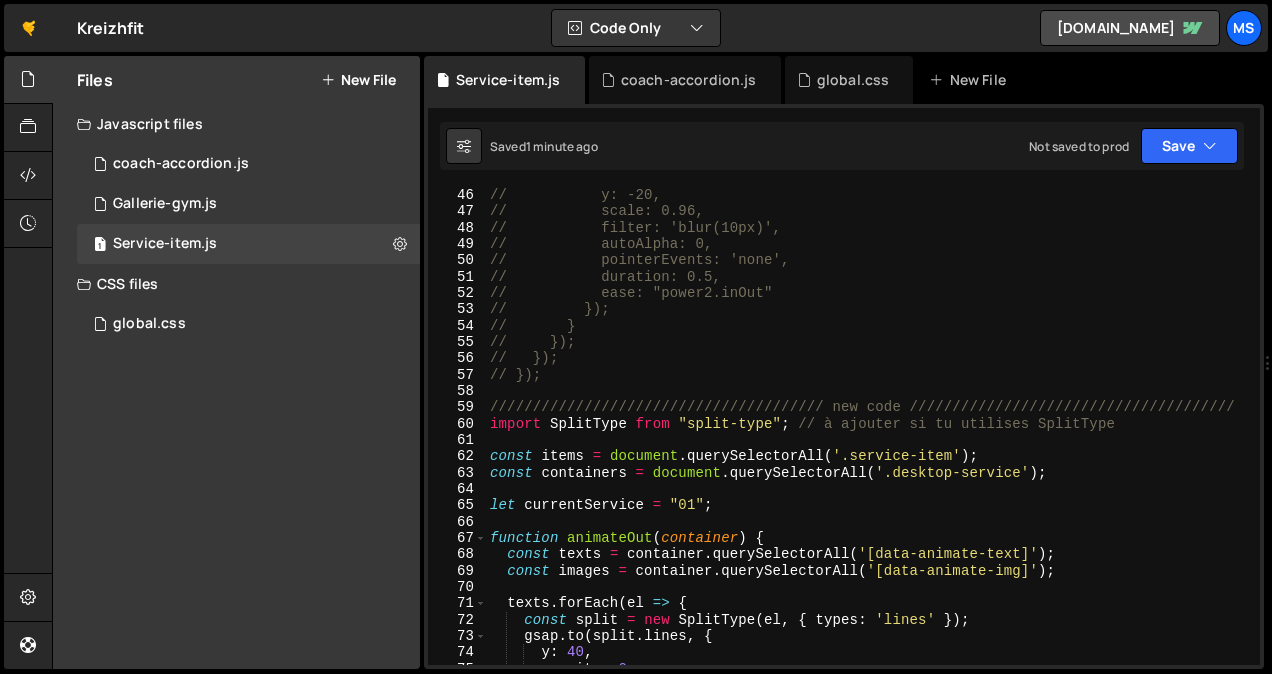 scroll, scrollTop: 735, scrollLeft: 0, axis: vertical 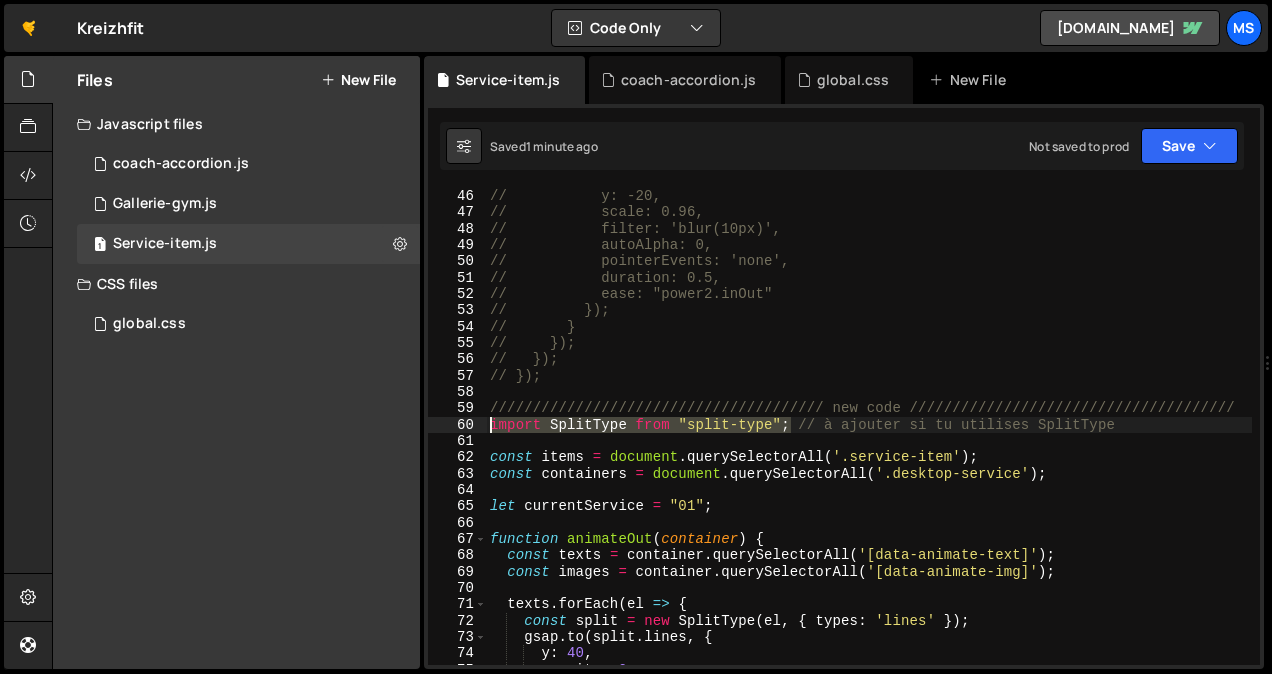 drag, startPoint x: 788, startPoint y: 424, endPoint x: 465, endPoint y: 422, distance: 323.0062 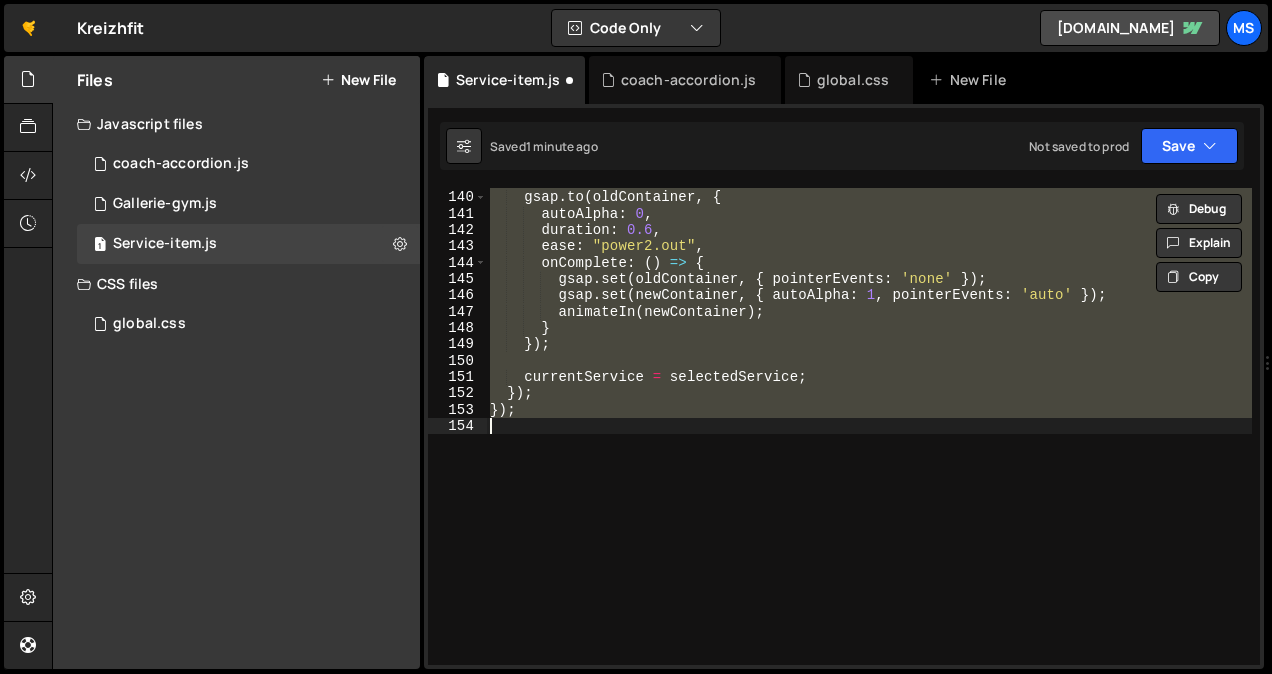 scroll, scrollTop: 725, scrollLeft: 0, axis: vertical 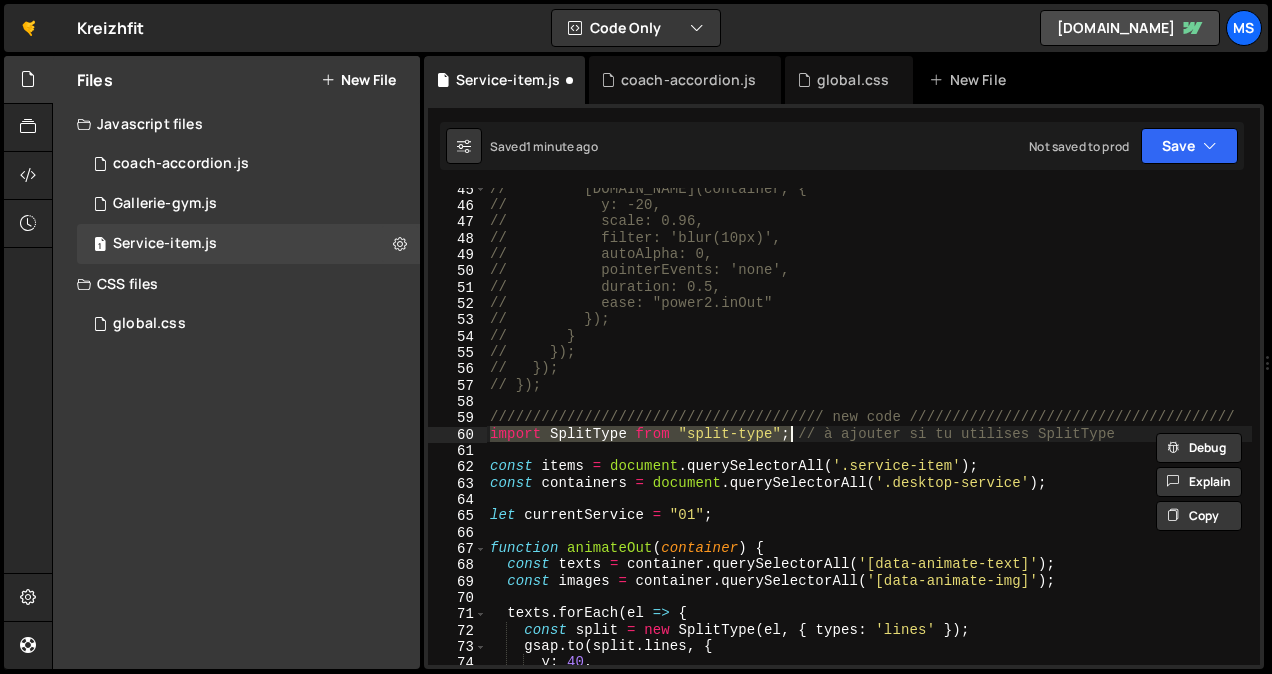 type on "});" 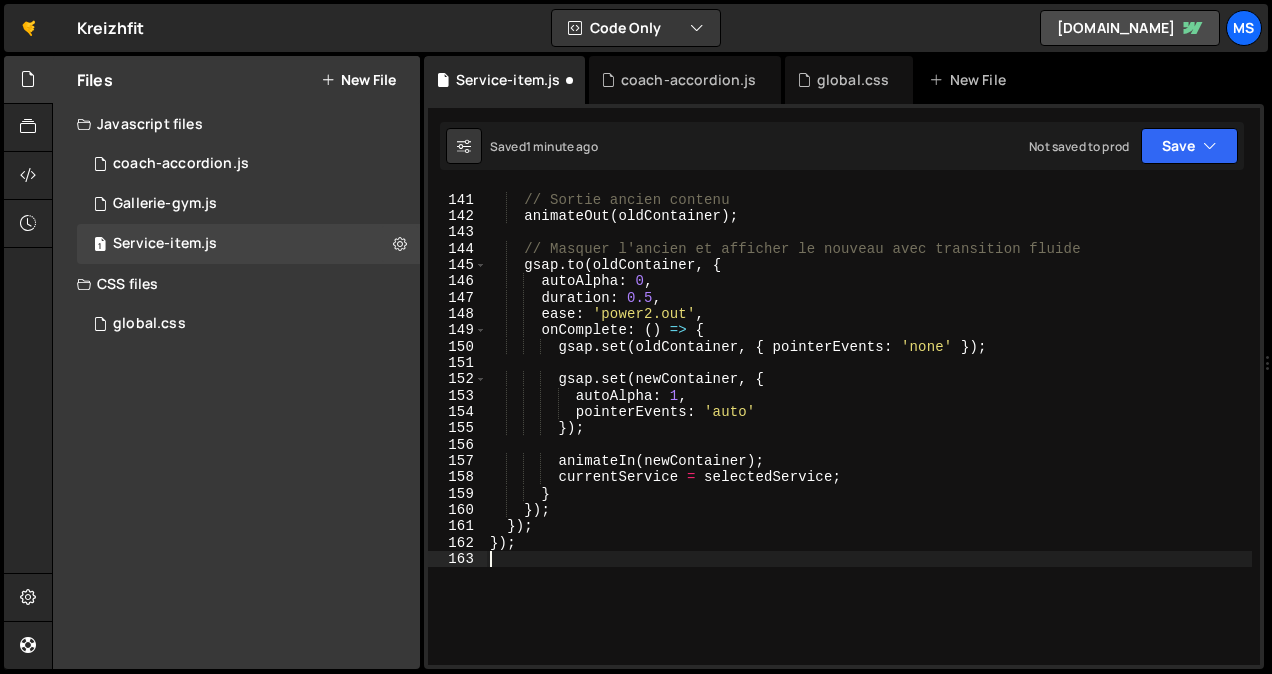 scroll, scrollTop: 2283, scrollLeft: 0, axis: vertical 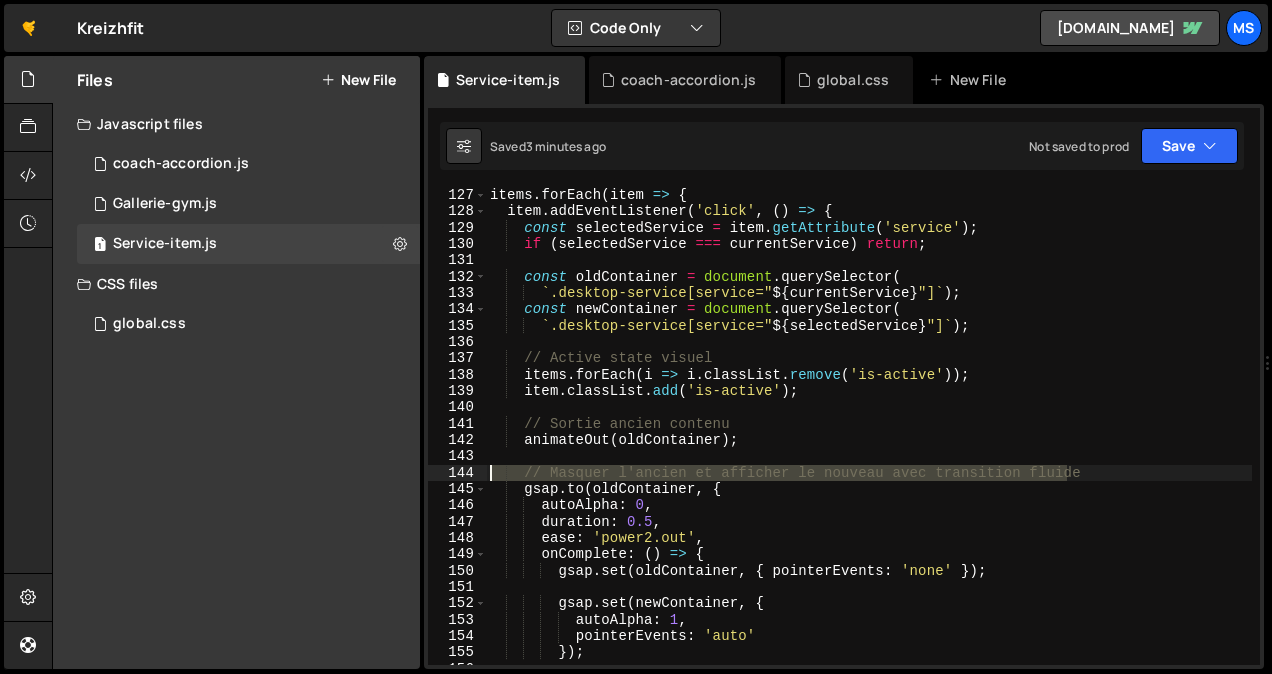 drag, startPoint x: 1080, startPoint y: 474, endPoint x: 445, endPoint y: 469, distance: 635.0197 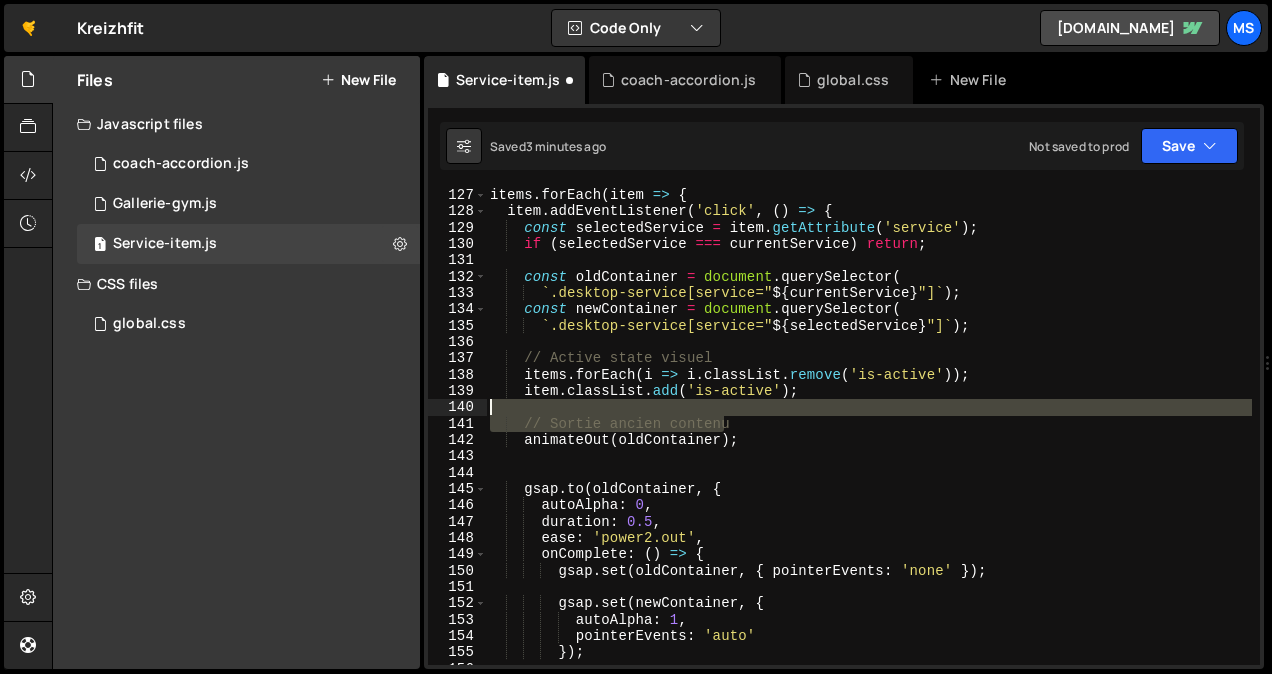 drag, startPoint x: 751, startPoint y: 423, endPoint x: 437, endPoint y: 402, distance: 314.70145 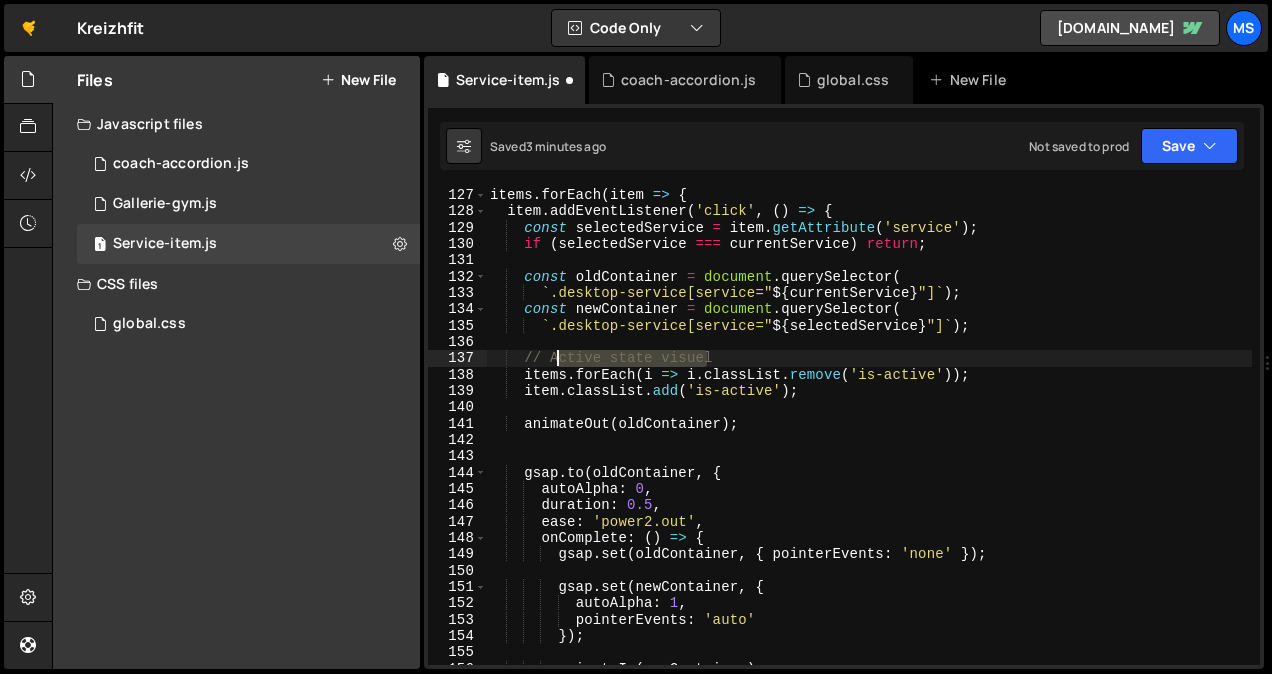 drag, startPoint x: 718, startPoint y: 353, endPoint x: 456, endPoint y: 345, distance: 262.1221 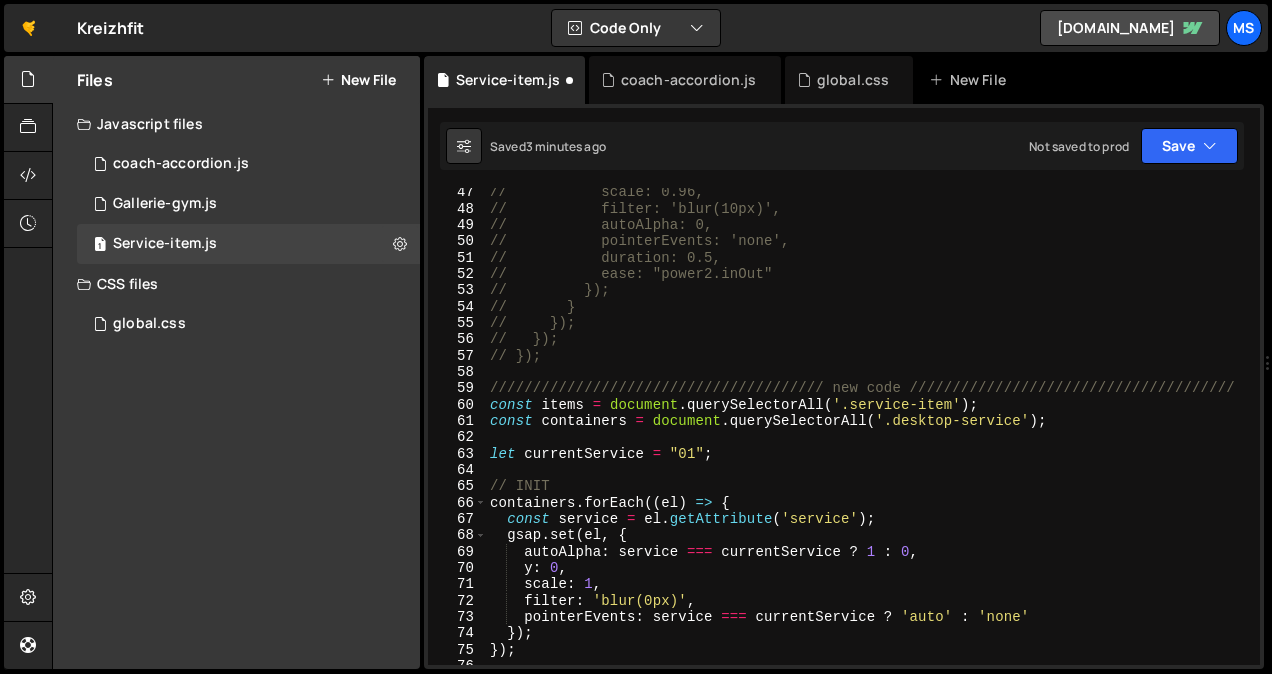 scroll, scrollTop: 754, scrollLeft: 0, axis: vertical 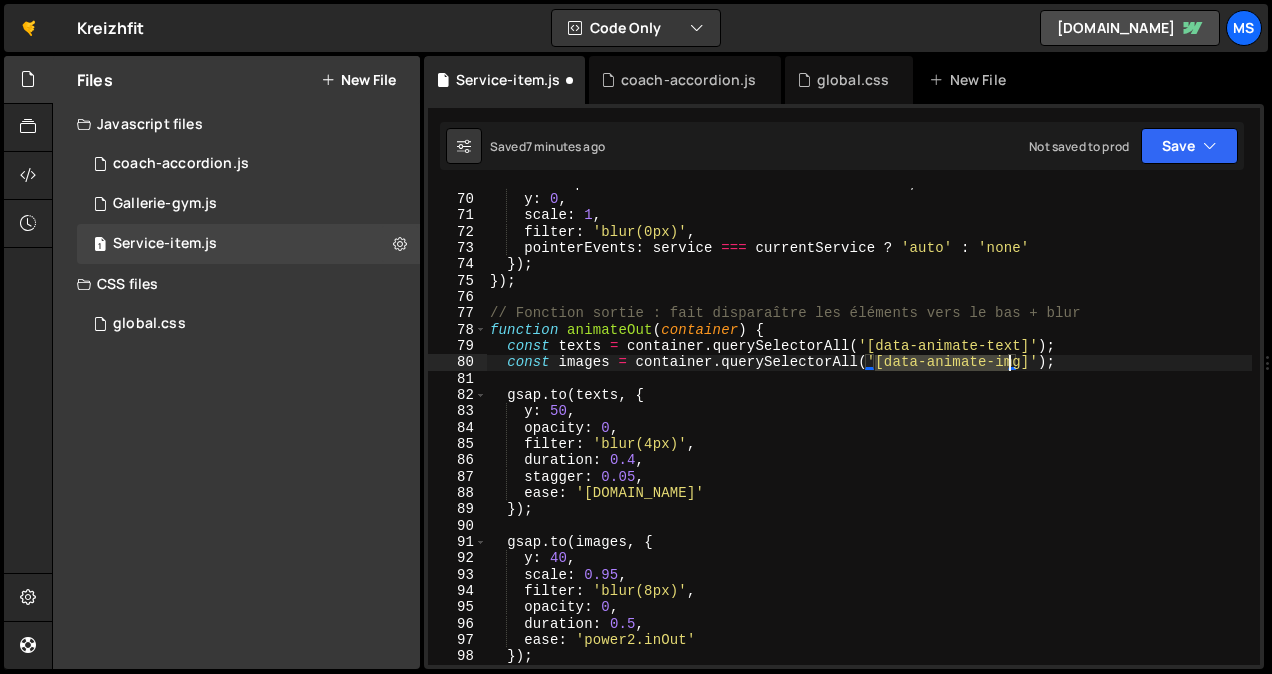 drag, startPoint x: 876, startPoint y: 363, endPoint x: 1009, endPoint y: 364, distance: 133.00375 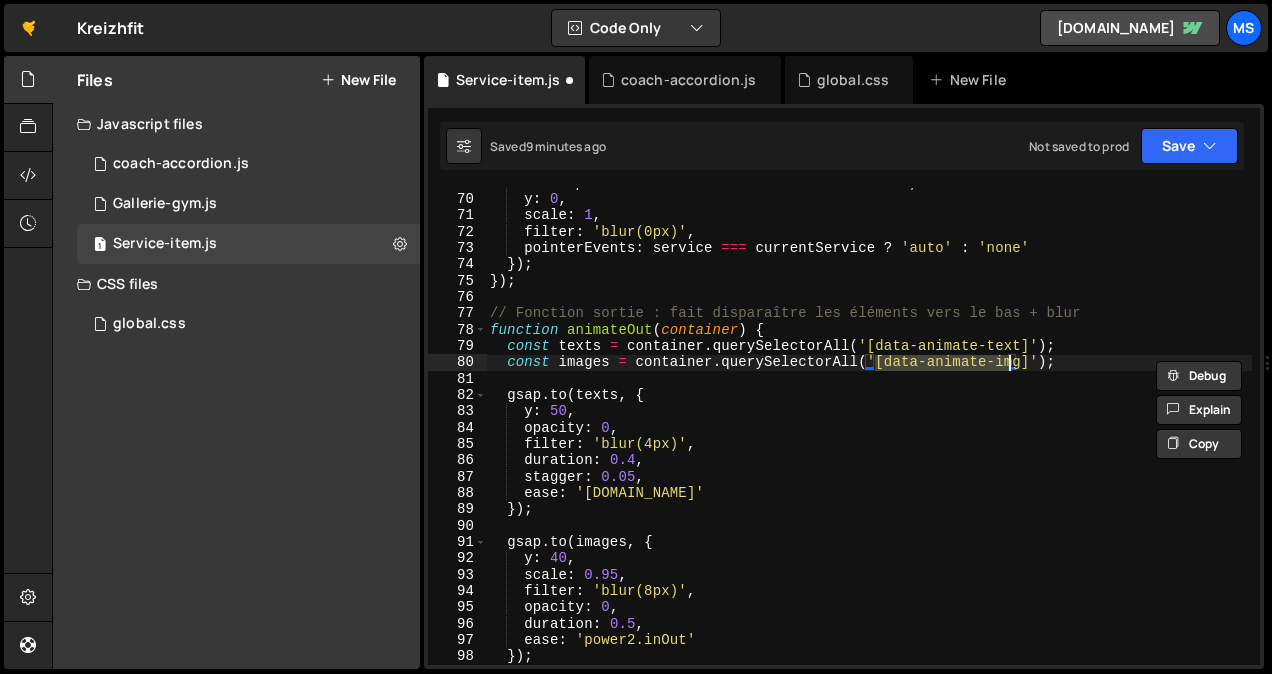 click on "autoAlpha :   service   ===   currentService   ?   1   :   0 ,       y :   0 ,       scale :   1 ,       filter :   'blur(0px)' ,       pointerEvents :   service   ===   currentService   ?   'auto'   :   'none'    }) ; }) ; // Fonction sortie : fait disparaître les éléments vers le bas + blur function   animateOut ( container )   {    const   texts   =   container . querySelectorAll ( '[data-animate-text]' ) ;    const   images   =   container . querySelectorAll ( '[data-animate-img]' ) ;    gsap . to ( texts ,   {       y :   50 ,       opacity :   0 ,       filter :   'blur(4px)' ,       duration :   0.4 ,       stagger :   0.05 ,       ease :   'power2.in'    }) ;    gsap . to ( images ,   {       y :   40 ,       scale :   0.95 ,       filter :   'blur(8px)' ,       opacity :   0 ,       duration :   0.5 ,       ease :   'power2.inOut'    }) ; }" at bounding box center [869, 430] 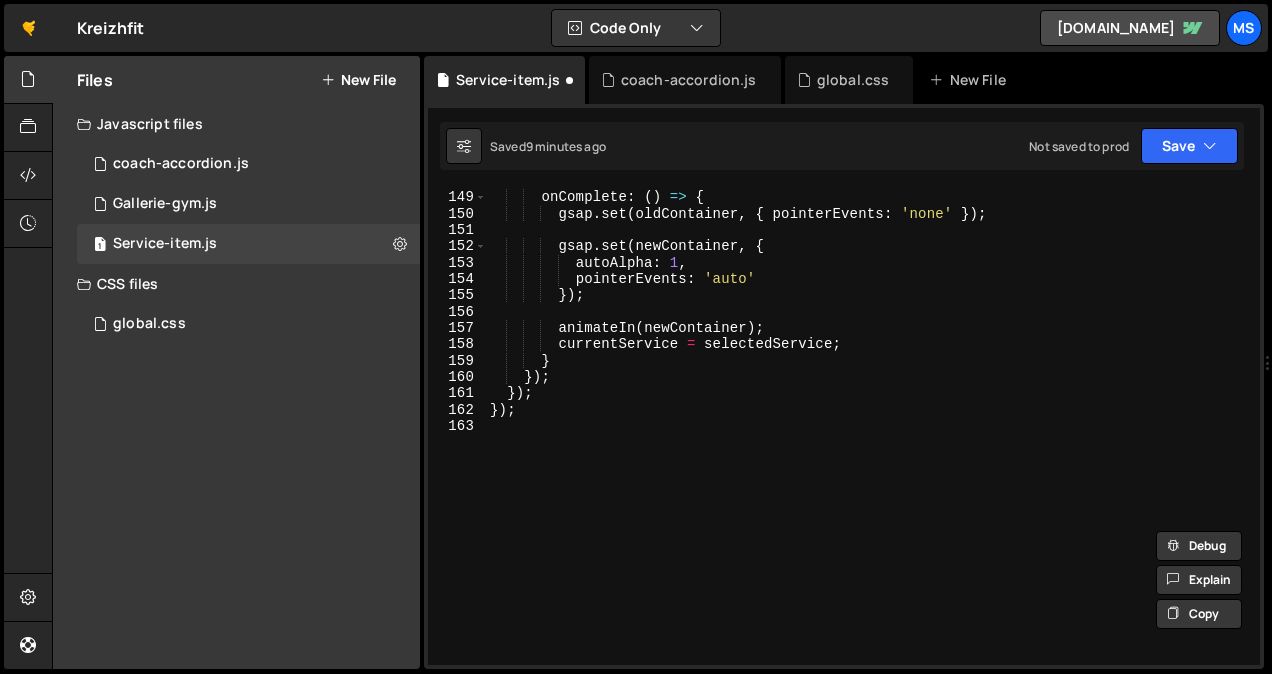 scroll, scrollTop: 2415, scrollLeft: 0, axis: vertical 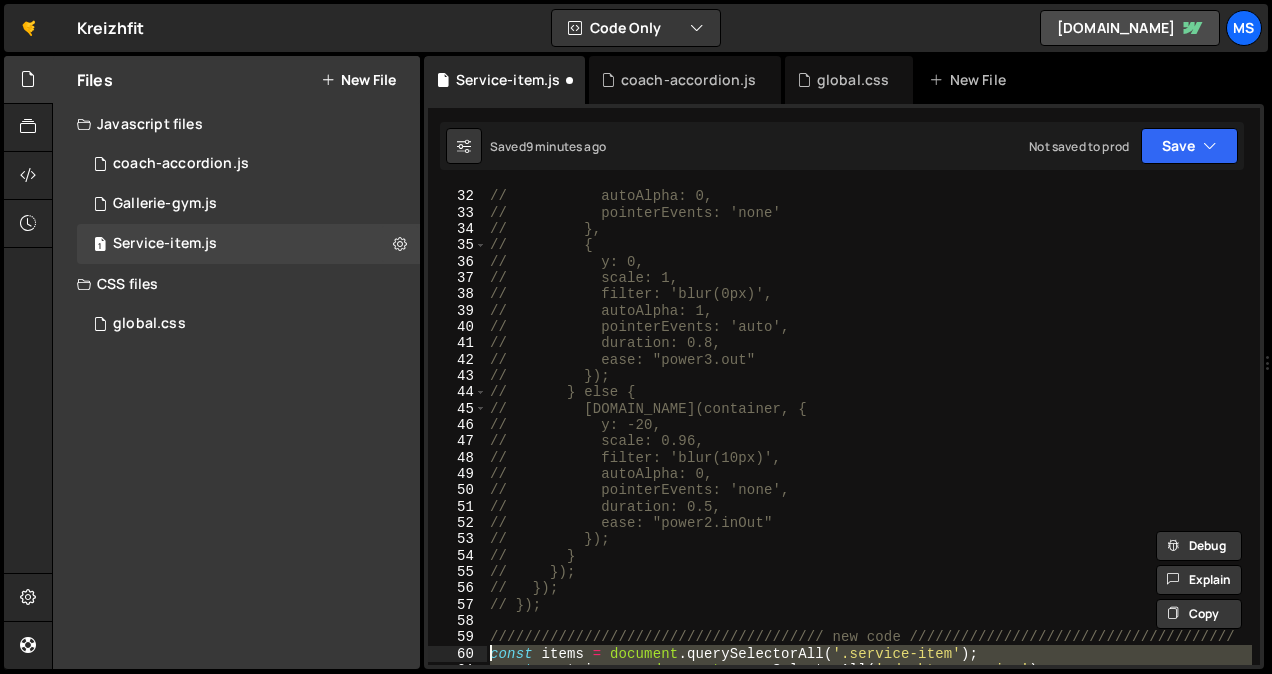 drag, startPoint x: 552, startPoint y: 426, endPoint x: 476, endPoint y: 646, distance: 232.75739 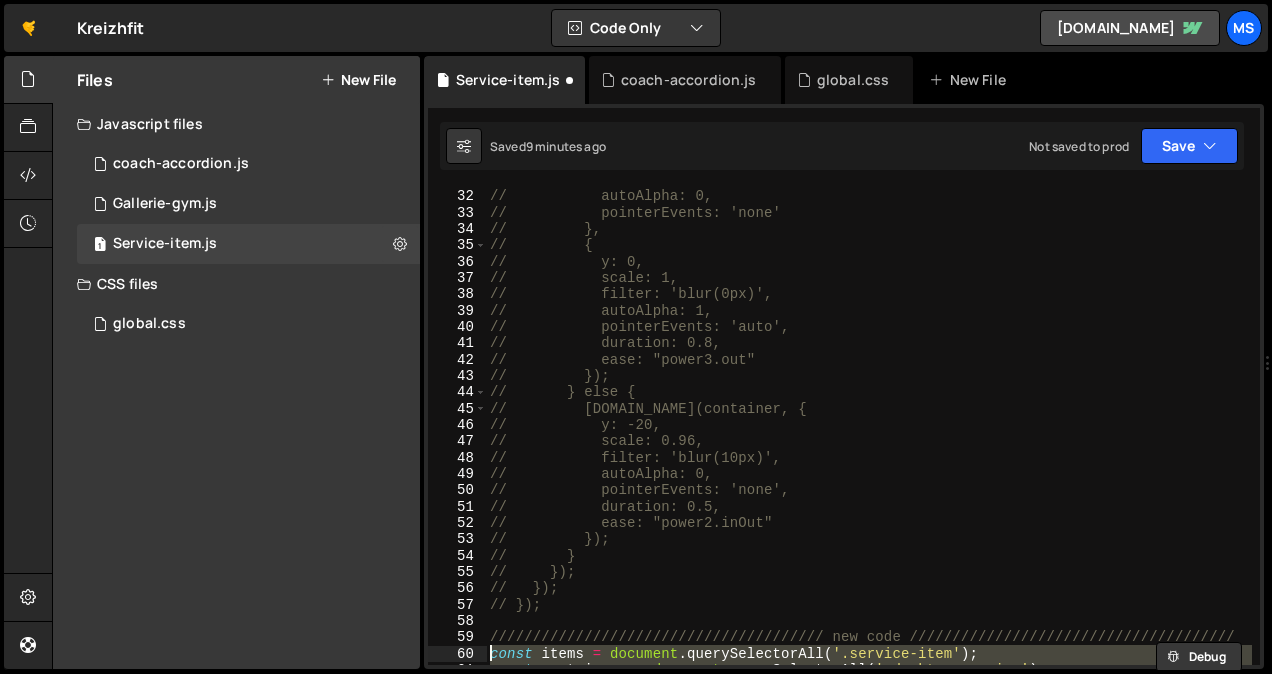 type on "// const items = document.querySelectorAll('.service-item');
// const containers = document.querySelectorAll('.desktop-service');" 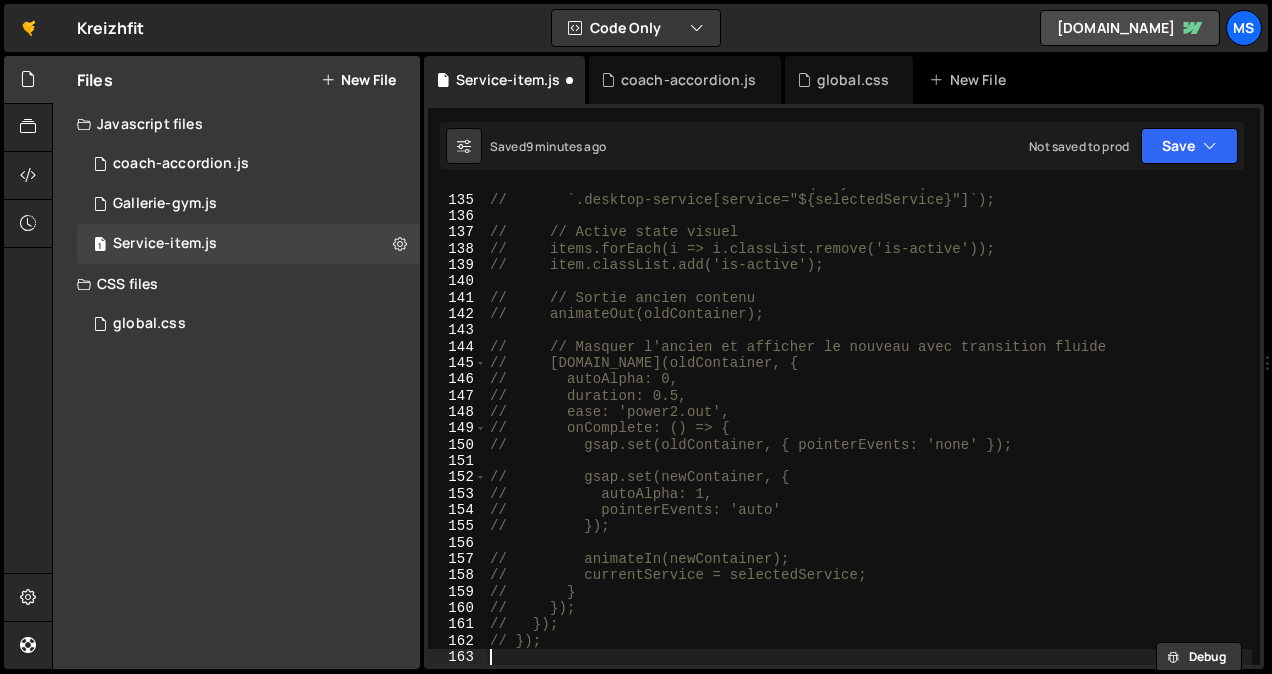 scroll, scrollTop: 2185, scrollLeft: 0, axis: vertical 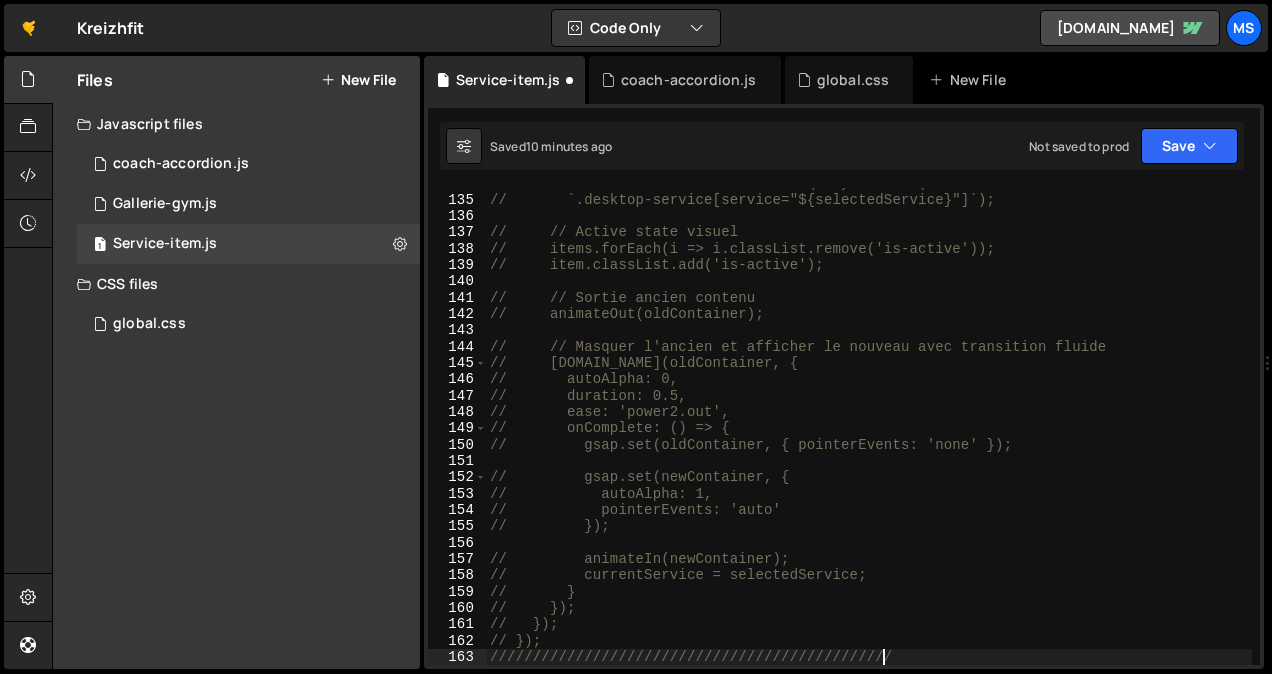 type on "//////////////////////////////////////////////////" 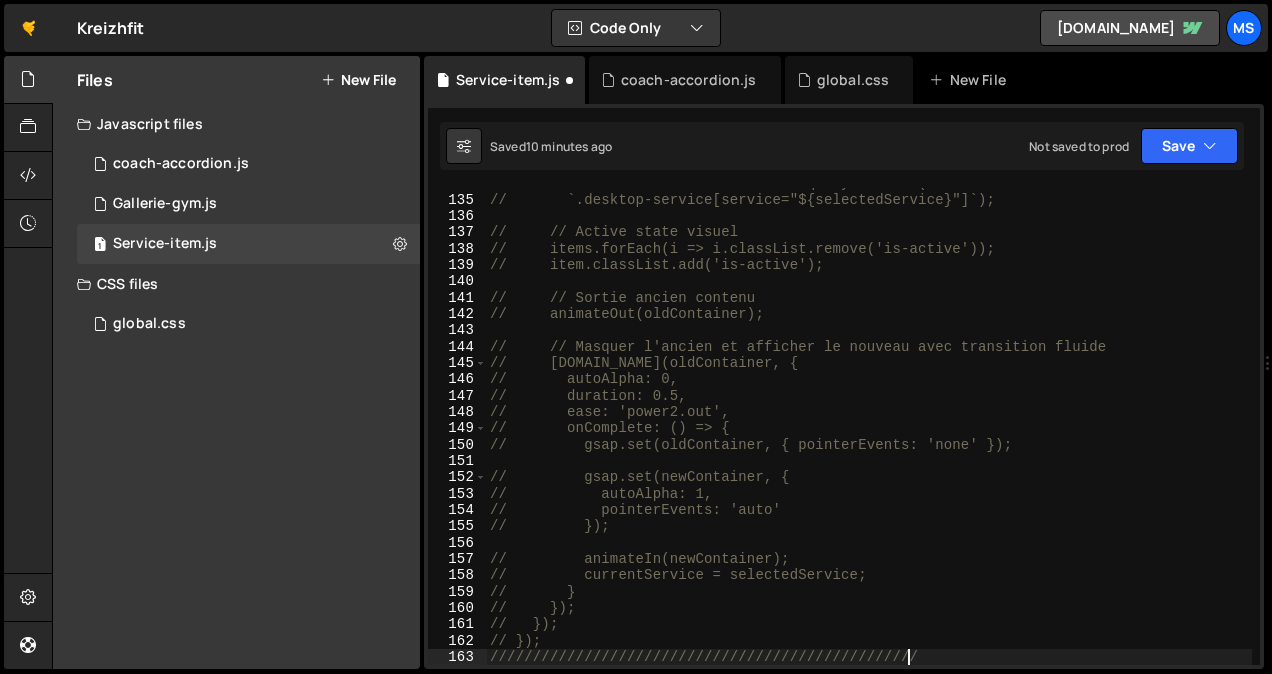 scroll, scrollTop: 0, scrollLeft: 0, axis: both 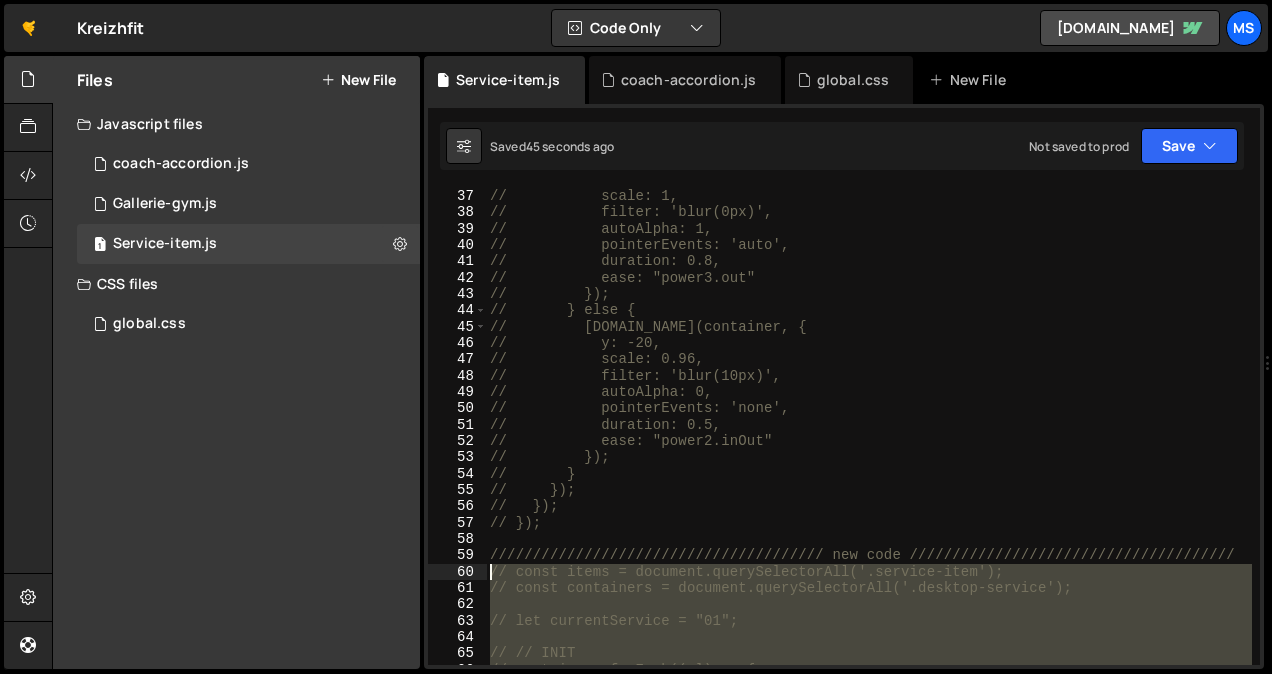 drag, startPoint x: 545, startPoint y: 562, endPoint x: 482, endPoint y: 570, distance: 63.505905 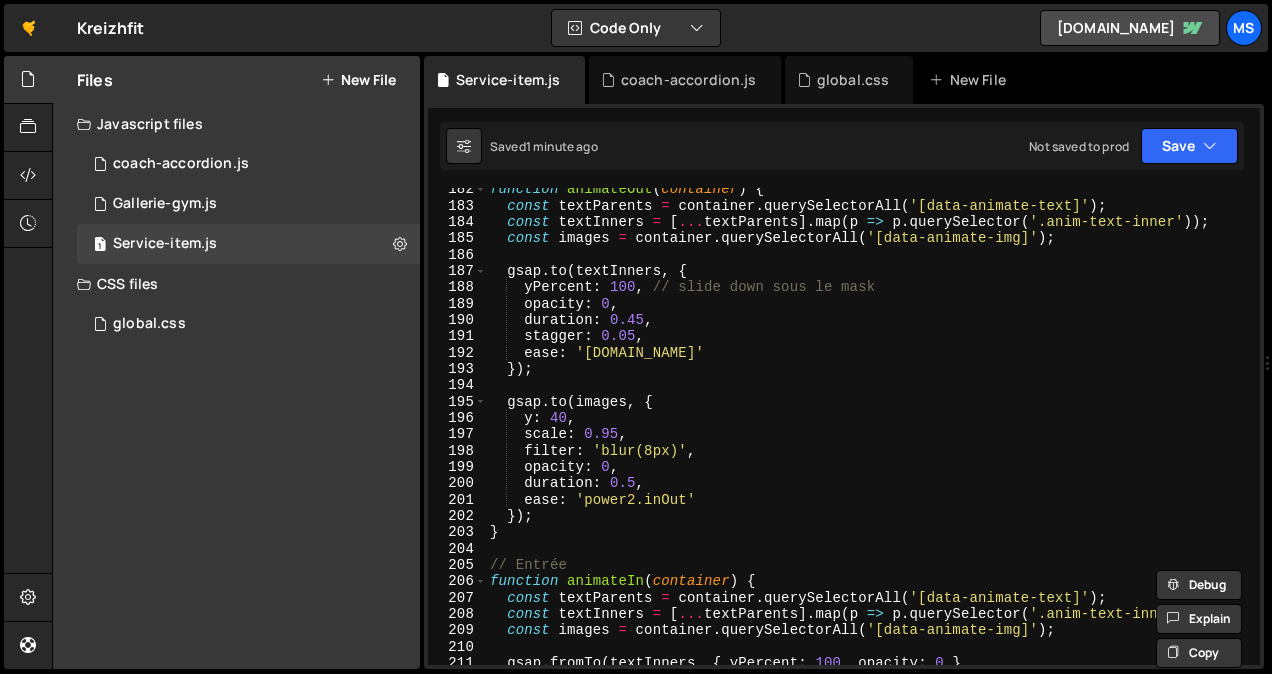 scroll, scrollTop: 2960, scrollLeft: 0, axis: vertical 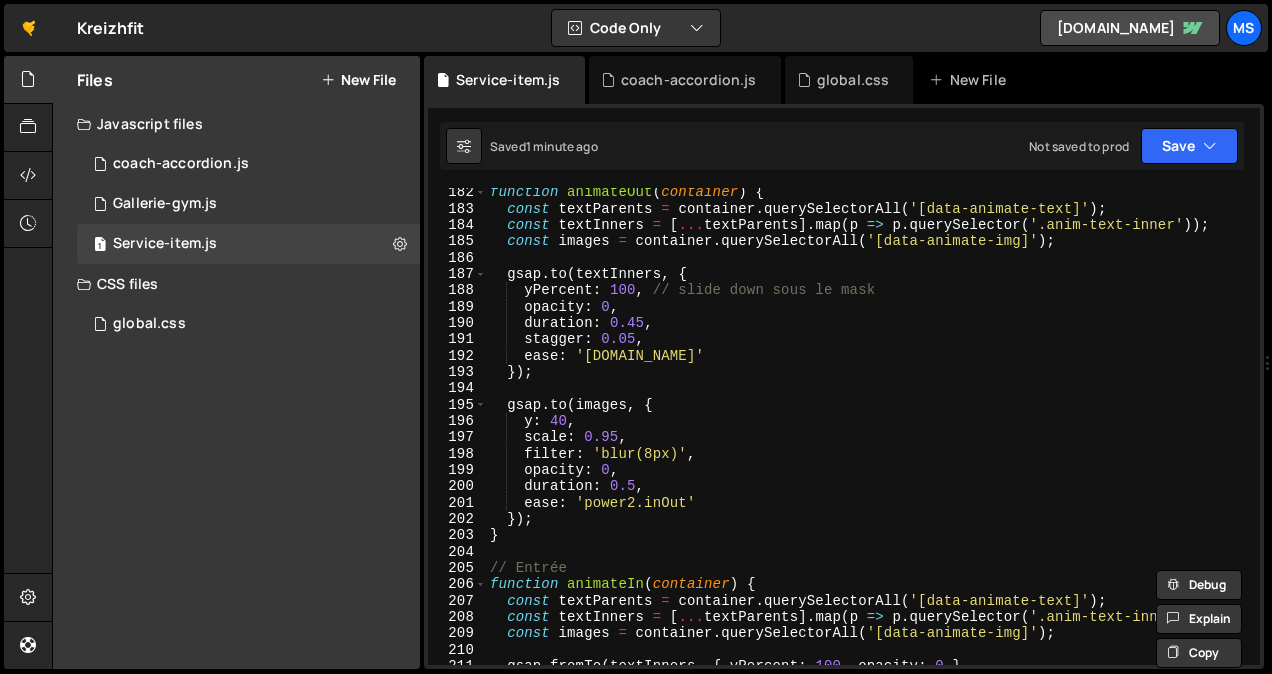 click on "function   animateOut ( container )   {    const   textParents   =   container . querySelectorAll ( '[data-animate-text]' ) ;    const   textInners   =   [ ... textParents ] . map ( p   =>   p . querySelector ( '.anim-text-inner' )) ;    const   images   =   container . querySelectorAll ( '[data-animate-img]' ) ;    gsap . to ( textInners ,   {       yPercent :   100 ,   // slide down sous le mask       opacity :   0 ,       duration :   0.45 ,       stagger :   0.05 ,       ease :   'power2.in'    }) ;    gsap . to ( images ,   {       y :   40 ,       scale :   0.95 ,       filter :   'blur(8px)' ,       opacity :   0 ,       duration :   0.5 ,       ease :   'power2.inOut'    }) ; } // Entrée function   animateIn ( container )   {    const   textParents   =   container . querySelectorAll ( '[data-animate-text]' ) ;    const   textInners   =   [ ... textParents ] . map ( p   =>   p . querySelector ( '.anim-text-inner' )) ;    const   images   =   container . querySelectorAll ( '[data-animate-img]' ) ;    ." at bounding box center [869, 439] 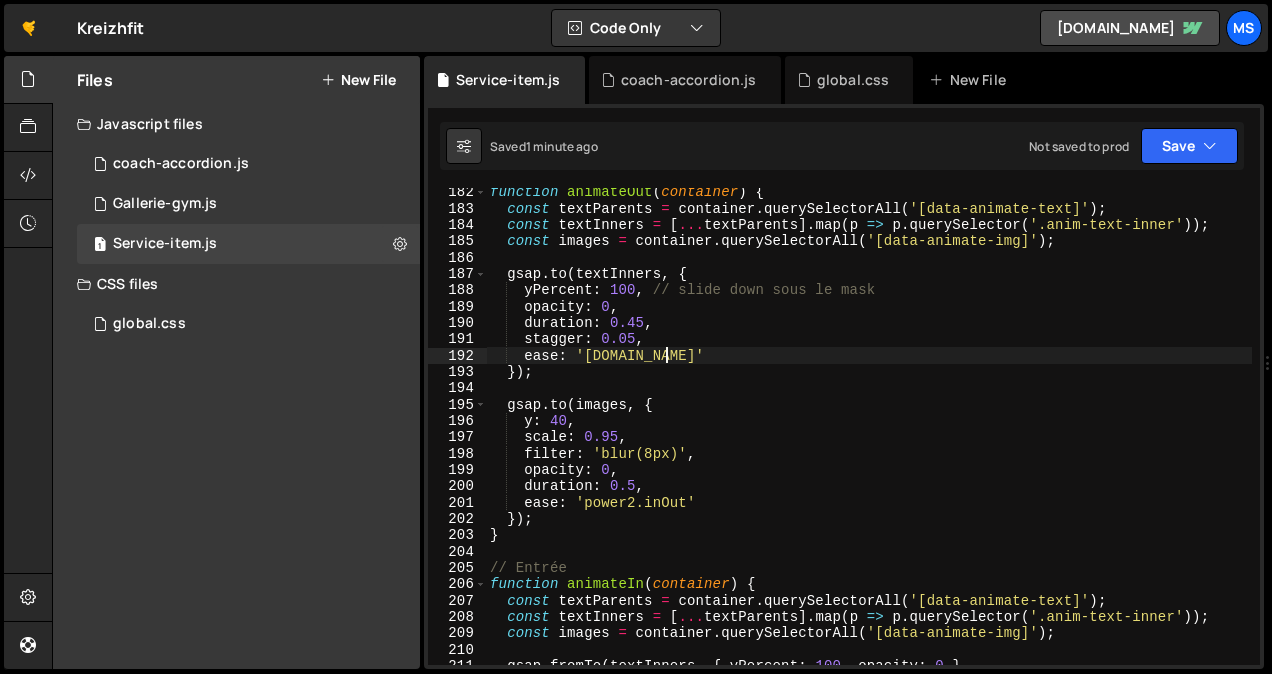 type on "});" 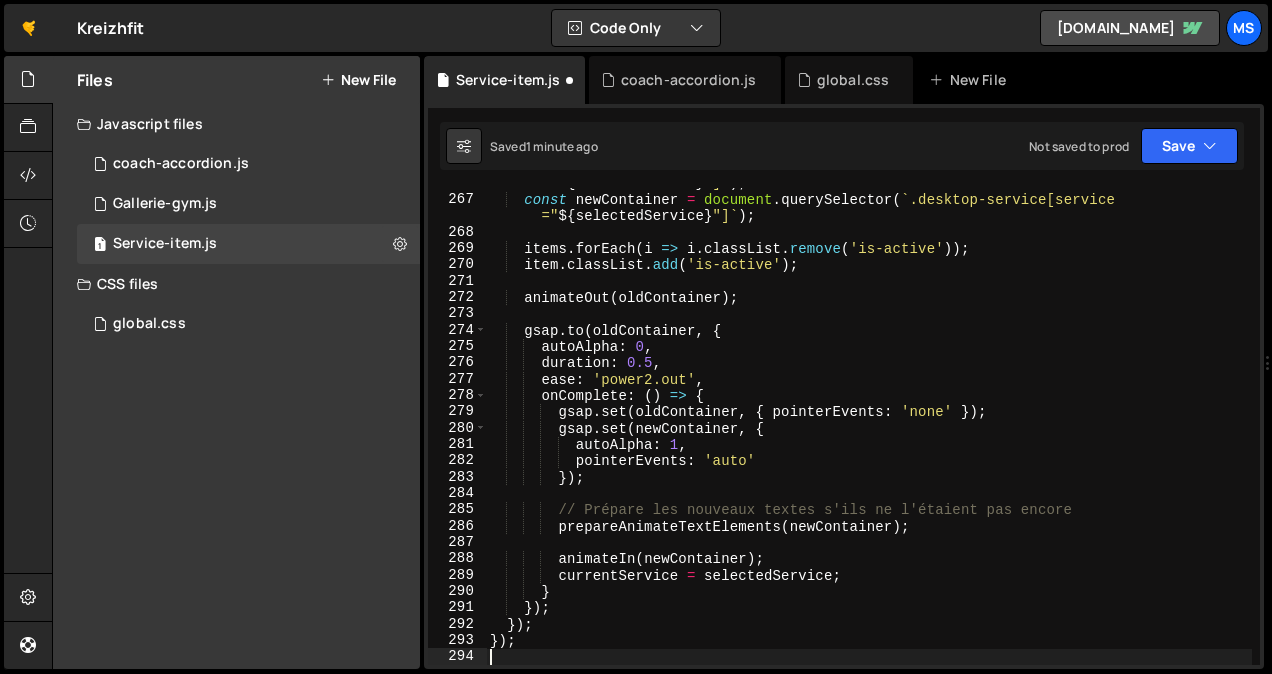 scroll, scrollTop: 4406, scrollLeft: 0, axis: vertical 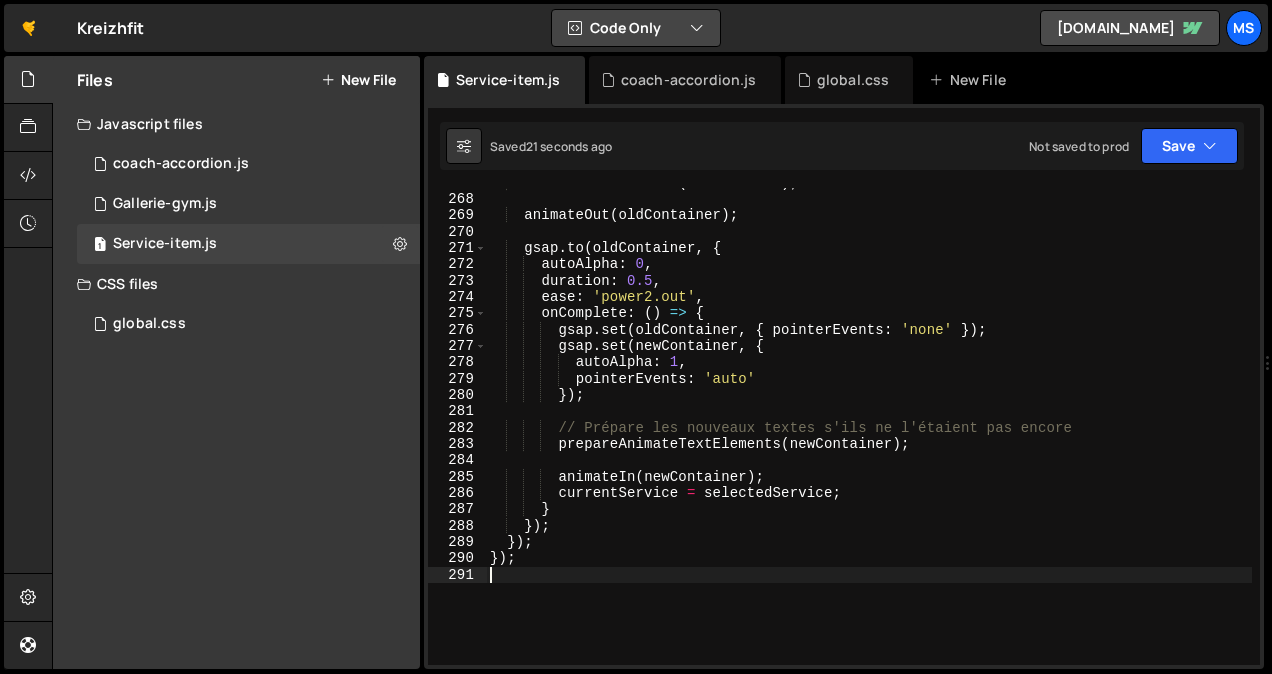 type on "});" 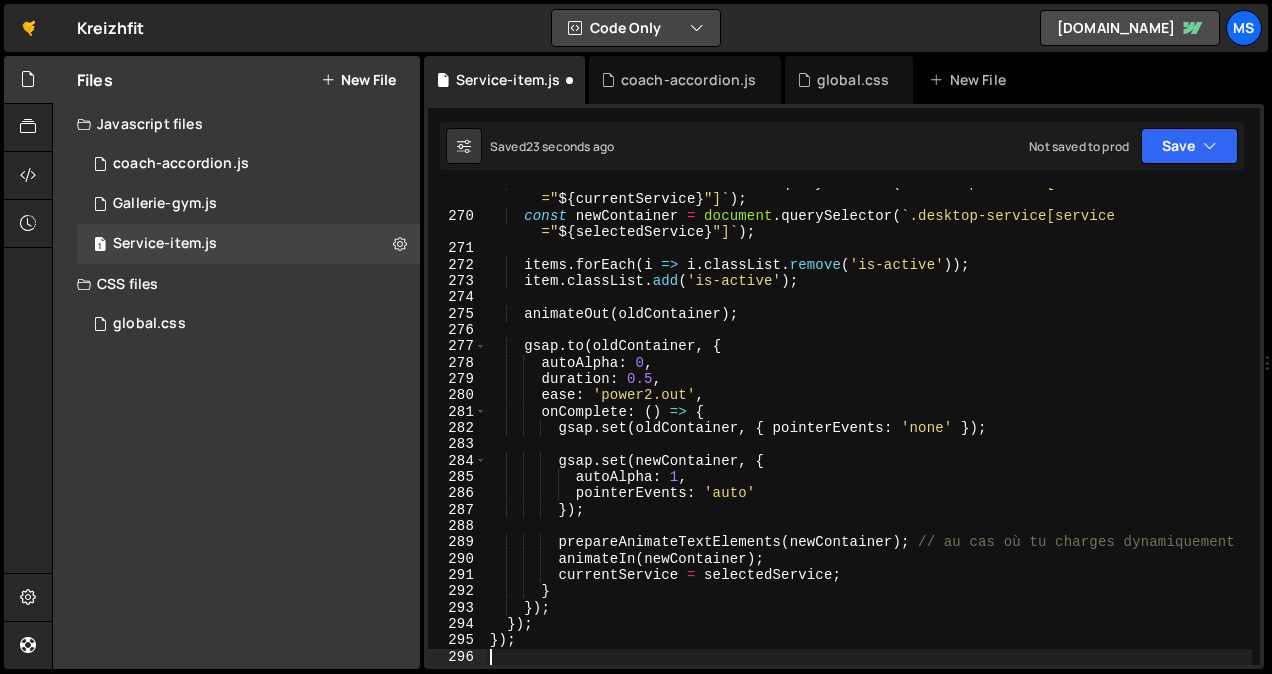 scroll, scrollTop: 4423, scrollLeft: 0, axis: vertical 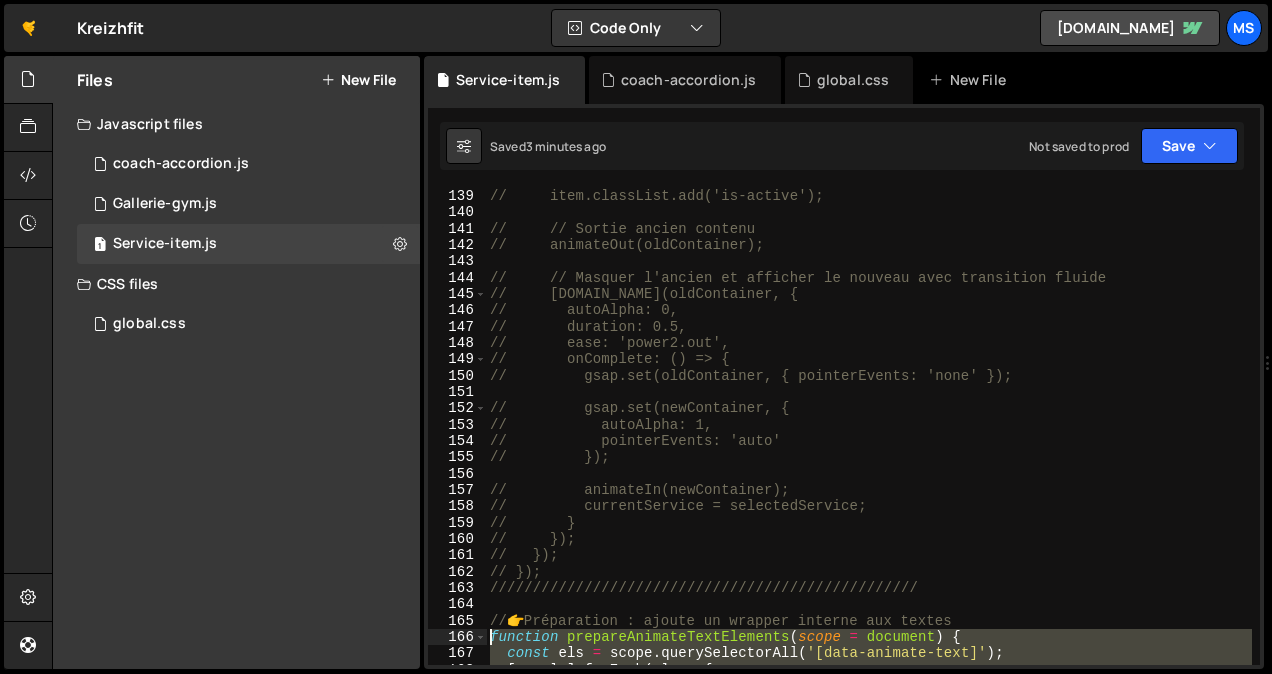 drag, startPoint x: 514, startPoint y: 591, endPoint x: 472, endPoint y: 642, distance: 66.068146 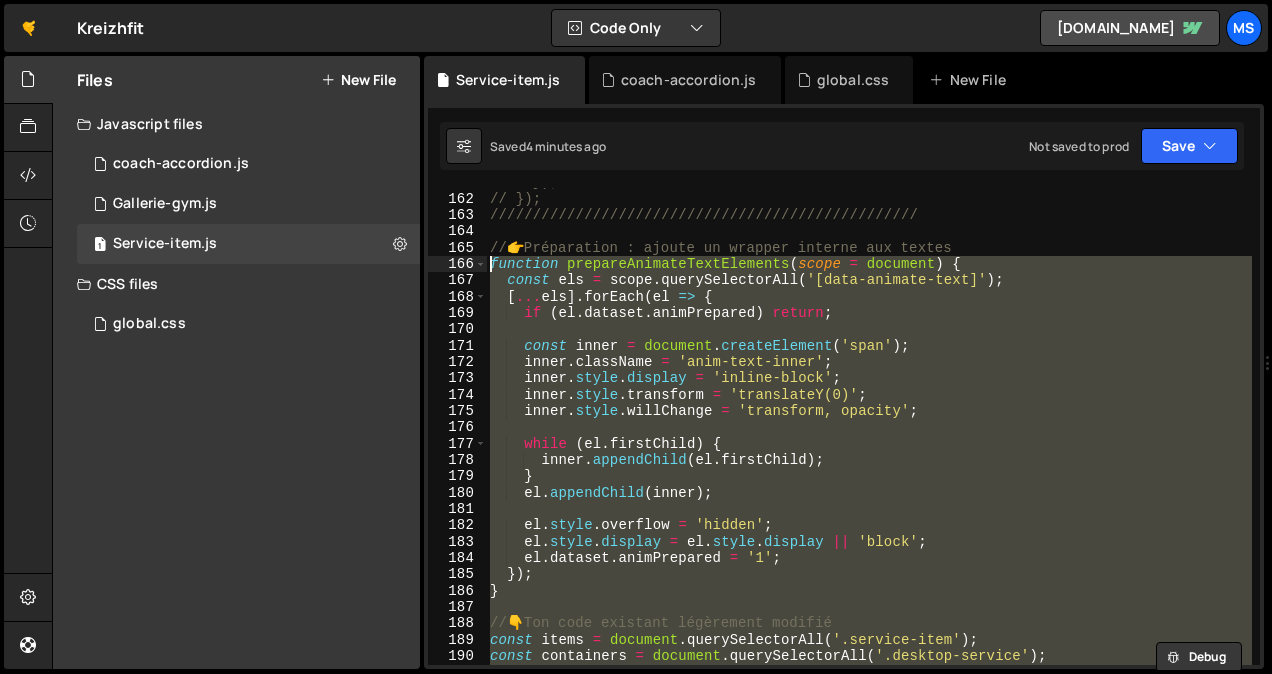 click on "//   }); // }); ////////////////////////////////////////////////// //  👉  Préparation : ajoute un wrapper interne aux textes function   prepareAnimateTextElements ( scope   =   document )   {    const   els   =   scope . querySelectorAll ( '[data-animate-text]' ) ;    [ ... els ] . forEach ( el   =>   {       if   ( el . dataset . animPrepared )   return ;       const   inner   =   document . createElement ( 'span' ) ;       inner . className   =   'anim-text-inner' ;       inner . style . display   =   'inline-block' ;       inner . style . transform   =   'translateY(0)' ;       inner . style . willChange   =   'transform, opacity' ;       while   ( el . firstChild )   {          inner . appendChild ( el . firstChild ) ;       }       el . appendChild ( inner ) ;       el . style . overflow   =   'hidden' ;       el . style . display   =   el . style . display   ||   'block' ;       el . dataset . animPrepared   =   '1' ;    }) ; } //  👇  Ton code existant légèrement modifié const   items   =   ." at bounding box center (869, 426) 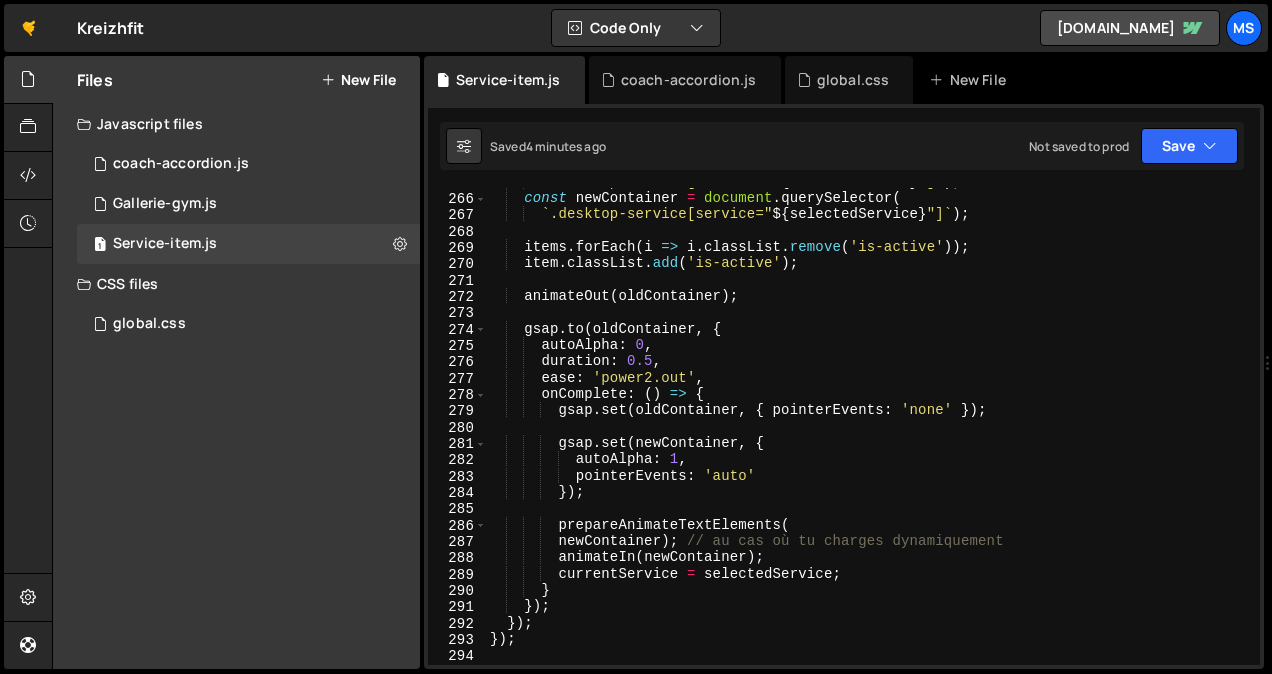scroll, scrollTop: 4358, scrollLeft: 0, axis: vertical 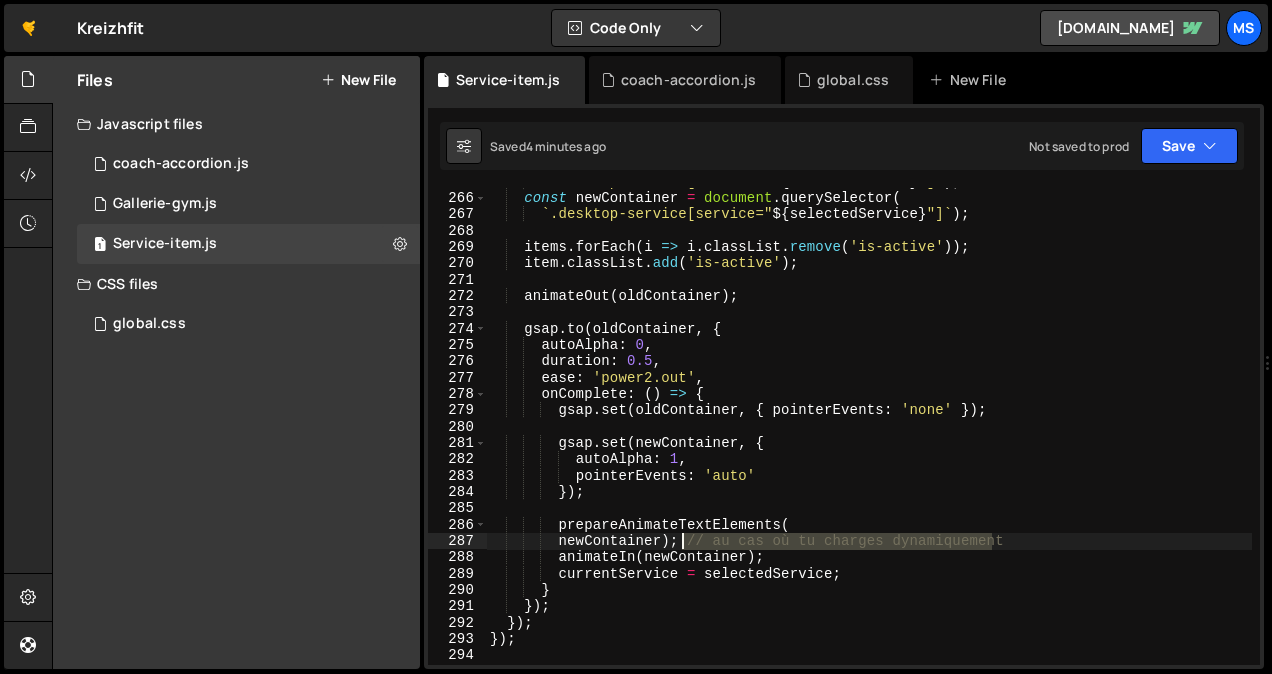 drag, startPoint x: 1016, startPoint y: 542, endPoint x: 685, endPoint y: 542, distance: 331 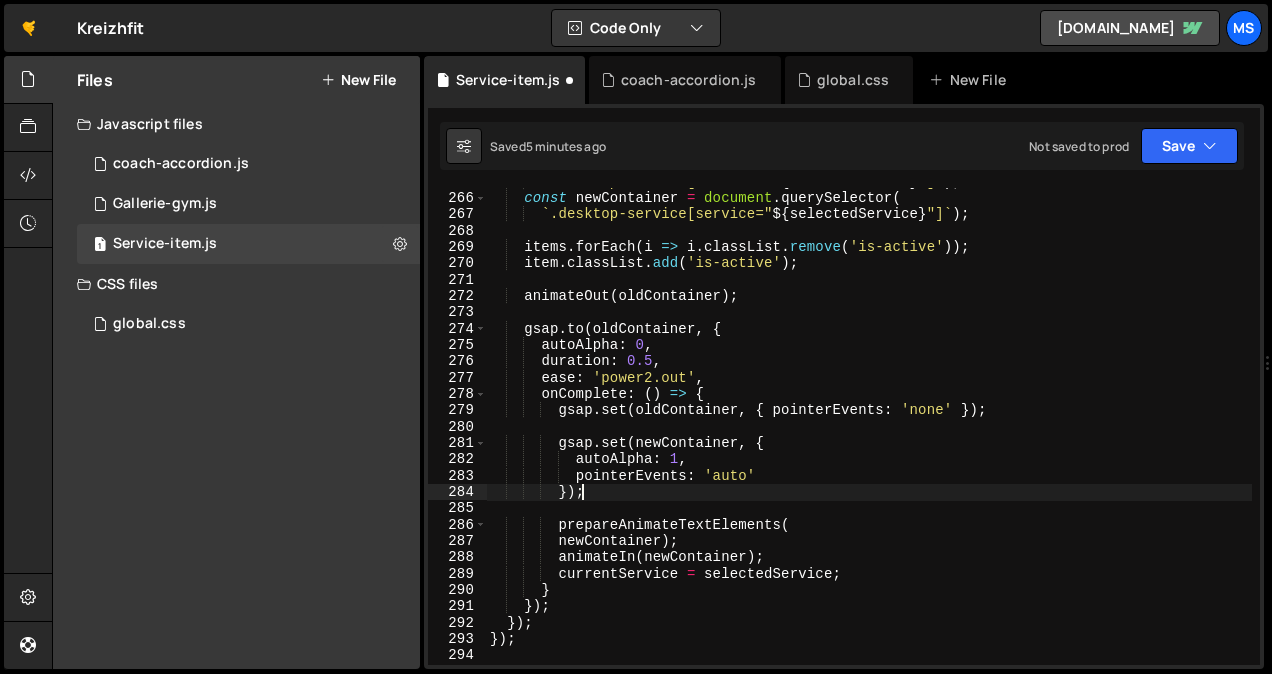 click on "` .desktop-service[service=" ${ currentService } "] ` ) ;       const   newContainer   =   document . querySelector (          ` .desktop-service[service=" ${ selectedService } "] ` ) ;       items . forEach ( i   =>   i . classList . remove ( 'is-active' )) ;       item . classList . add ( 'is-active' ) ;       animateOut ( oldContainer ) ;       gsap . to ( oldContainer ,   {          autoAlpha :   0 ,          duration :   0.5 ,          ease :   'power2.out' ,          onComplete :   ( )   =>   {             gsap . set ( oldContainer ,   {   pointerEvents :   'none'   }) ;             gsap . set ( newContainer ,   {                autoAlpha :   1 ,                pointerEvents :   'auto'             }) ;             prepareAnimateTextElements (             newContainer ) ;               animateIn ( newContainer ) ;             currentService   =   selectedService ;          }       }) ;    }) ; }) ;" at bounding box center [869, 429] 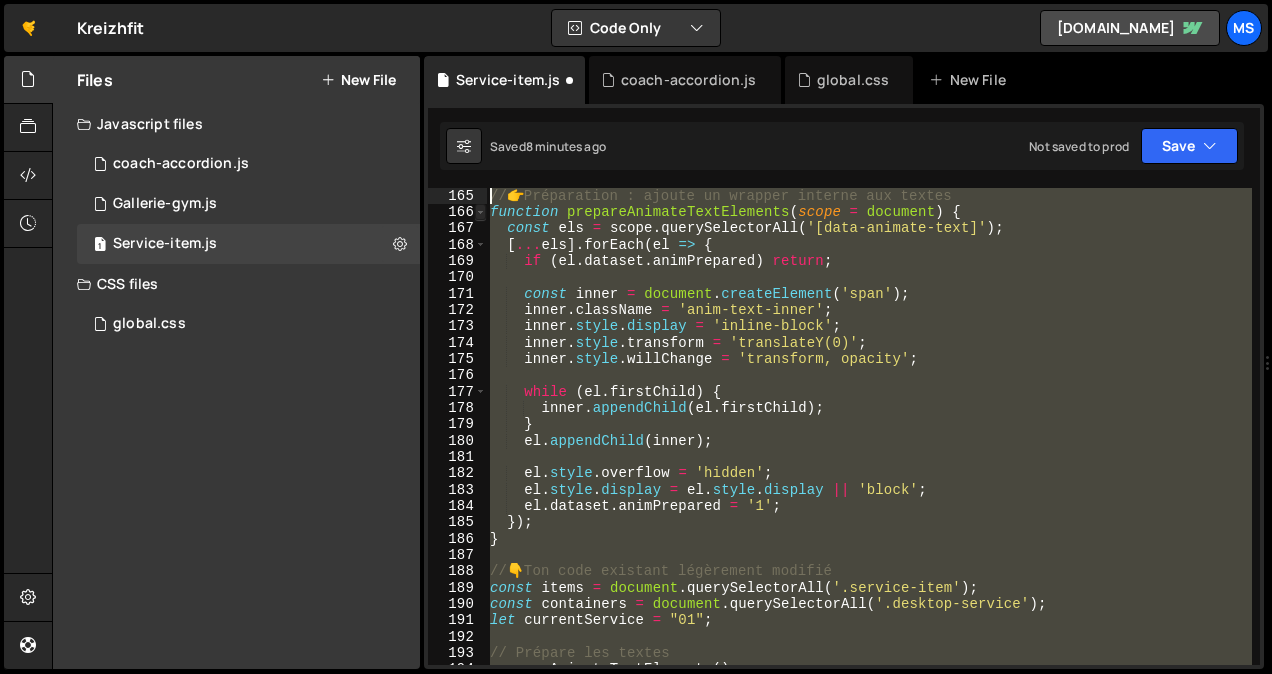 scroll, scrollTop: 2662, scrollLeft: 0, axis: vertical 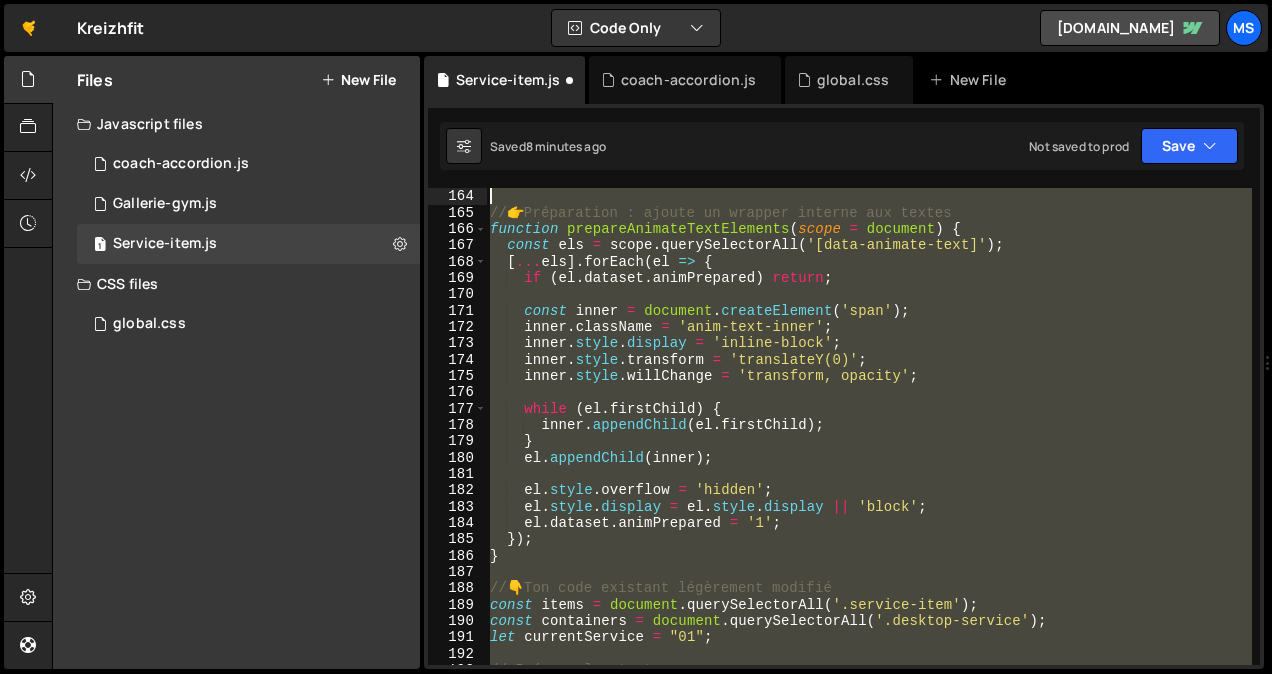 drag, startPoint x: 518, startPoint y: 639, endPoint x: 463, endPoint y: 188, distance: 454.34128 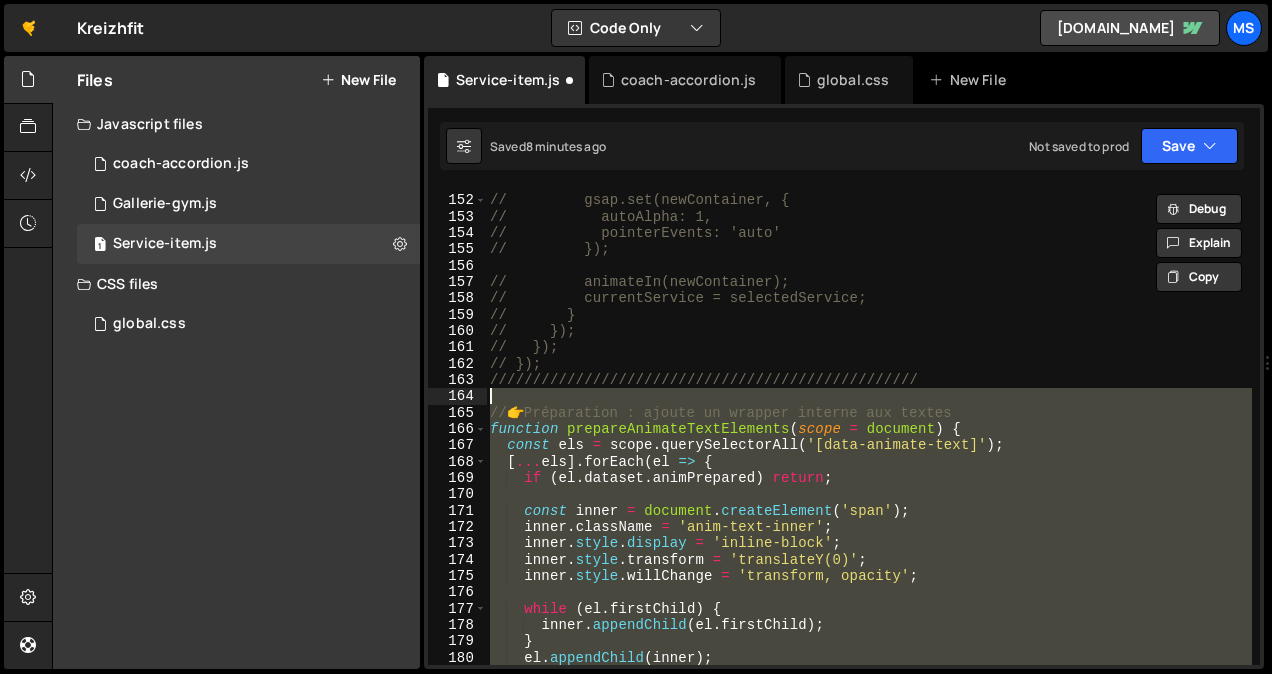 scroll, scrollTop: 2461, scrollLeft: 0, axis: vertical 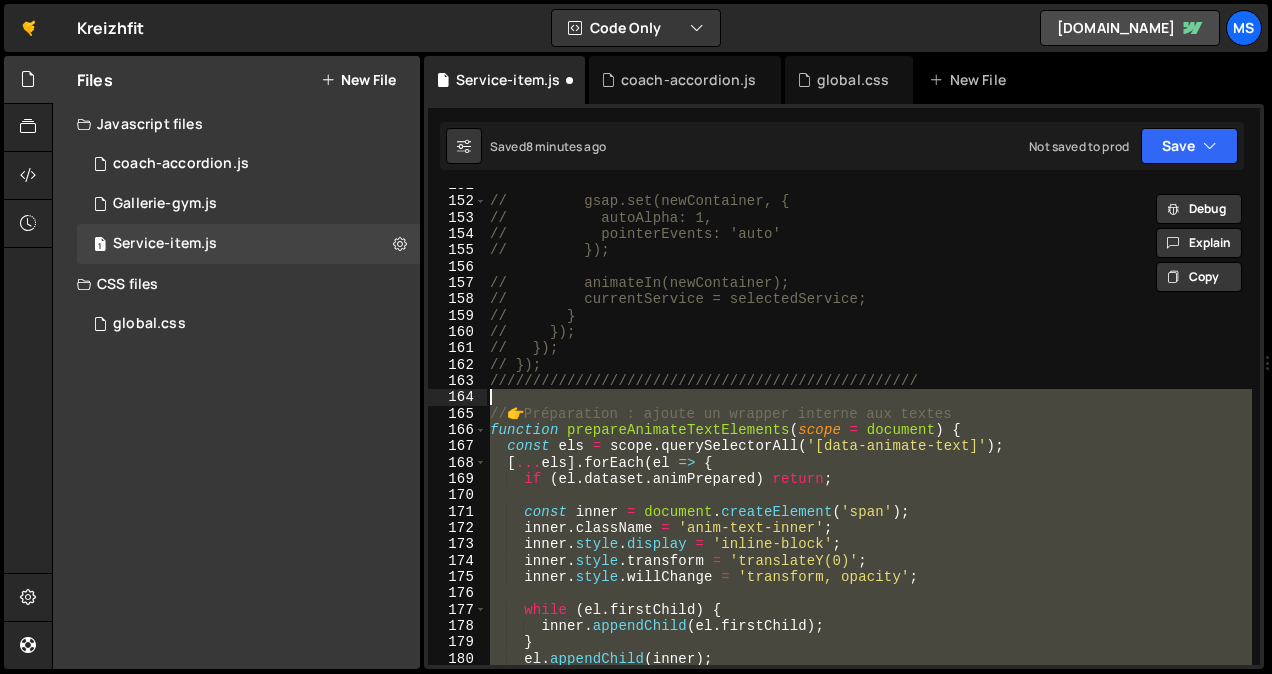 click on "//         gsap.set(newContainer, { //           autoAlpha: 1, //           pointerEvents: 'auto' //         }); //         animateIn(newContainer); //         currentService = selectedService; //       } //     }); //   }); // }); ////////////////////////////////////////////////// //  👉  Préparation : ajoute un wrapper interne aux textes function   prepareAnimateTextElements ( scope   =   document )   {    const   els   =   scope . querySelectorAll ( '[data-animate-text]' ) ;    [ ... els ] . forEach ( el   =>   {       if   ( el . dataset . animPrepared )   return ;       const   inner   =   document . createElement ( 'span' ) ;       inner . className   =   'anim-text-inner' ;       inner . style . display   =   'inline-block' ;       inner . style . transform   =   'translateY(0)' ;       inner . style . willChange   =   'transform, opacity' ;       while   ( el . firstChild )   {          inner . appendChild ( el . firstChild ) ;       }       el . appendChild ( inner ) ;" at bounding box center [869, 432] 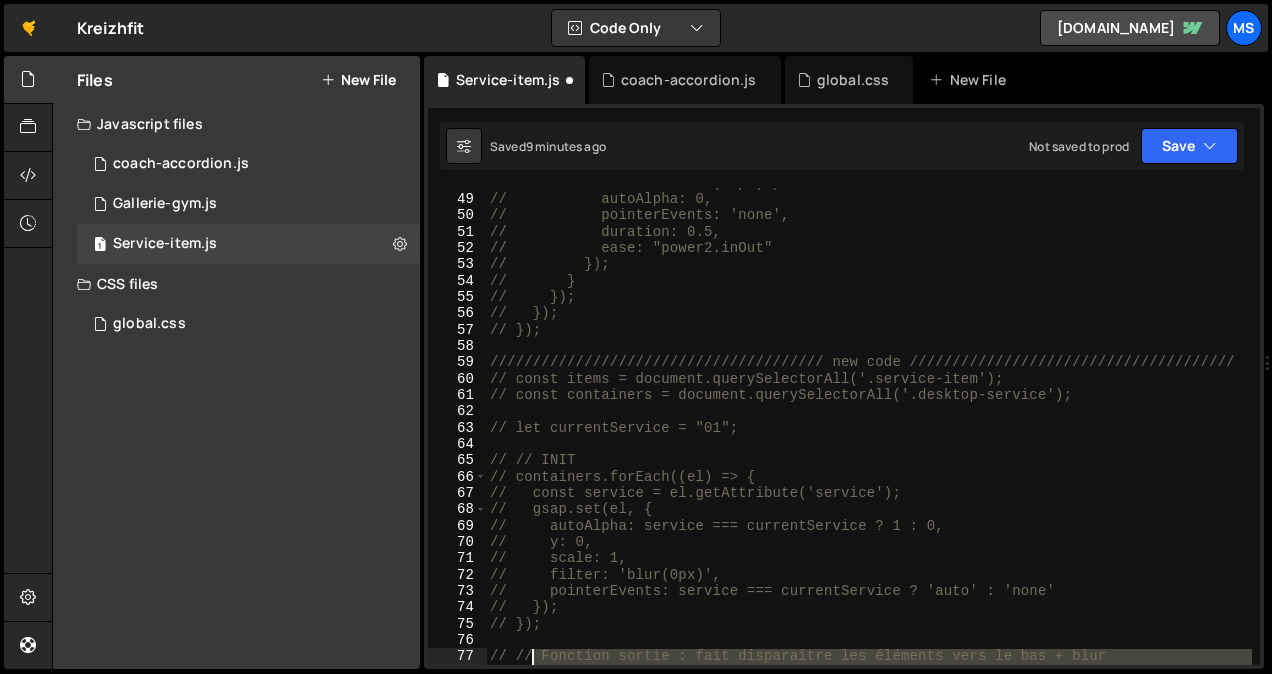 scroll, scrollTop: 813, scrollLeft: 0, axis: vertical 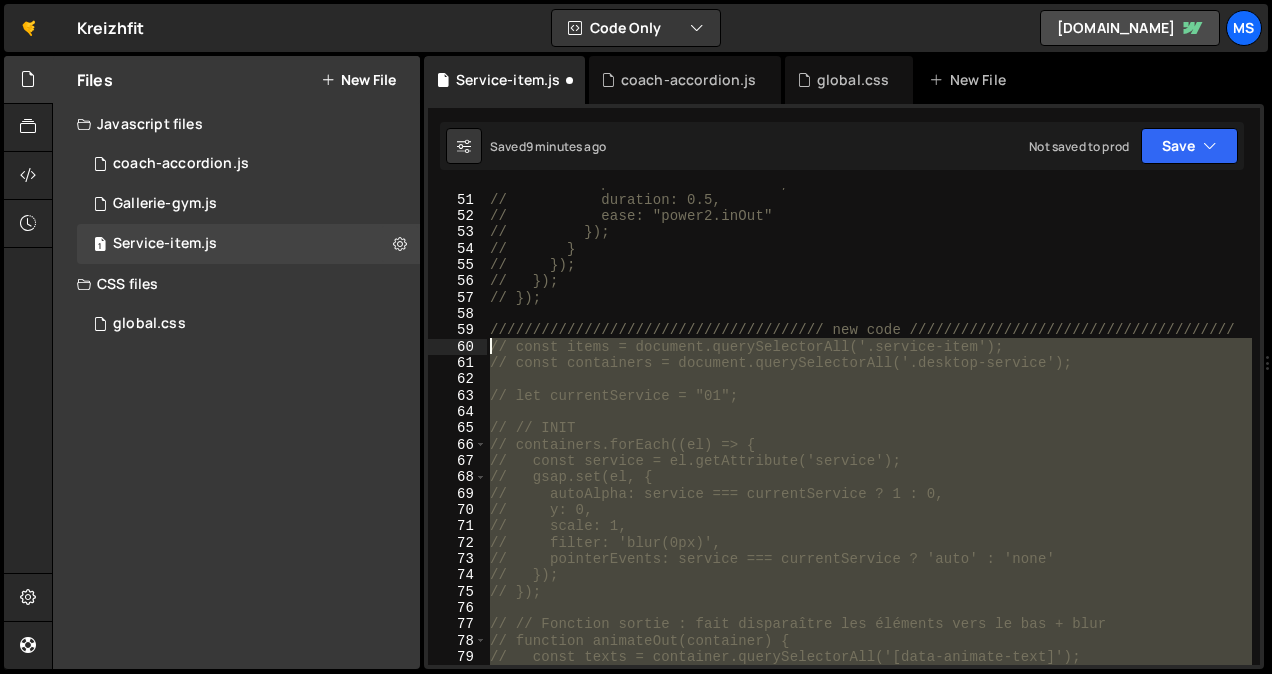 drag, startPoint x: 918, startPoint y: 376, endPoint x: 481, endPoint y: 353, distance: 437.60486 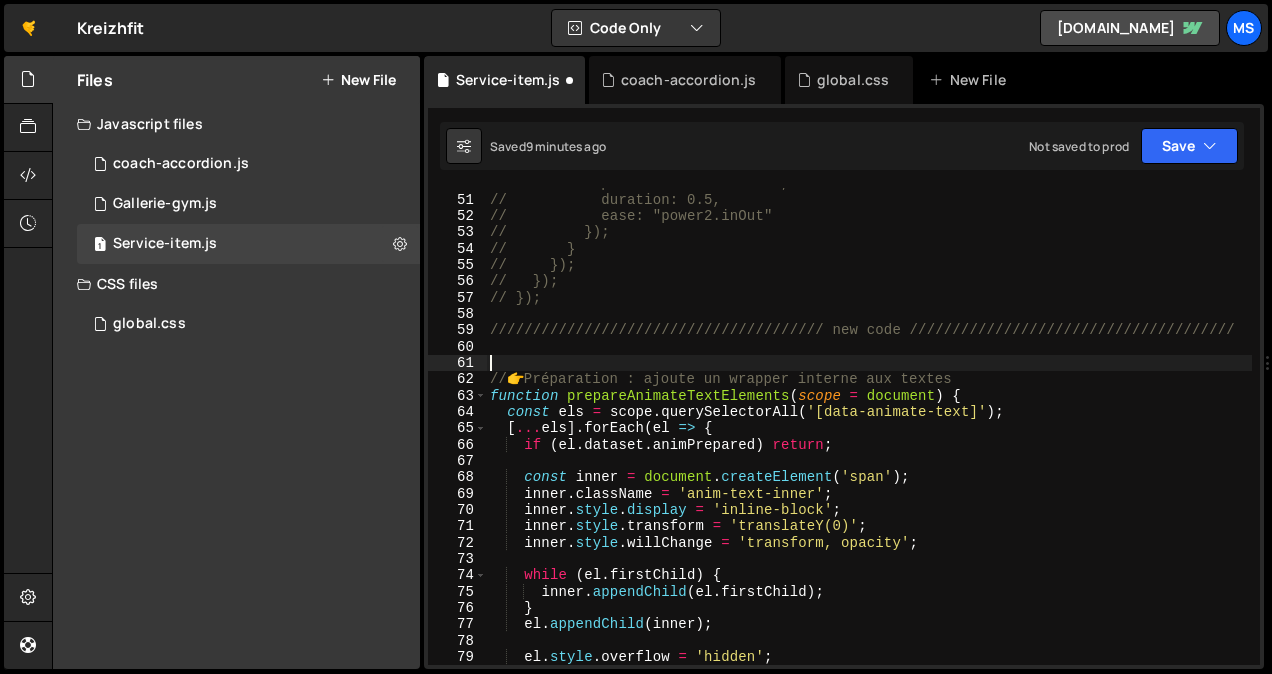 click on "62" at bounding box center (457, 379) 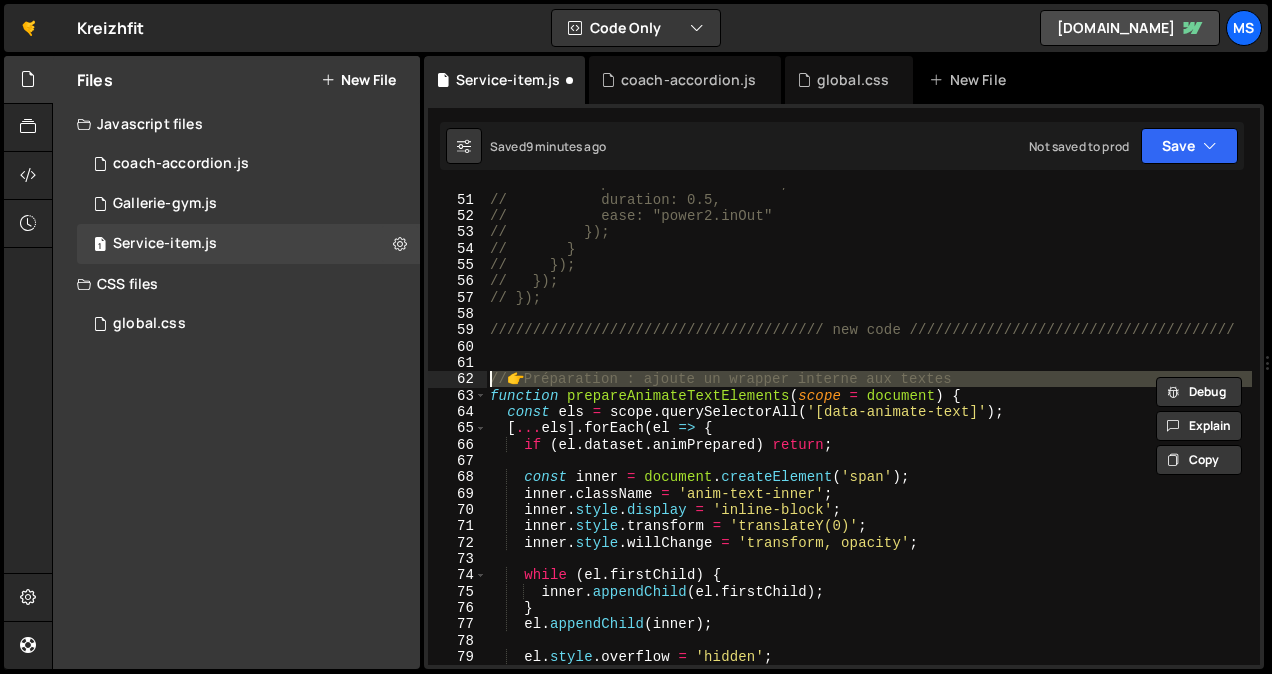 type on "function prepareAnimateTextElements(scope = document) {" 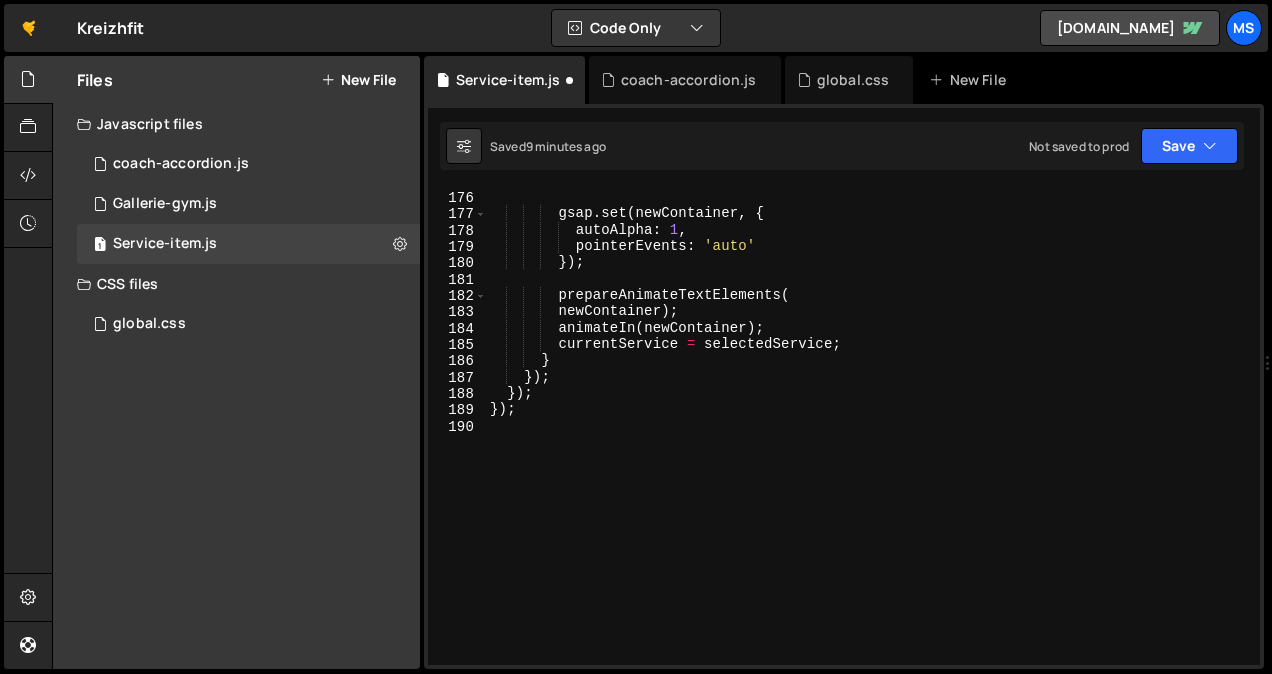 scroll, scrollTop: 2889, scrollLeft: 0, axis: vertical 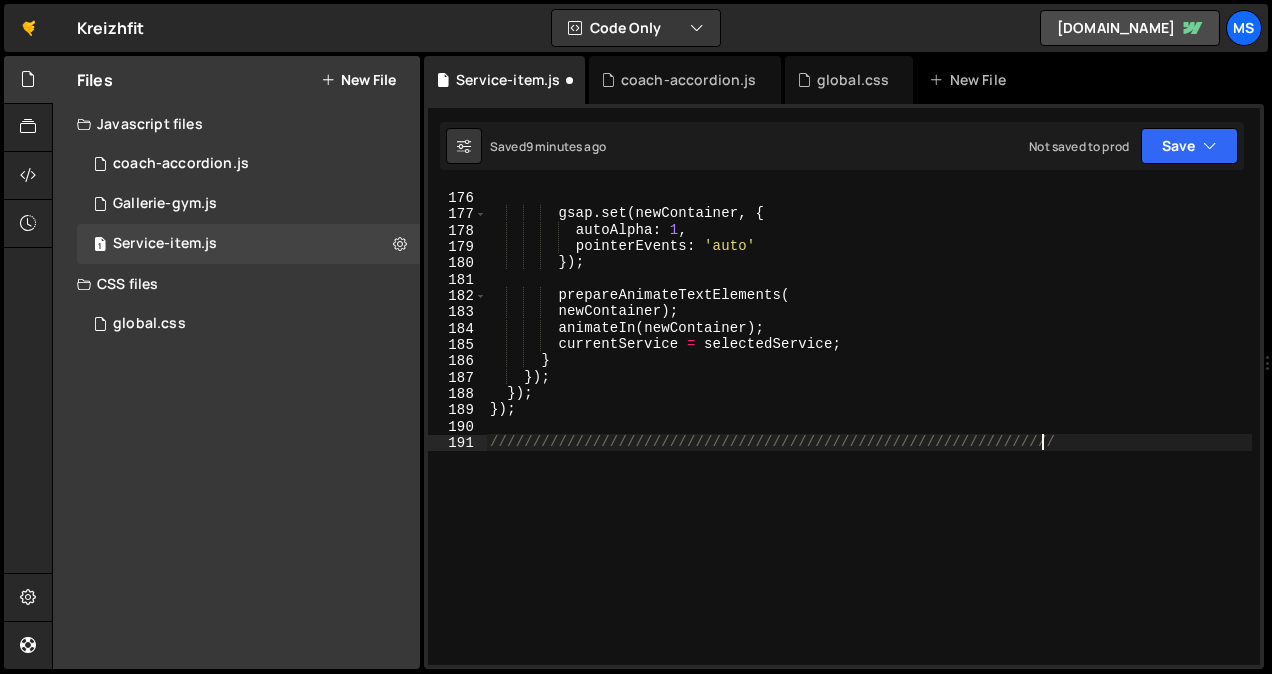 type on "///////////////////////////////////////////////////////////////////" 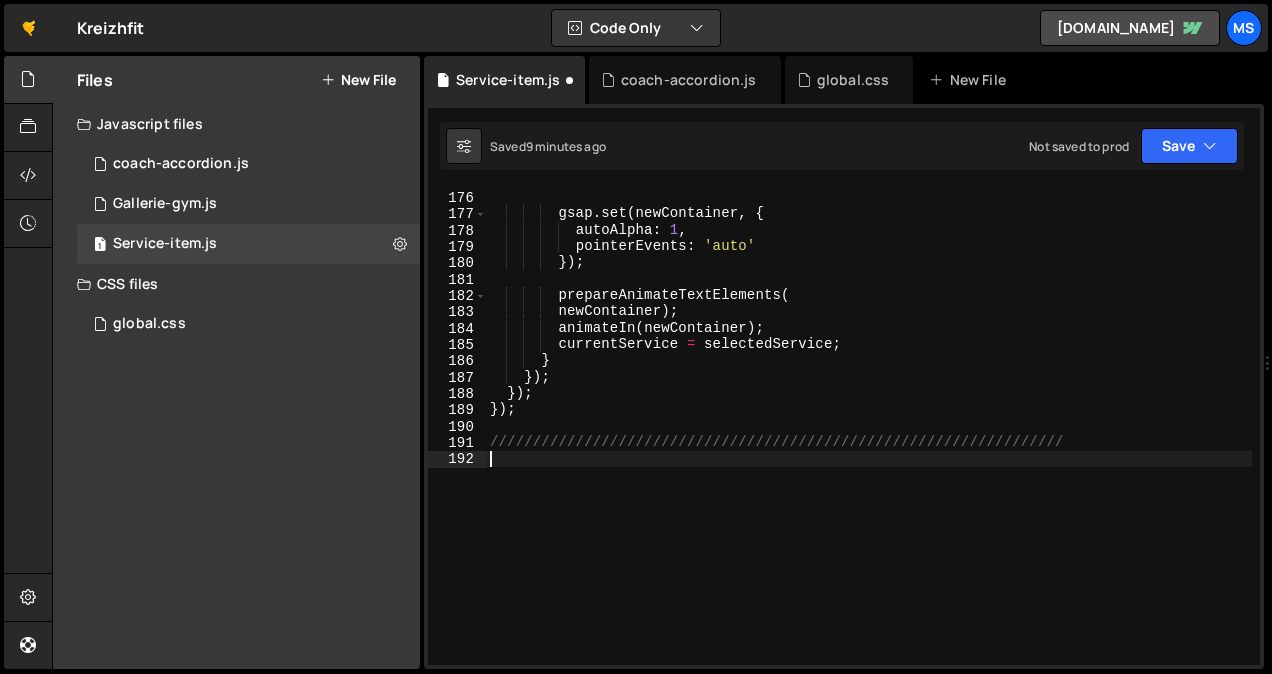 scroll, scrollTop: 0, scrollLeft: 0, axis: both 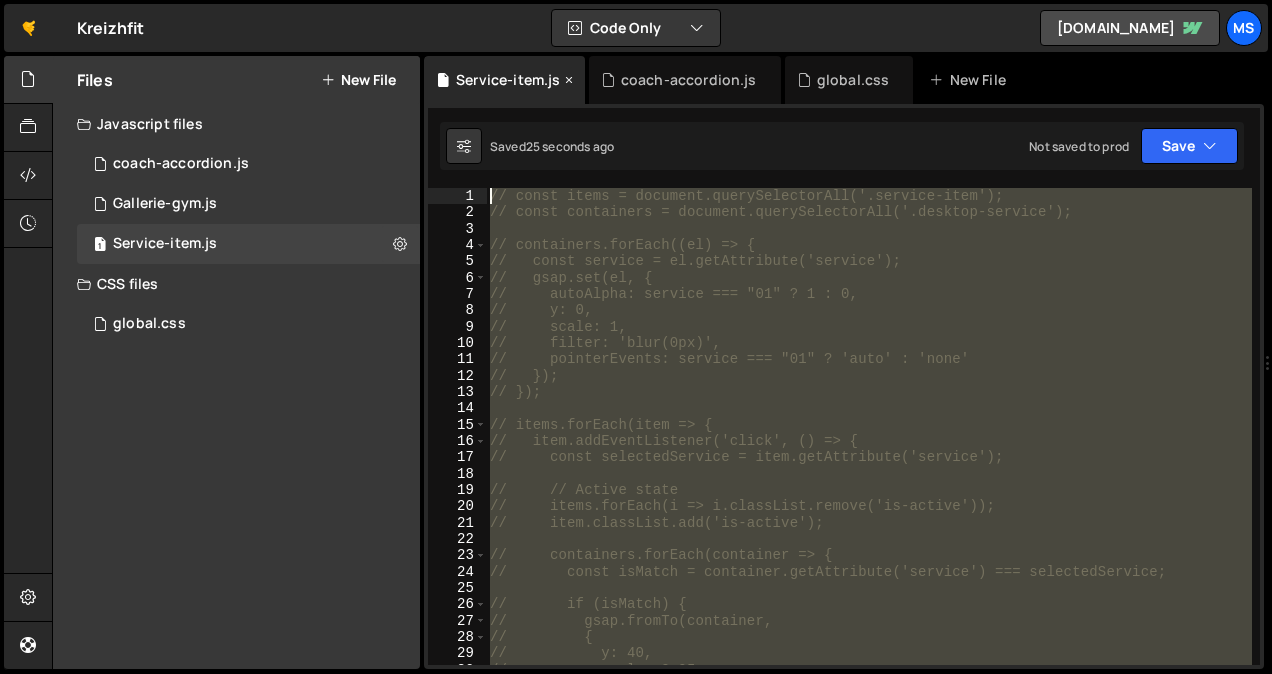 drag, startPoint x: 552, startPoint y: 504, endPoint x: 458, endPoint y: 88, distance: 426.48798 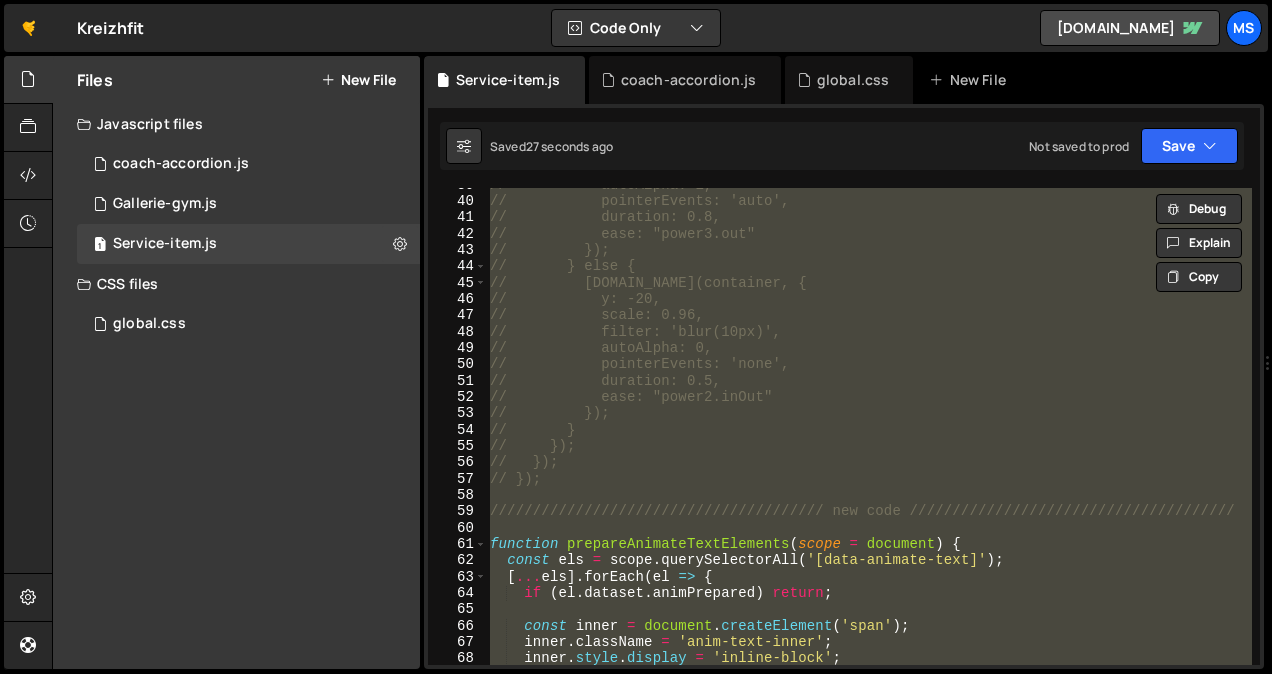 scroll, scrollTop: 632, scrollLeft: 0, axis: vertical 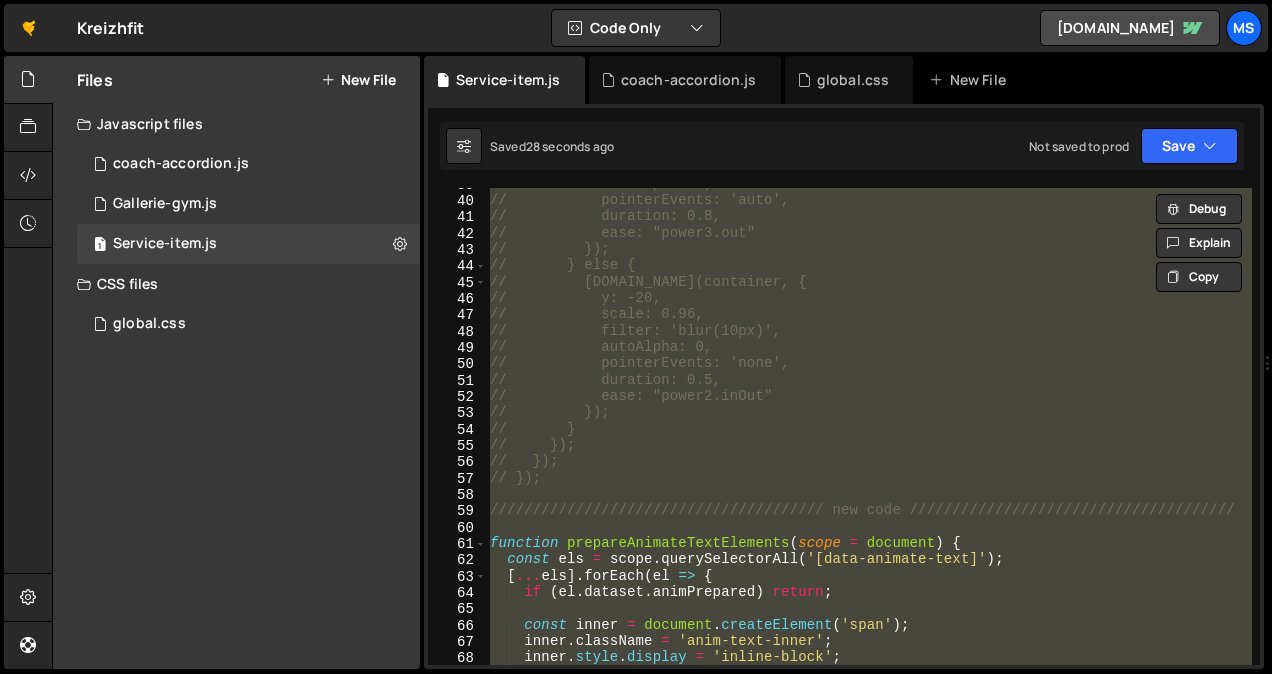 click on "//           autoAlpha: 1, //           pointerEvents: 'auto', //           duration: 0.8, //           ease: "power3.out" //         }); //       } else { //         gsap.to(container, { //           y: -20, //           scale: 0.96, //           filter: 'blur(10px)', //           autoAlpha: 0, //           pointerEvents: 'none', //           duration: 0.5, //           ease: "power2.inOut" //         }); //       } //     }); //   }); // }); /////////////////////////////////////// new code ////////////////////////////////////// function   prepareAnimateTextElements ( scope   =   document )   {    const   els   =   scope . querySelectorAll ( '[data-animate-text]' ) ;    [ ... els ] . forEach ( el   =>   {       if   ( el . dataset . animPrepared )   return ;       const   inner   =   document . createElement ( 'span' ) ;       inner . className   =   'anim-text-inner' ;       inner . style . display   =   'inline-block' ;       inner . style . transform   =   'translateY(0)' ;" at bounding box center (869, 426) 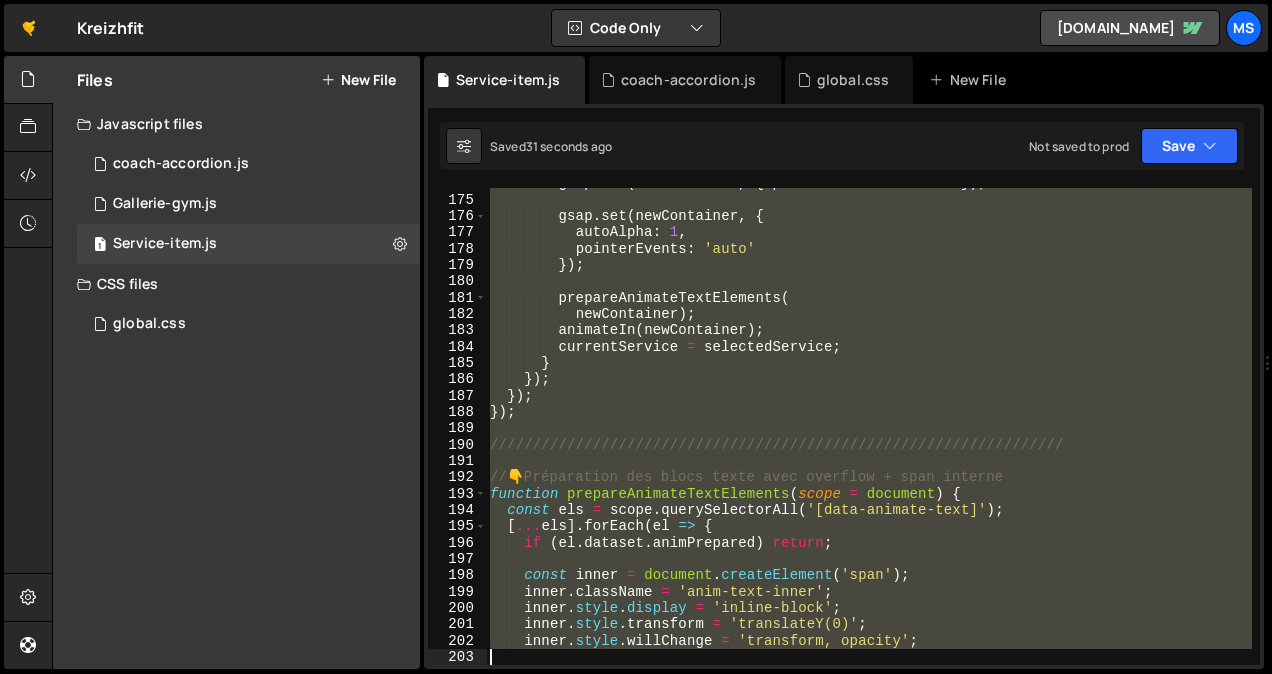 scroll, scrollTop: 2953, scrollLeft: 0, axis: vertical 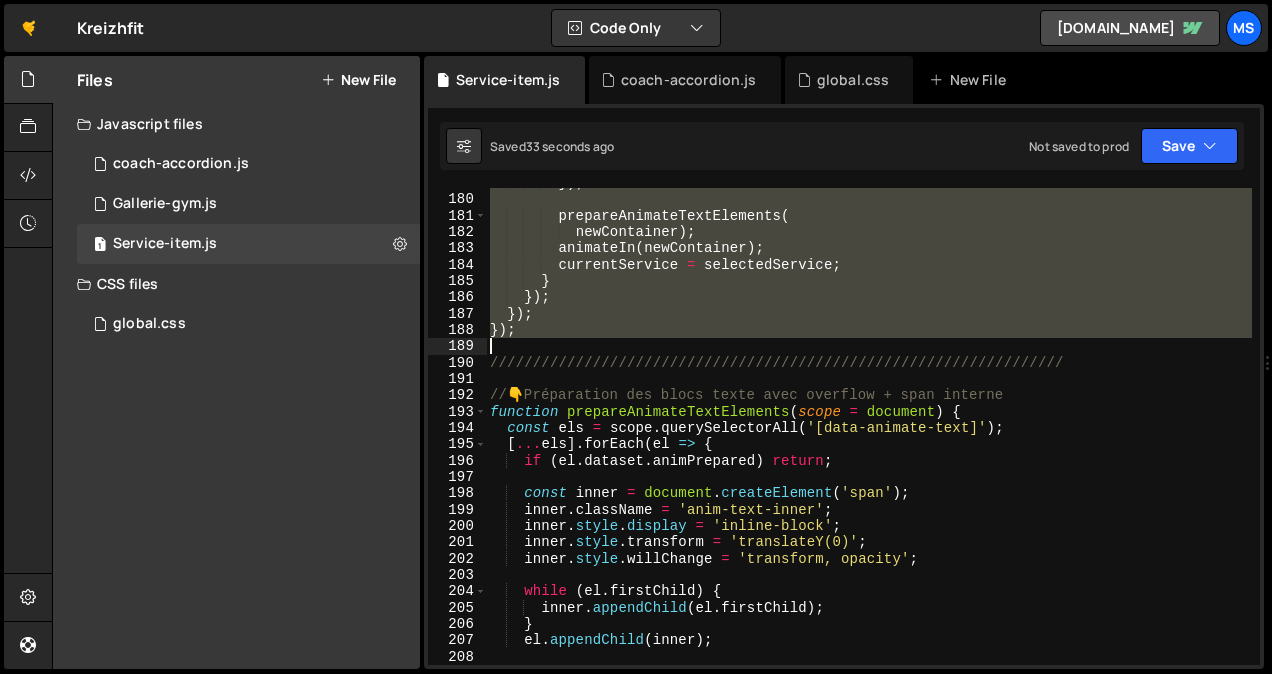 drag, startPoint x: 512, startPoint y: 530, endPoint x: 541, endPoint y: 348, distance: 184.29596 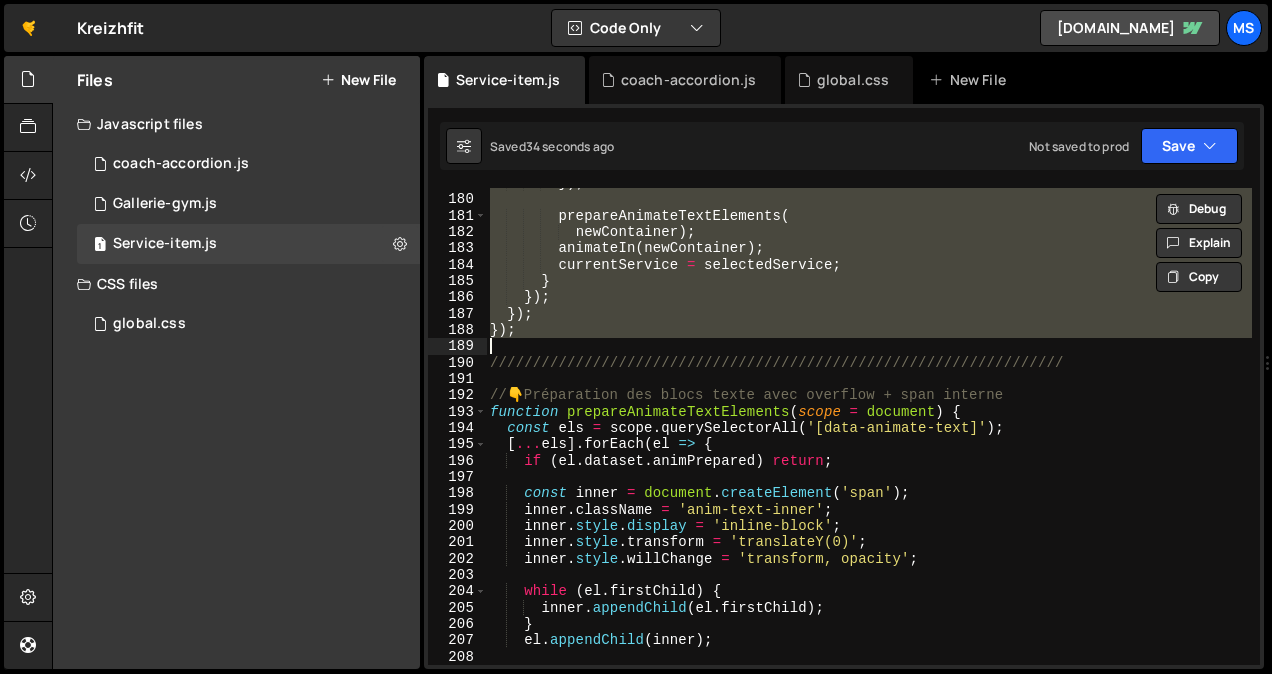 type on "// });" 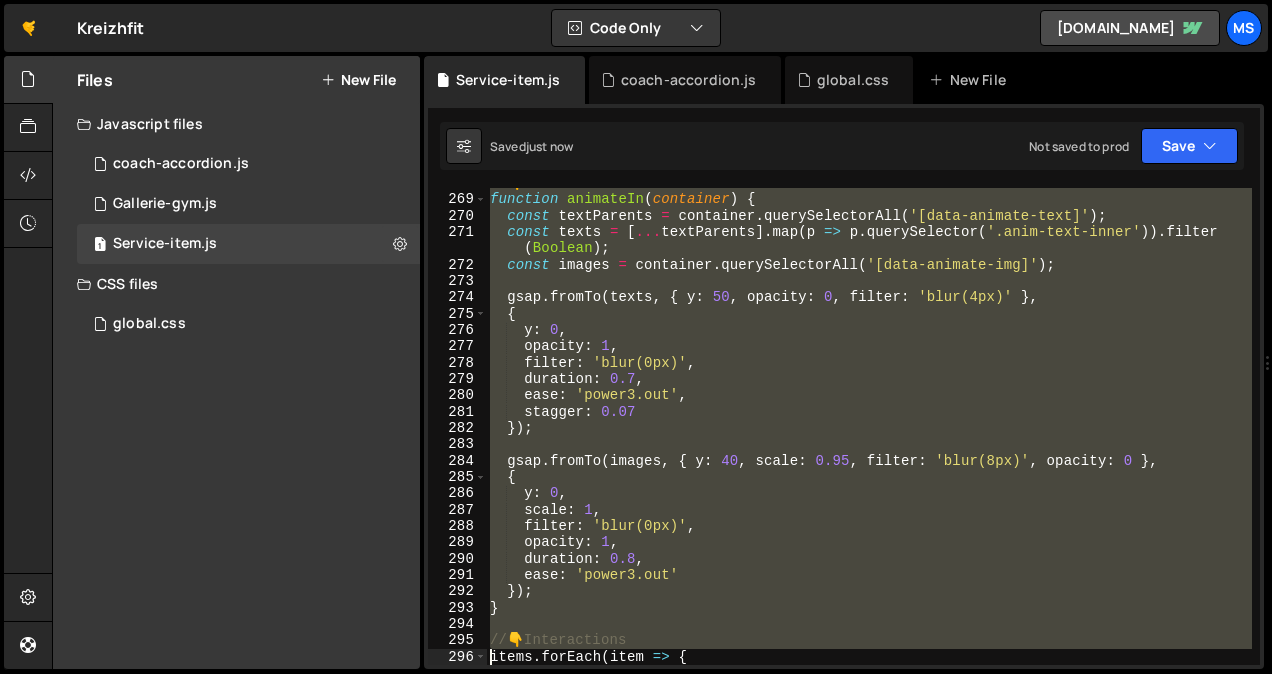 scroll, scrollTop: 4847, scrollLeft: 0, axis: vertical 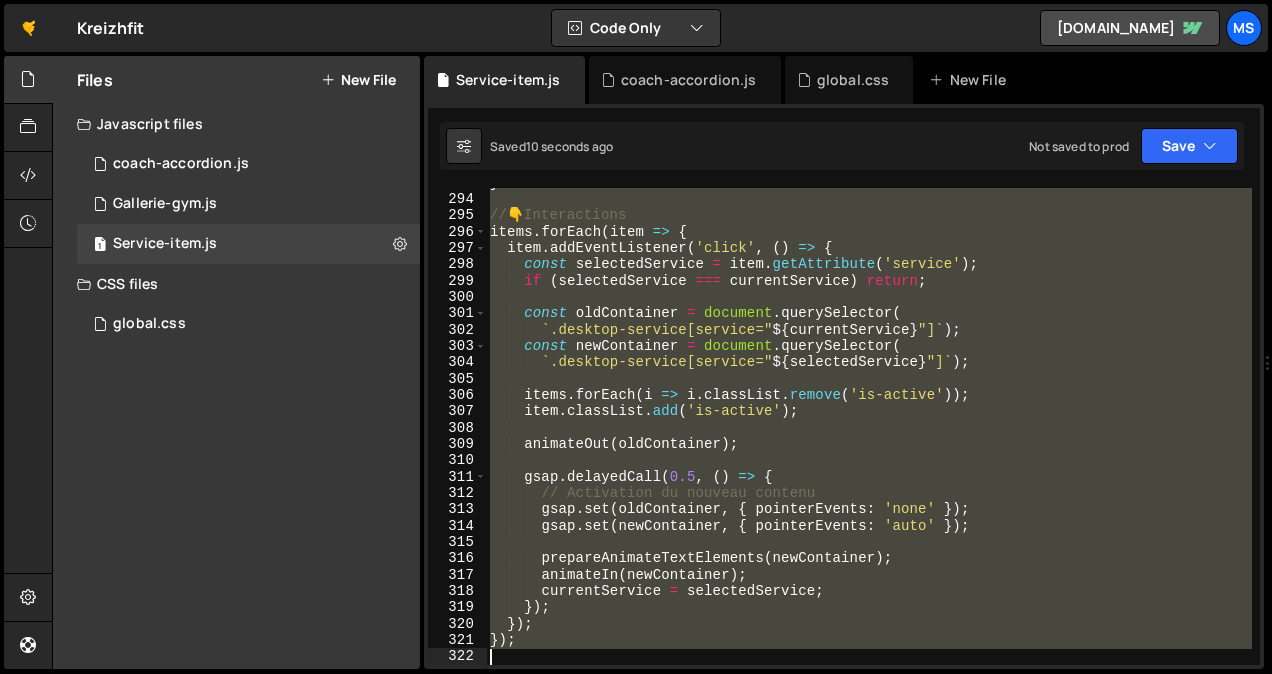 drag, startPoint x: 512, startPoint y: 383, endPoint x: 472, endPoint y: 725, distance: 344.33124 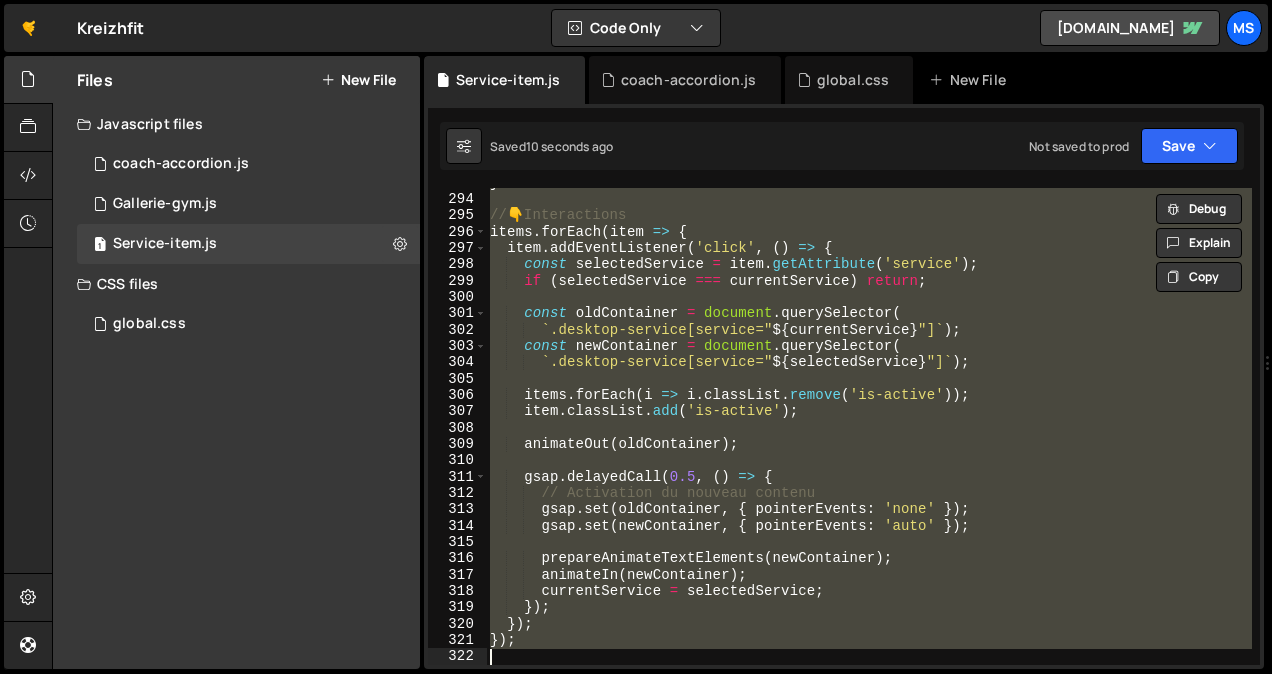 scroll, scrollTop: 2905, scrollLeft: 0, axis: vertical 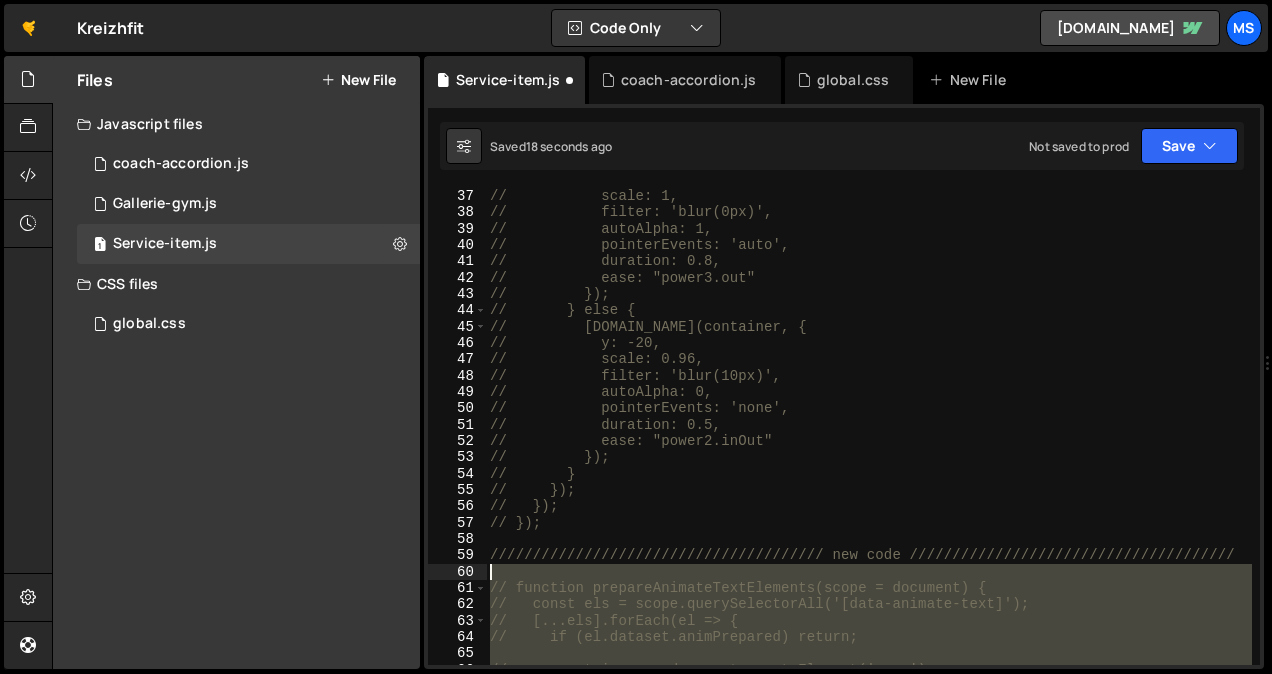 drag, startPoint x: 551, startPoint y: 375, endPoint x: 475, endPoint y: 572, distance: 211.15161 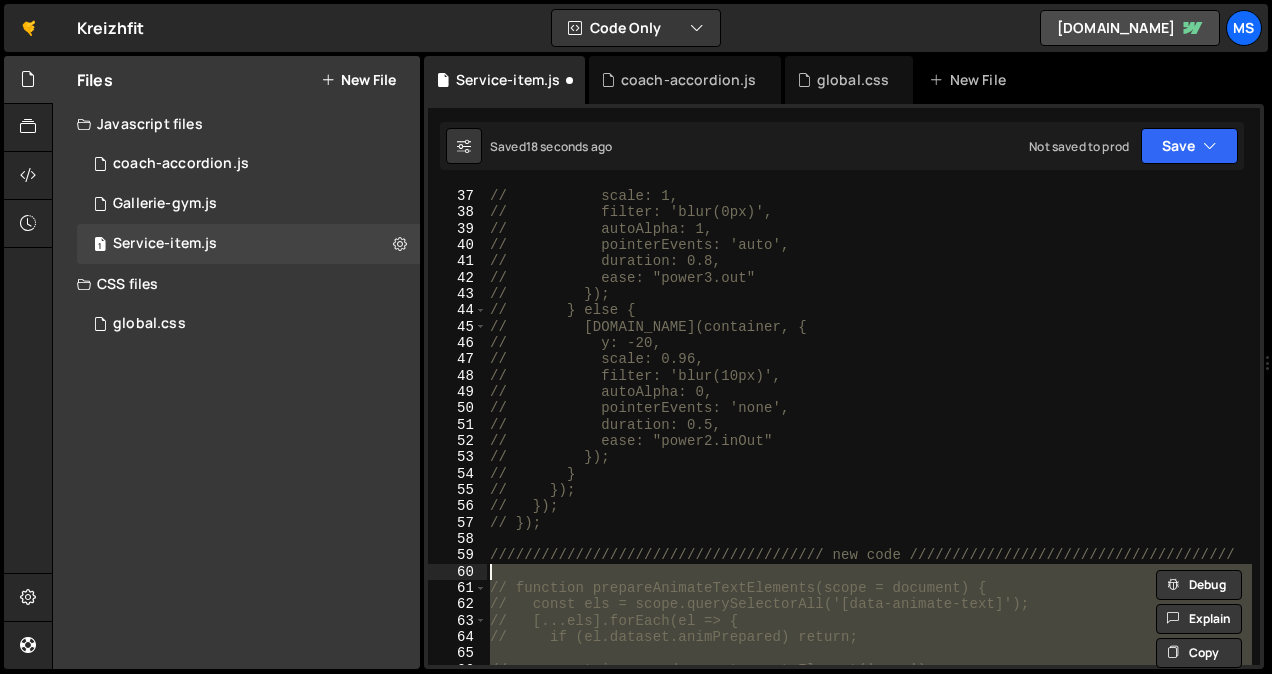 type on "function prepareAnimateTextElements(scope = document) {" 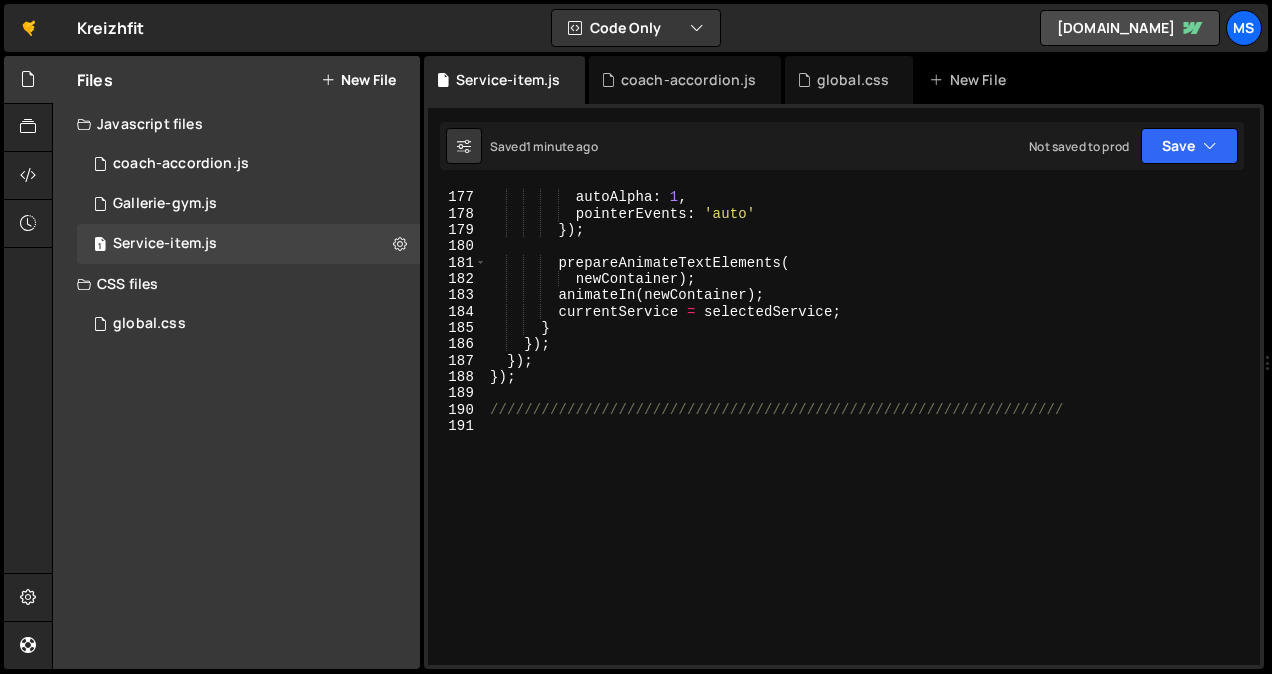 scroll, scrollTop: 2905, scrollLeft: 0, axis: vertical 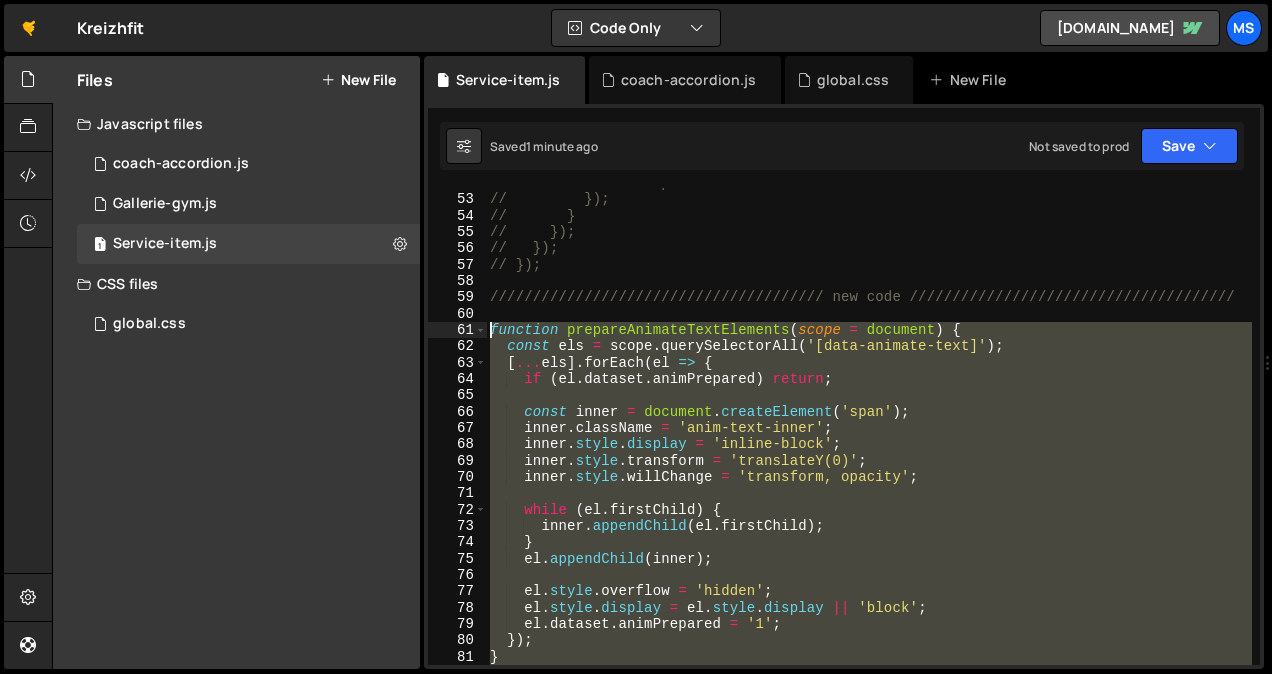 drag, startPoint x: 541, startPoint y: 389, endPoint x: 468, endPoint y: 333, distance: 92.00543 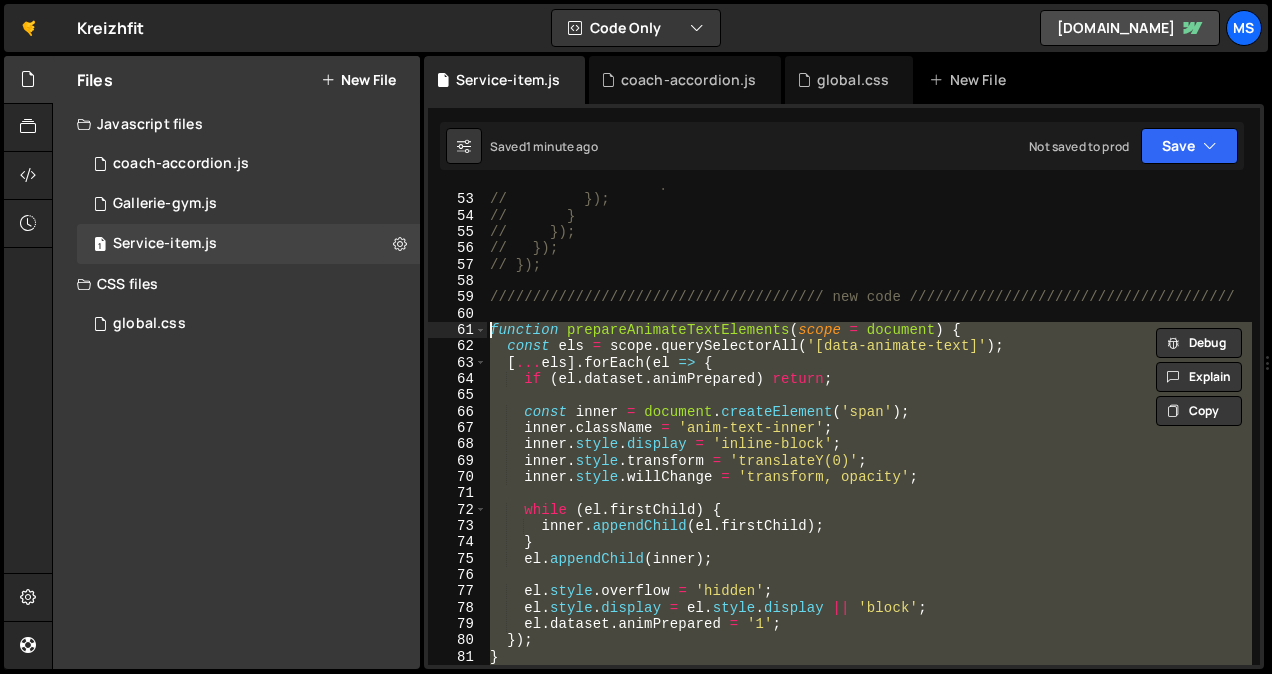 type on "// function prepareAnimateTextElements(scope = document) {
//   const els = scope.querySelectorAll('[data-animate-text]');" 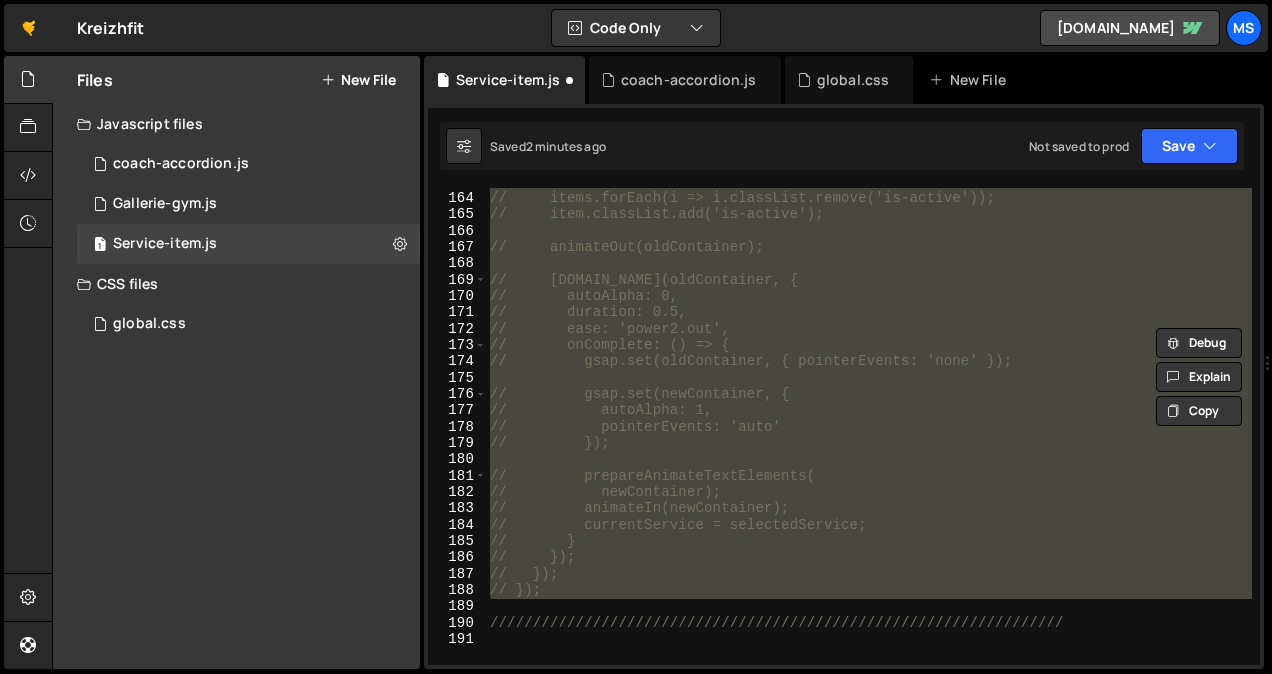 scroll, scrollTop: 2905, scrollLeft: 0, axis: vertical 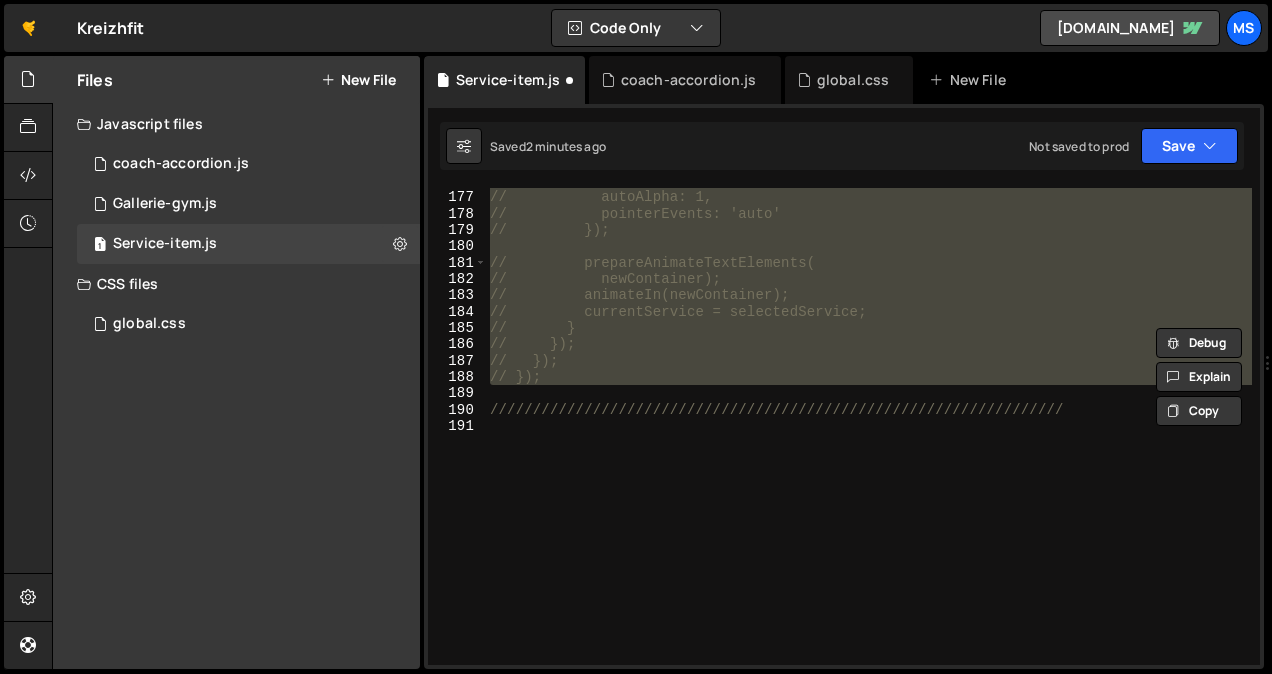 click on "//         gsap.set(newContainer, { //           autoAlpha: 1, //           pointerEvents: 'auto' //         }); //         prepareAnimateTextElements( //           newContainer); //         animateIn(newContainer); //         currentService = selectedService; //       } //     }); //   }); // }); ///////////////////////////////////////////////////////////////////" at bounding box center (869, 428) 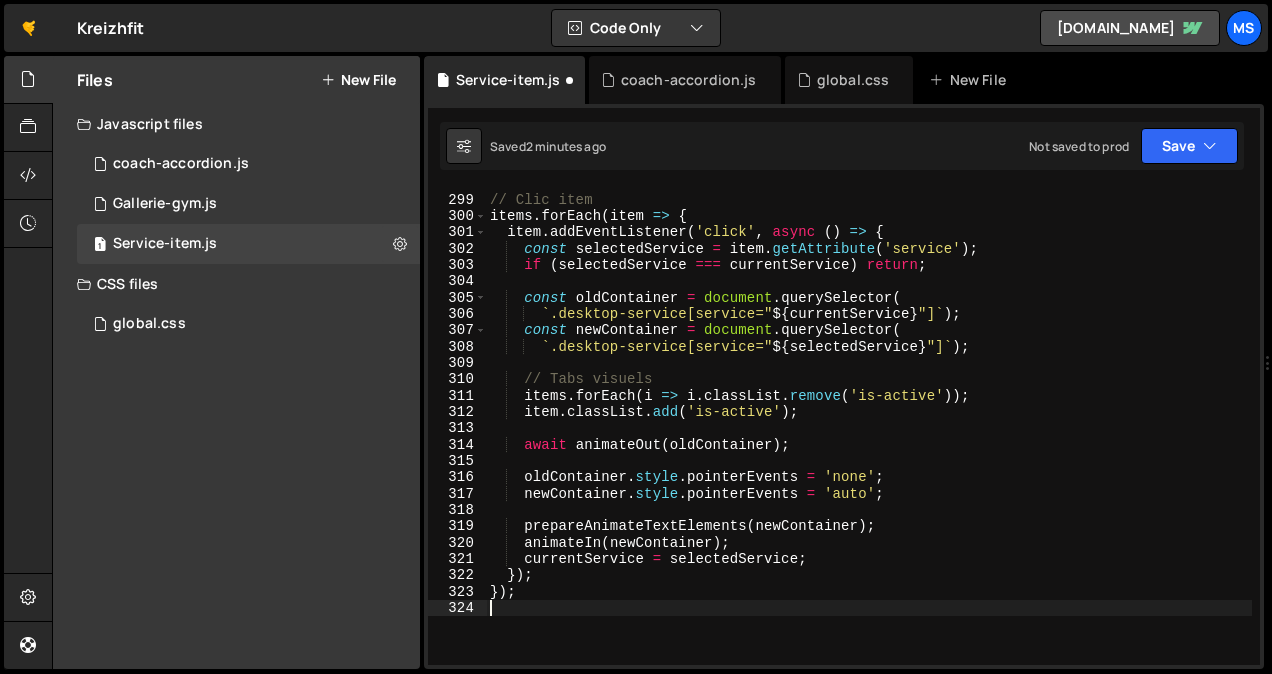 scroll, scrollTop: 4929, scrollLeft: 0, axis: vertical 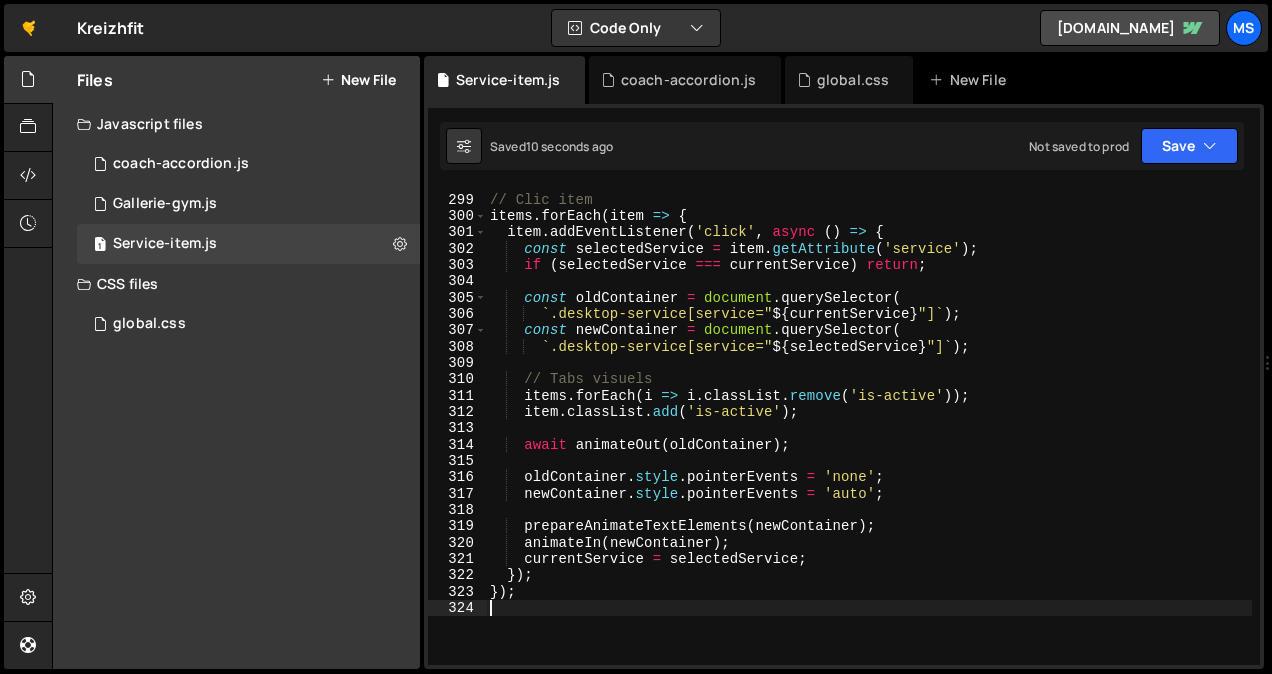 type on "});" 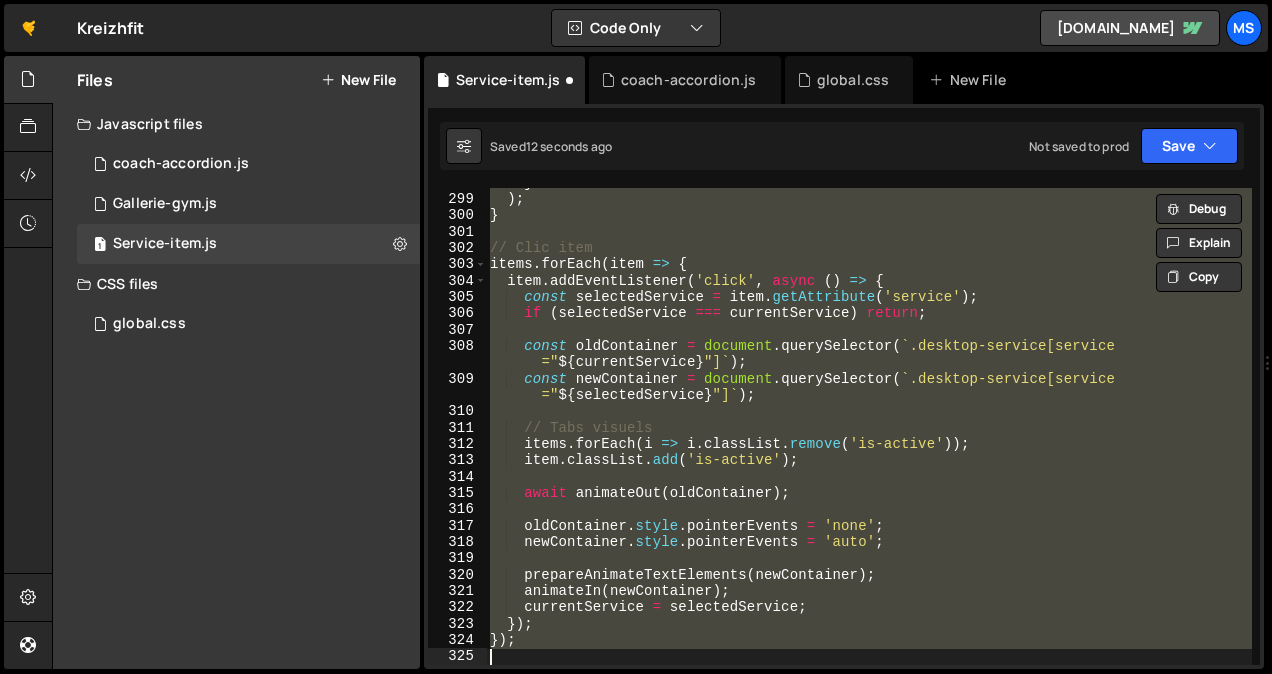 scroll, scrollTop: 2914, scrollLeft: 0, axis: vertical 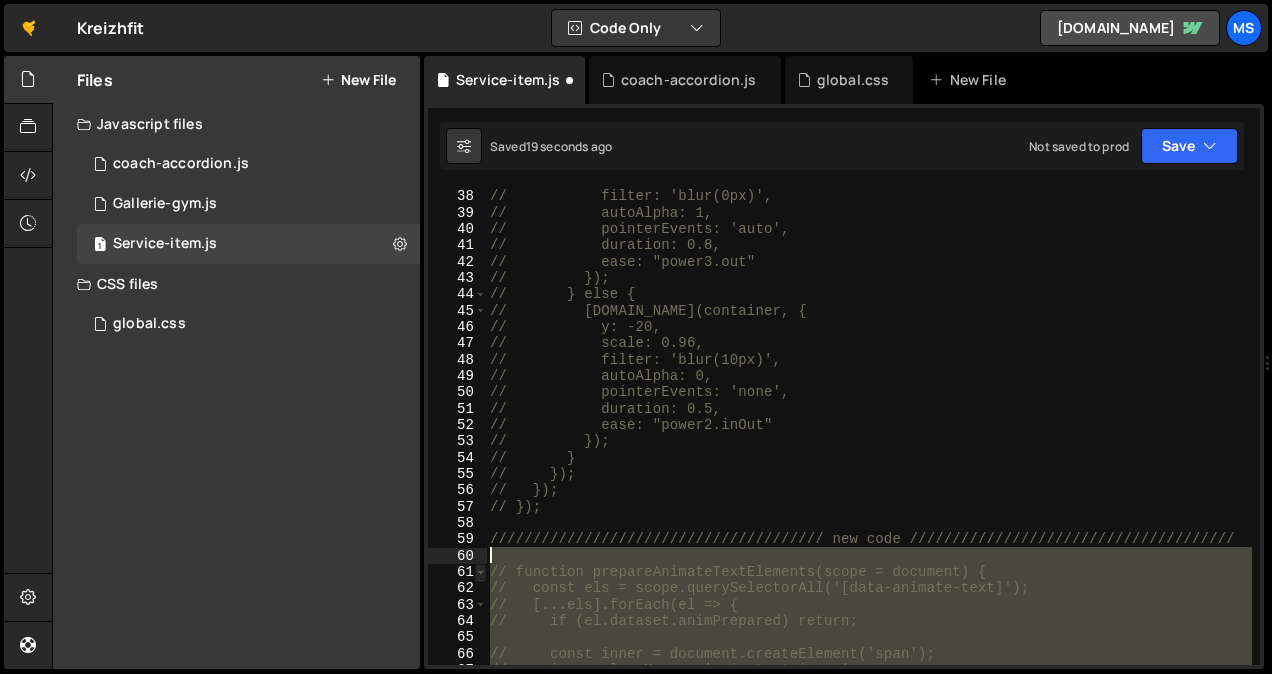 drag, startPoint x: 562, startPoint y: 373, endPoint x: 476, endPoint y: 566, distance: 211.29364 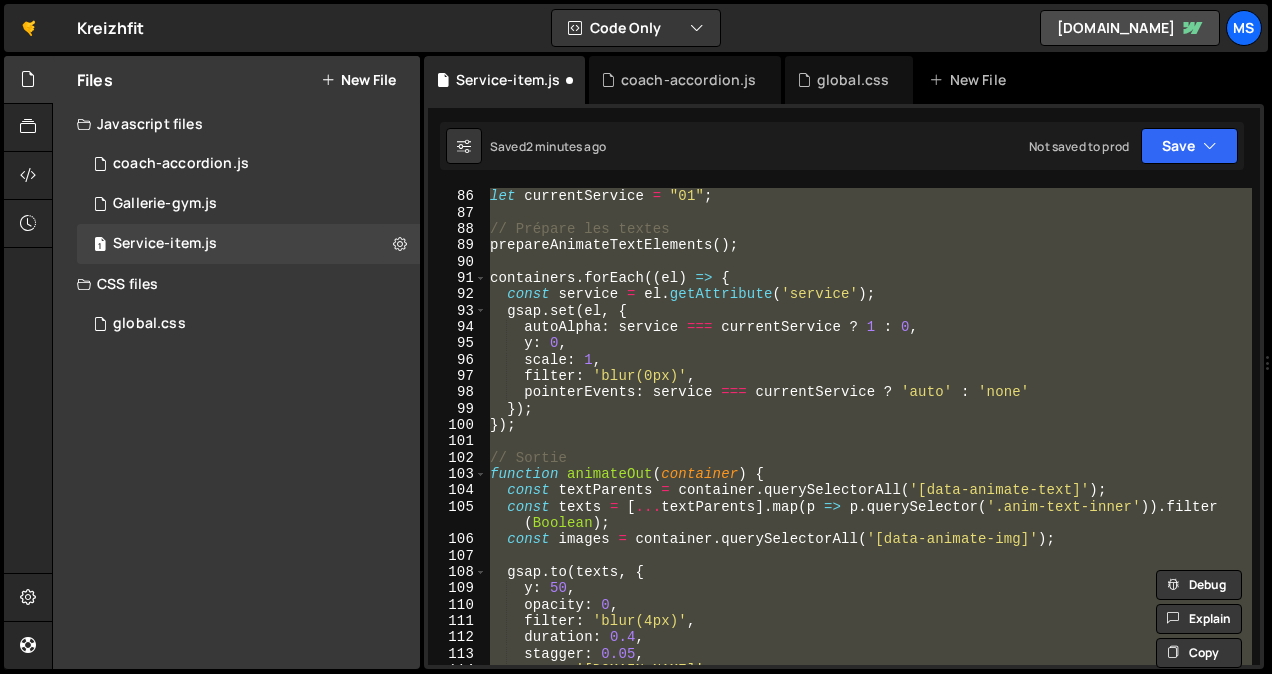 scroll, scrollTop: 1388, scrollLeft: 0, axis: vertical 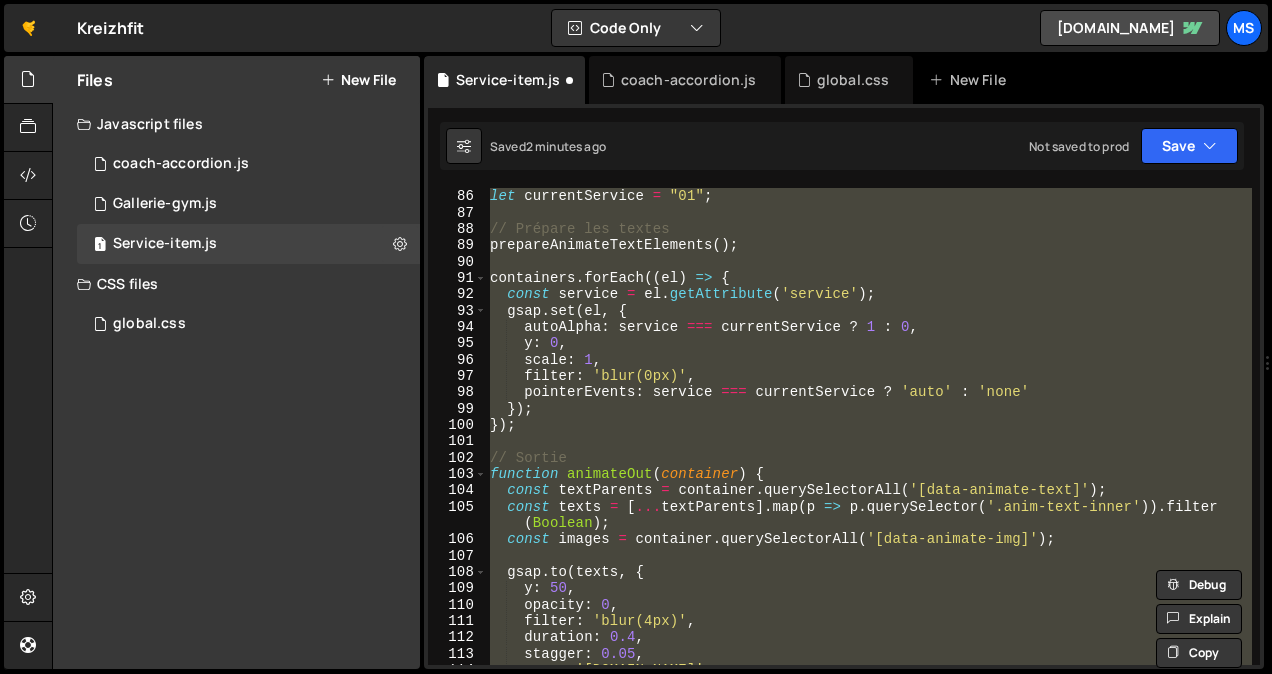 click on "const   containers   =   document . querySelectorAll ( '.desktop-service' ) ; let   currentService   =   "01" ; // Prépare les textes prepareAnimateTextElements ( ) ; containers . forEach (( el )   =>   {    const   service   =   el . getAttribute ( 'service' ) ;    gsap . set ( el ,   {       autoAlpha :   service   ===   currentService   ?   1   :   0 ,       y :   0 ,       scale :   1 ,       filter :   'blur(0px)' ,       pointerEvents :   service   ===   currentService   ?   'auto'   :   'none'    }) ; }) ; // Sortie function   animateOut ( container )   {    const   textParents   =   container . querySelectorAll ( '[data-animate-text]' ) ;    const   texts   =   [ ... textParents ] . map ( p   =>   p . querySelector ( '.anim-text-inner' )) . filter      ( Boolean ) ;    const   images   =   container . querySelectorAll ( '[data-animate-img]' ) ;    gsap . to ( texts ,   {       y :   50 ,       opacity :   0 ,       filter :   'blur(4px)' ,       duration :   0.4 ,       stagger :   0.05 ,       :" at bounding box center [869, 426] 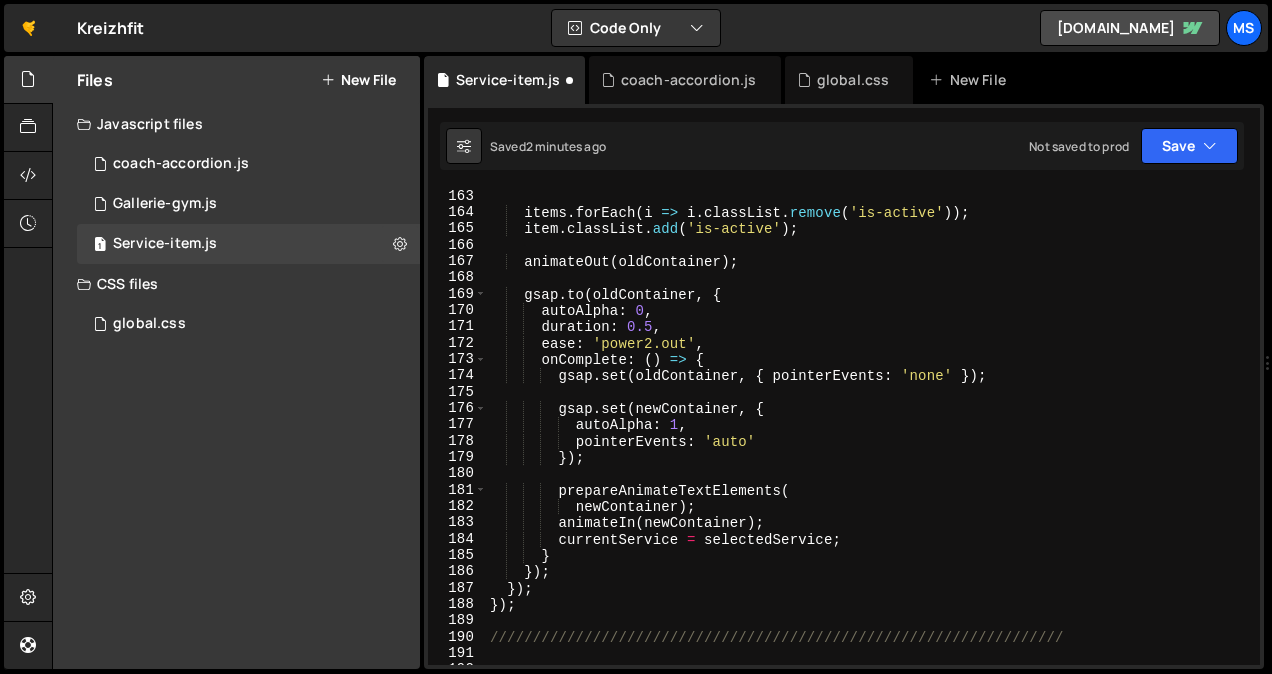 scroll, scrollTop: 2678, scrollLeft: 0, axis: vertical 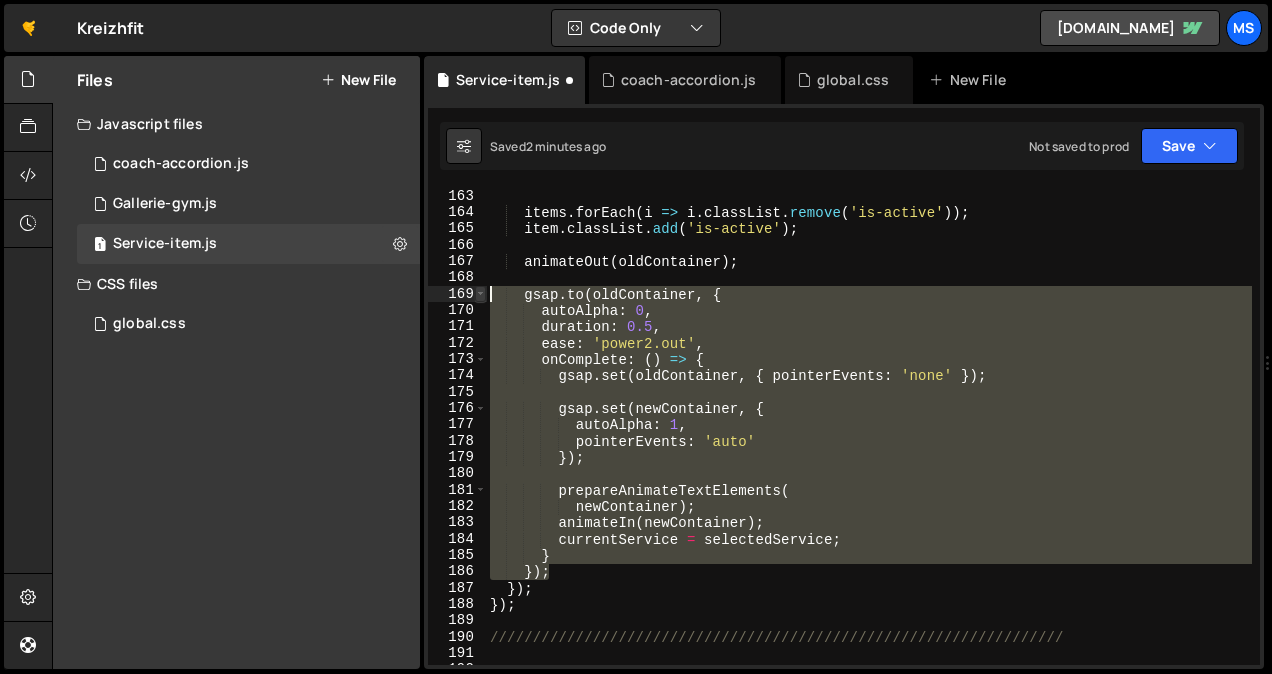 drag, startPoint x: 559, startPoint y: 575, endPoint x: 480, endPoint y: 298, distance: 288.04514 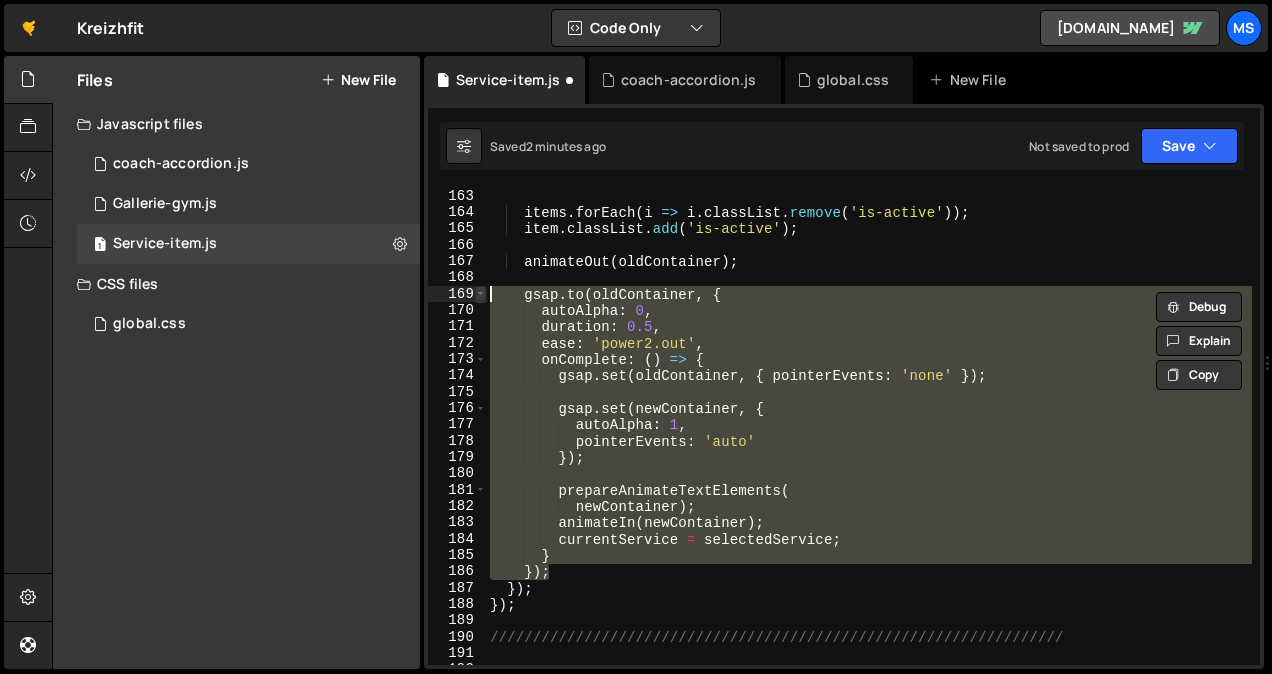paste 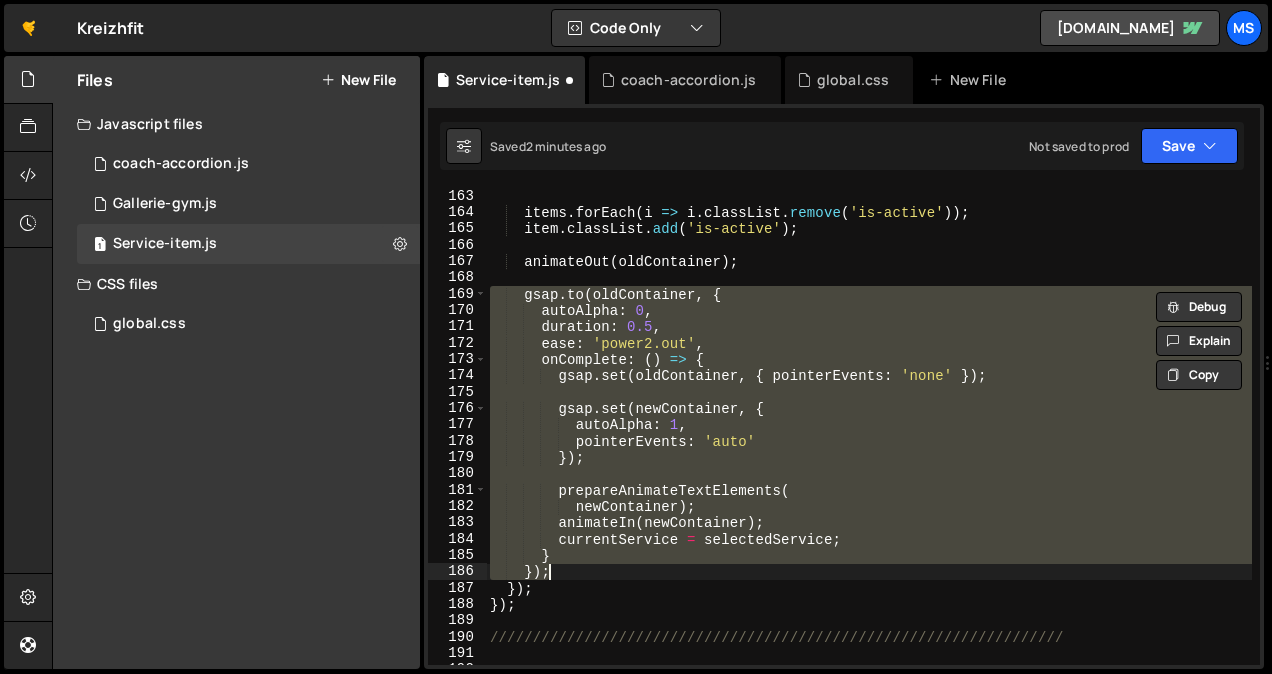 click on "` .desktop-service[service=" ${ selectedService } "] ` ) ;       items . forEach ( i   =>   i . classList . remove ( 'is-active' )) ;       item . classList . add ( 'is-active' ) ;       animateOut ( oldContainer ) ;       gsap . to ( oldContainer ,   {          autoAlpha :   0 ,          duration :   0.5 ,          ease :   'power2.out' ,          onComplete :   ( )   =>   {             gsap . set ( oldContainer ,   {   pointerEvents :   'none'   }) ;             gsap . set ( newContainer ,   {                autoAlpha :   1 ,                pointerEvents :   'auto'             }) ;             prepareAnimateTextElements (                newContainer ) ;             animateIn ( newContainer ) ;             currentService   =   selectedService ;          }       }) ;    }) ; }) ; ///////////////////////////////////////////////////////////////////" at bounding box center [869, 426] 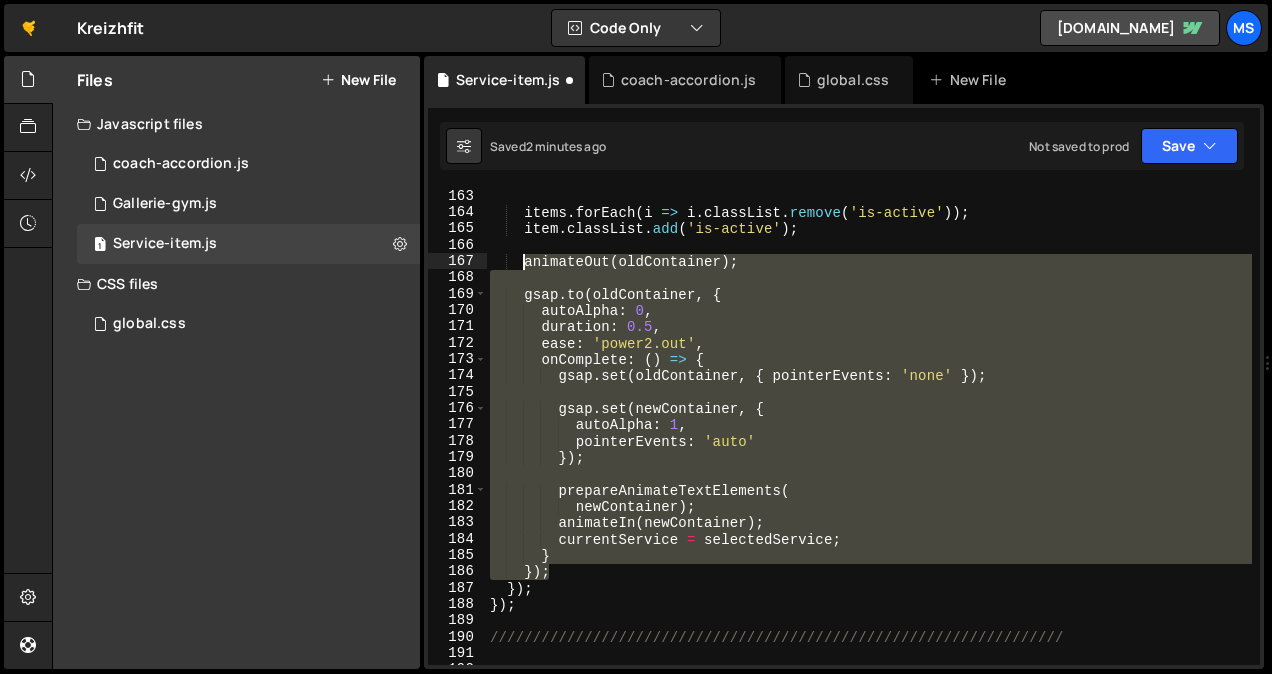 drag, startPoint x: 560, startPoint y: 573, endPoint x: 525, endPoint y: 263, distance: 311.96954 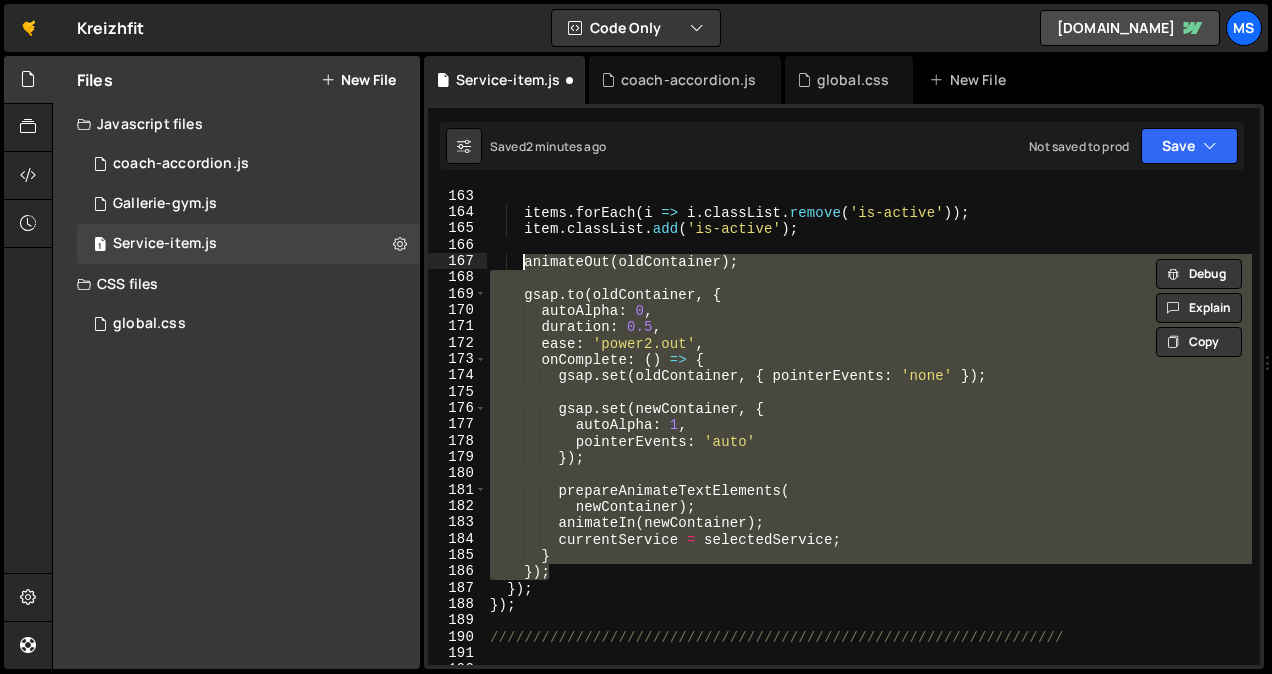 paste 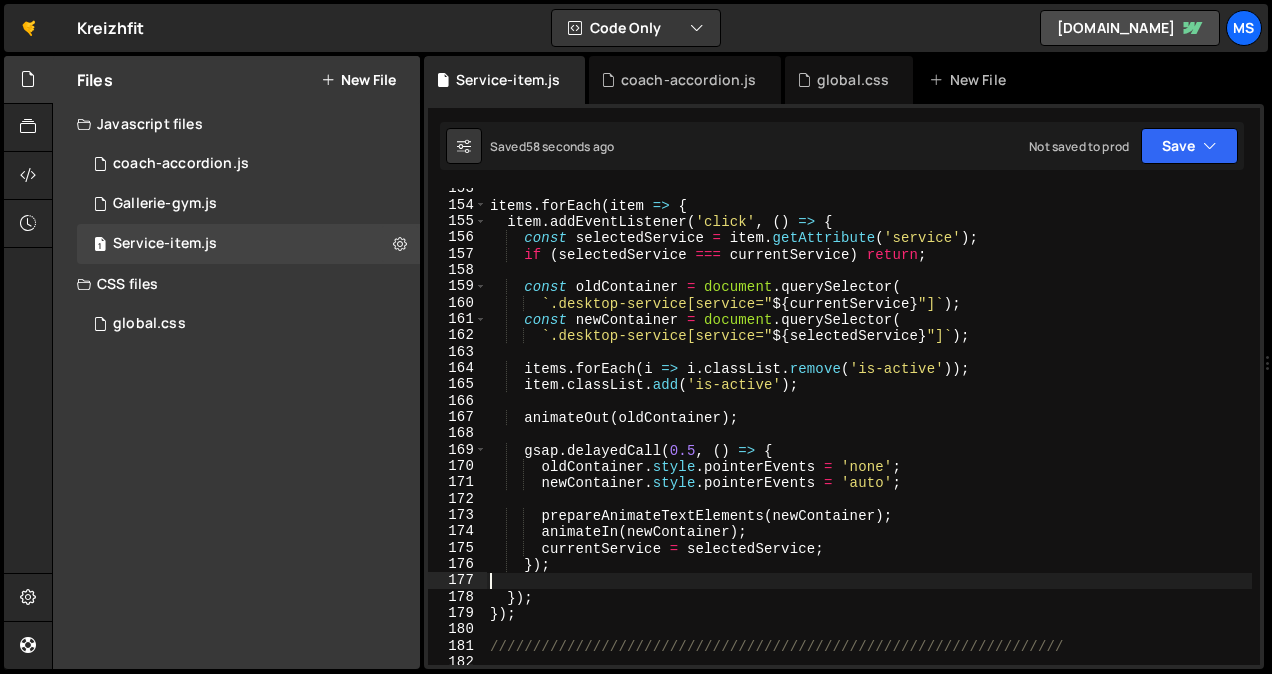 scroll, scrollTop: 2522, scrollLeft: 0, axis: vertical 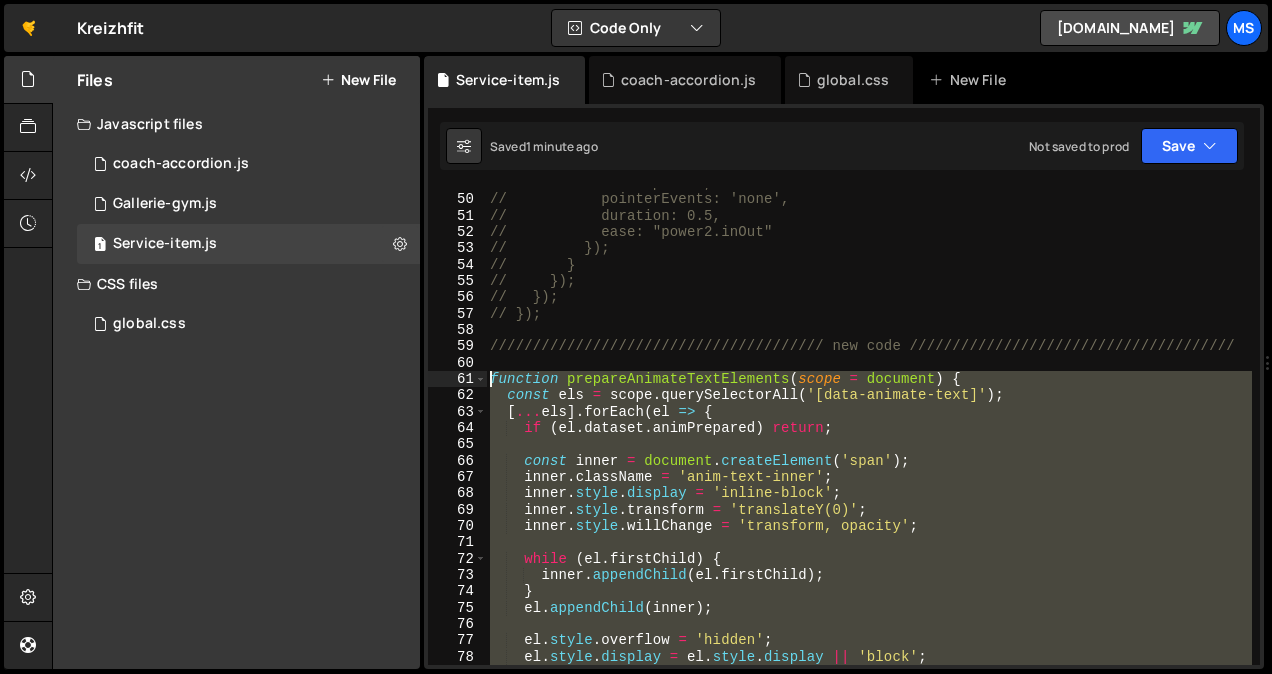 drag, startPoint x: 542, startPoint y: 611, endPoint x: 487, endPoint y: 372, distance: 245.24681 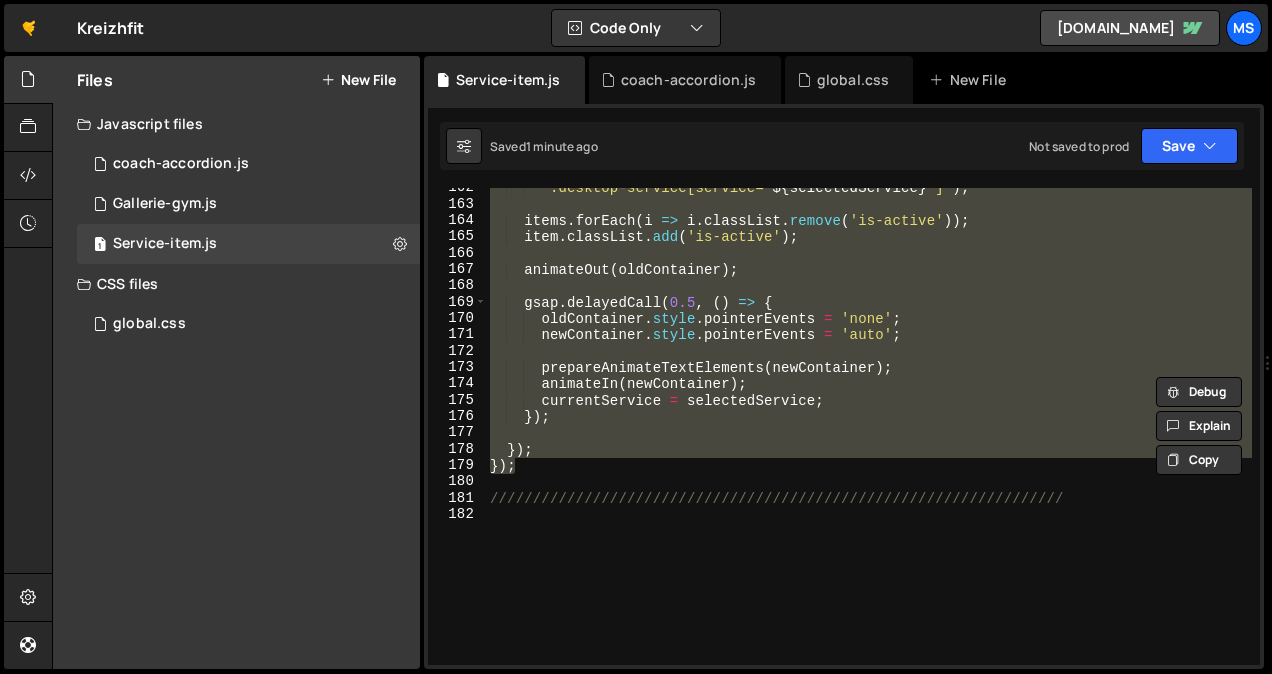 scroll, scrollTop: 2671, scrollLeft: 0, axis: vertical 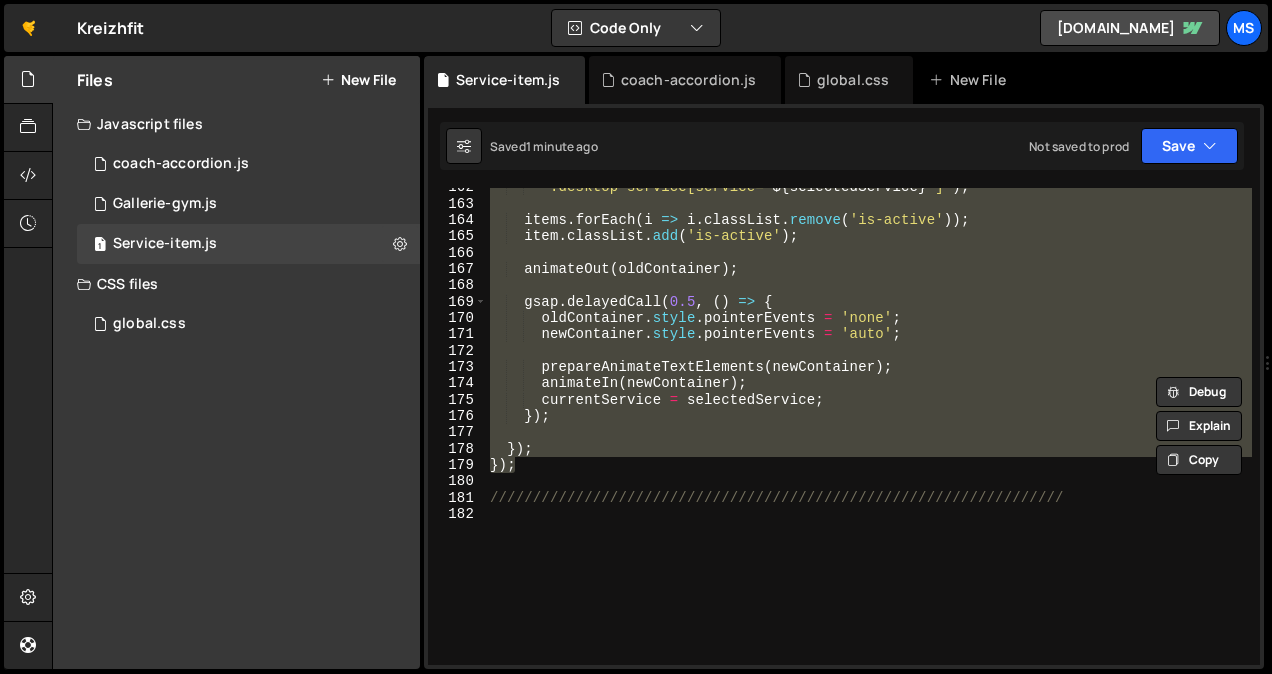 click on "` .desktop-service[service=" ${ selectedService } "] ` ) ;       items . forEach ( i   =>   i . classList . remove ( 'is-active' )) ;       item . classList . add ( 'is-active' ) ;       animateOut ( oldContainer ) ;       gsap . delayedCall ( 0.5 ,   ( )   =>   {          oldContainer . style . pointerEvents   =   'none' ;          newContainer . style . pointerEvents   =   'auto' ;          prepareAnimateTextElements ( newContainer ) ;          animateIn ( newContainer ) ;          currentService   =   selectedService ;       }) ;    }) ; }) ; ///////////////////////////////////////////////////////////////////" at bounding box center (869, 426) 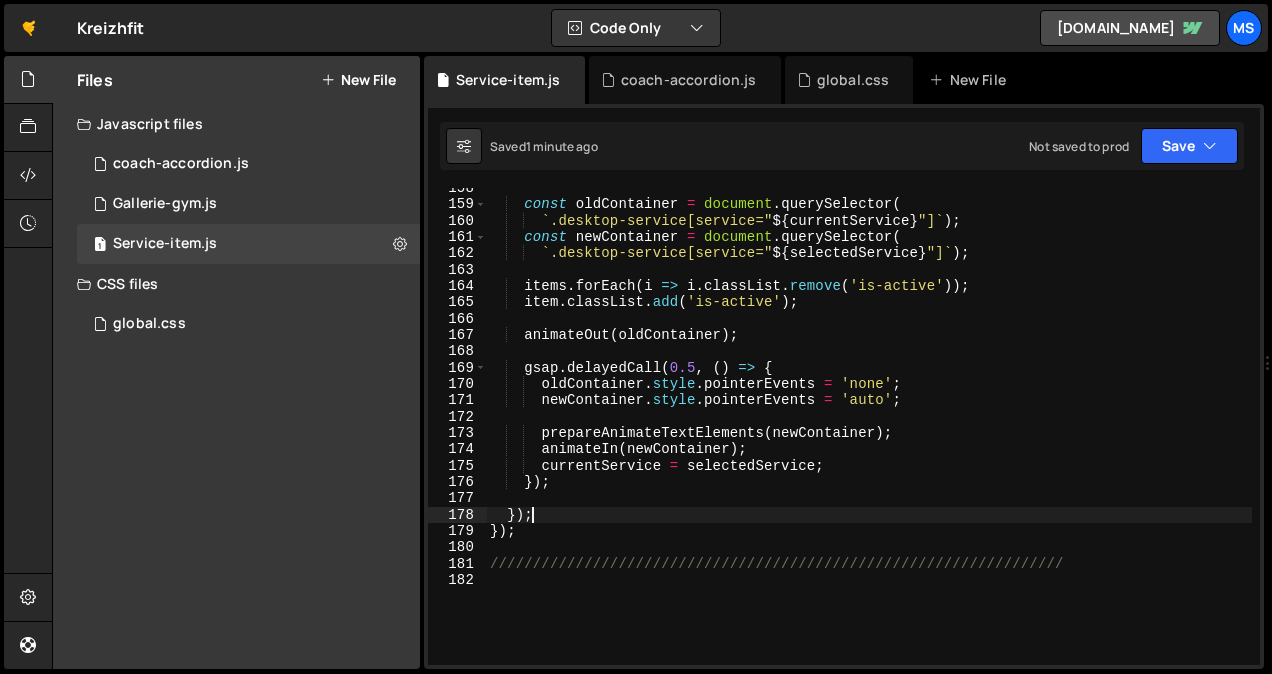 scroll, scrollTop: 2604, scrollLeft: 0, axis: vertical 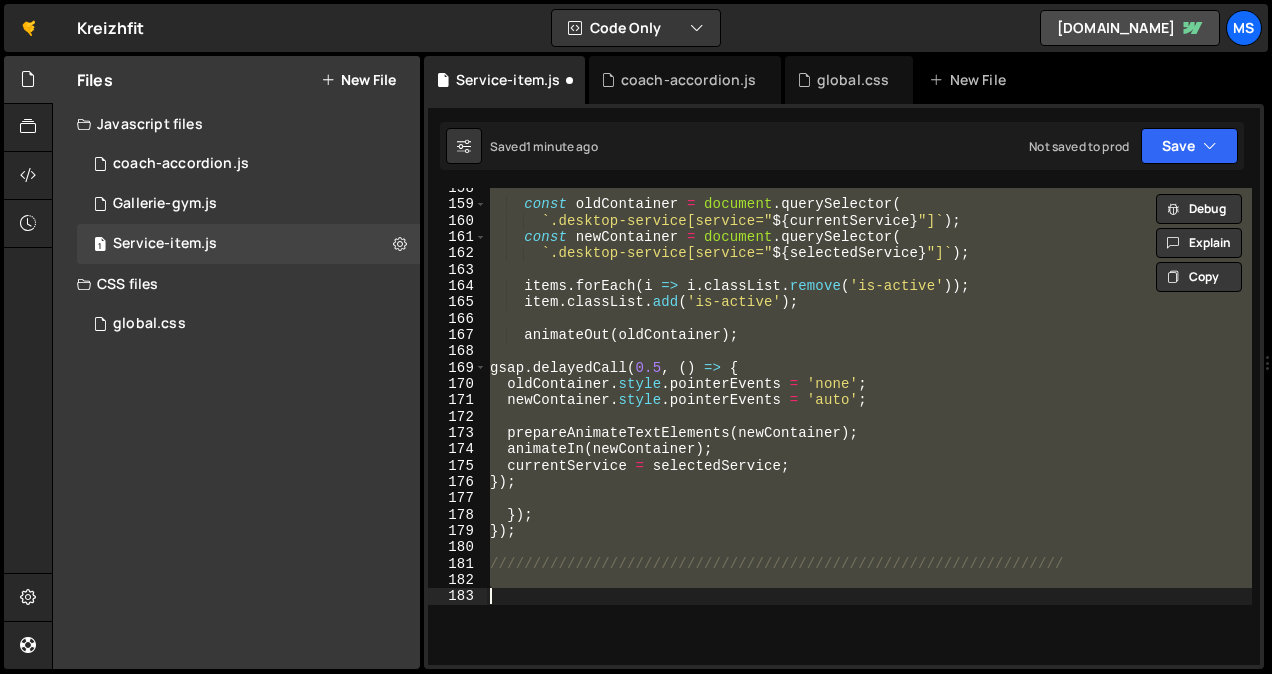 type on "}
});" 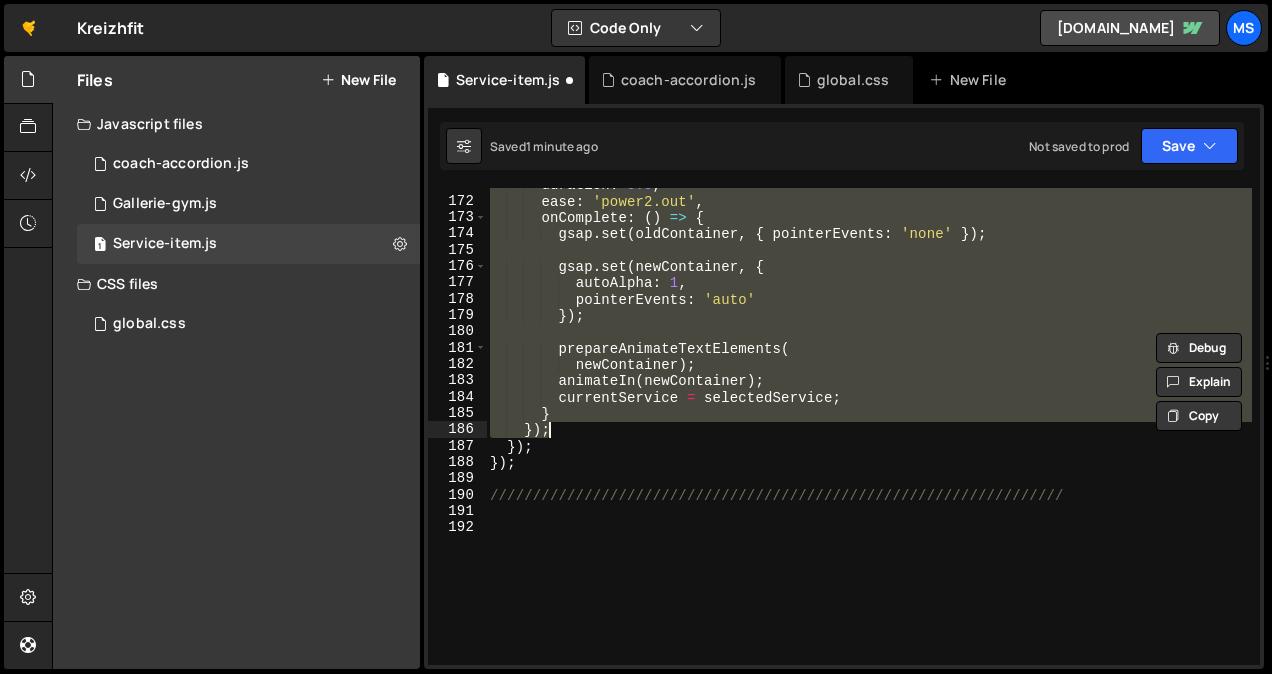 scroll, scrollTop: 2819, scrollLeft: 0, axis: vertical 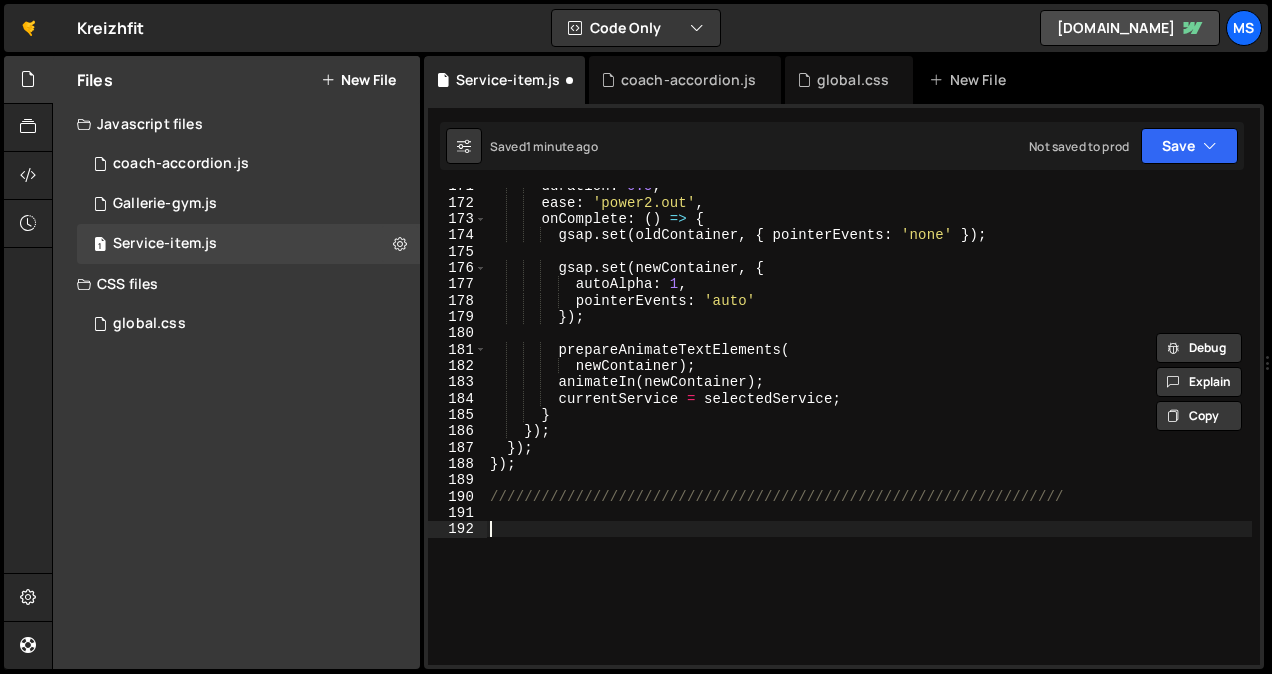 click on "duration :   0.5 ,          ease :   'power2.out' ,          onComplete :   ( )   =>   {             gsap . set ( oldContainer ,   {   pointerEvents :   'none'   }) ;             gsap . set ( newContainer ,   {                autoAlpha :   1 ,                pointerEvents :   'auto'             }) ;             prepareAnimateTextElements (                newContainer ) ;             animateIn ( newContainer ) ;             currentService   =   selectedService ;          }       }) ;    }) ; }) ; ///////////////////////////////////////////////////////////////////" at bounding box center [869, 433] 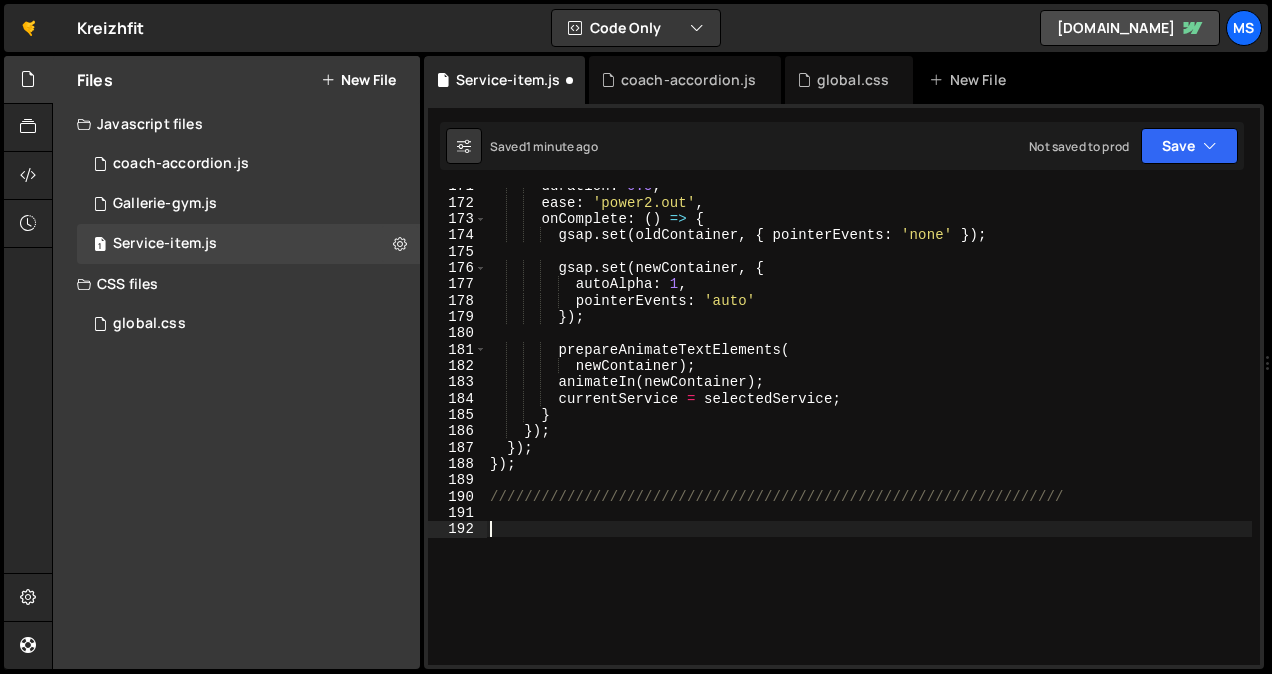 paste on "});" 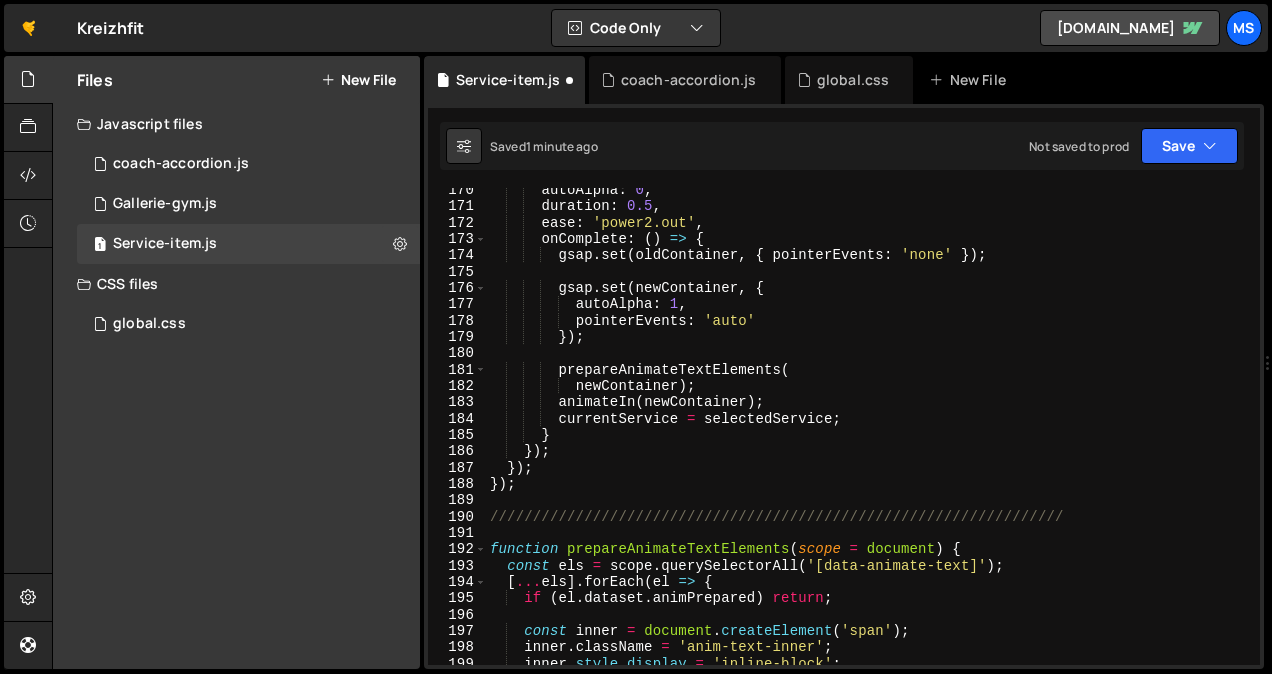scroll, scrollTop: 2798, scrollLeft: 0, axis: vertical 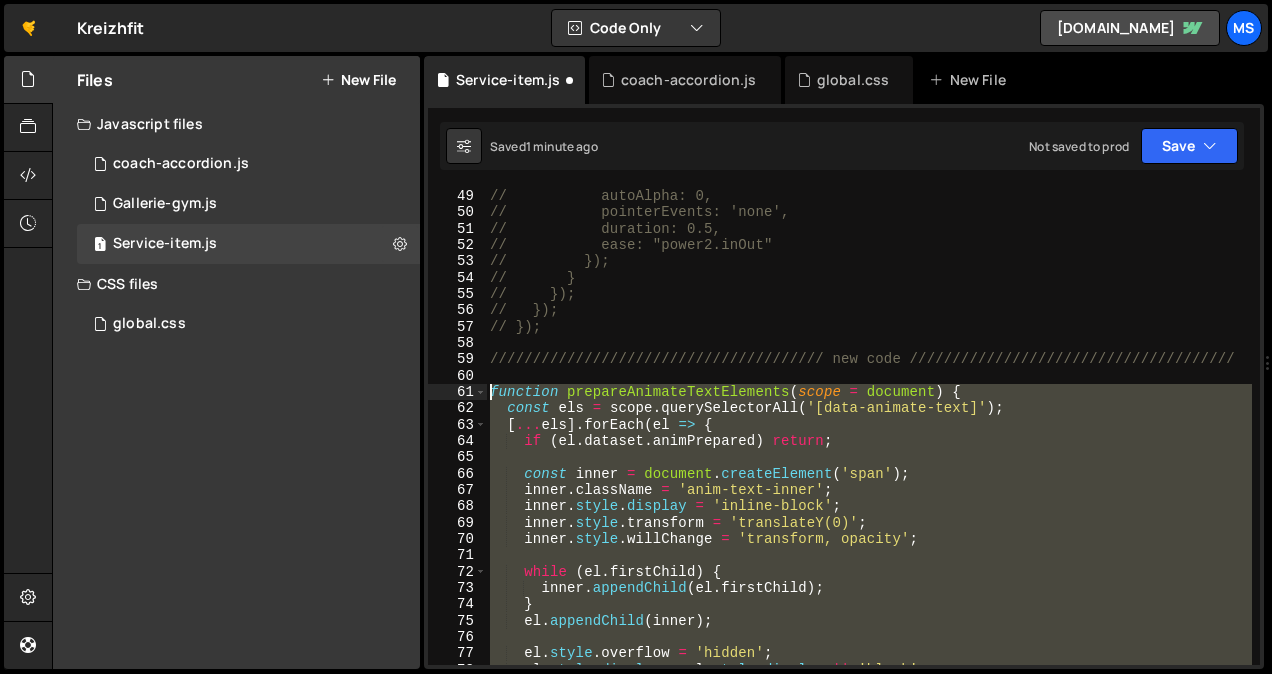 drag, startPoint x: 522, startPoint y: 487, endPoint x: 457, endPoint y: 388, distance: 118.43141 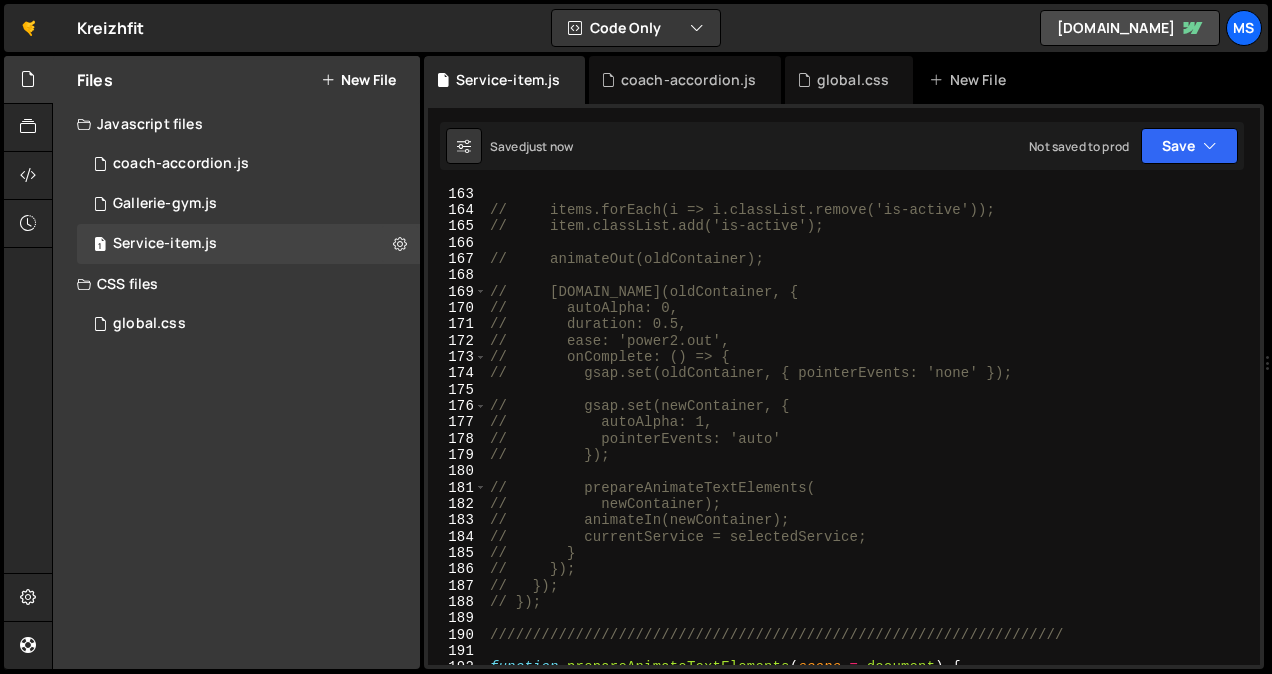 scroll, scrollTop: 2669, scrollLeft: 0, axis: vertical 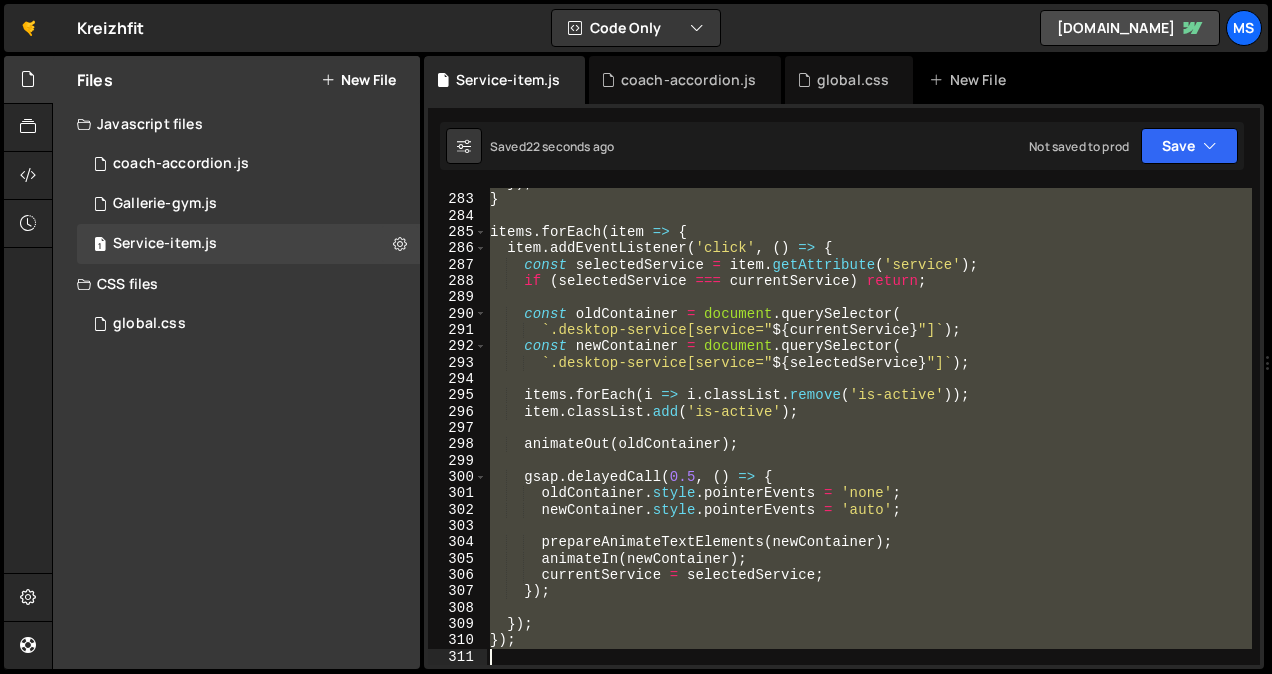 drag, startPoint x: 516, startPoint y: 308, endPoint x: 589, endPoint y: 725, distance: 423.34146 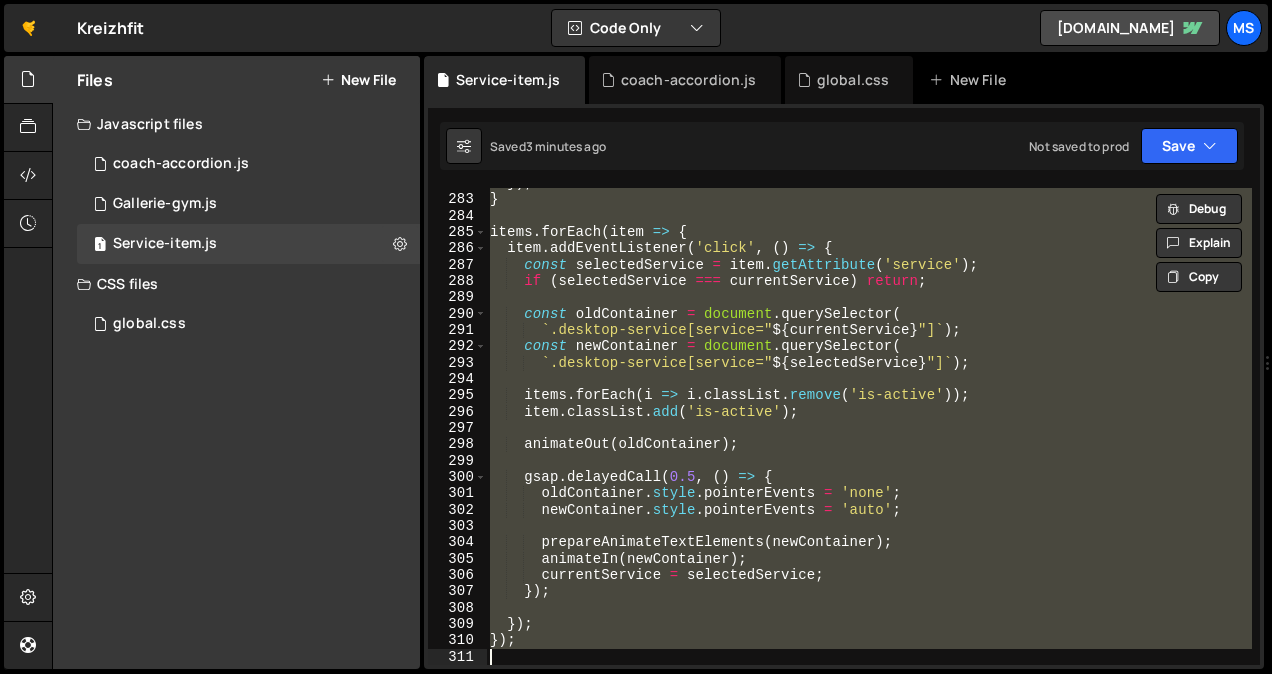 paste 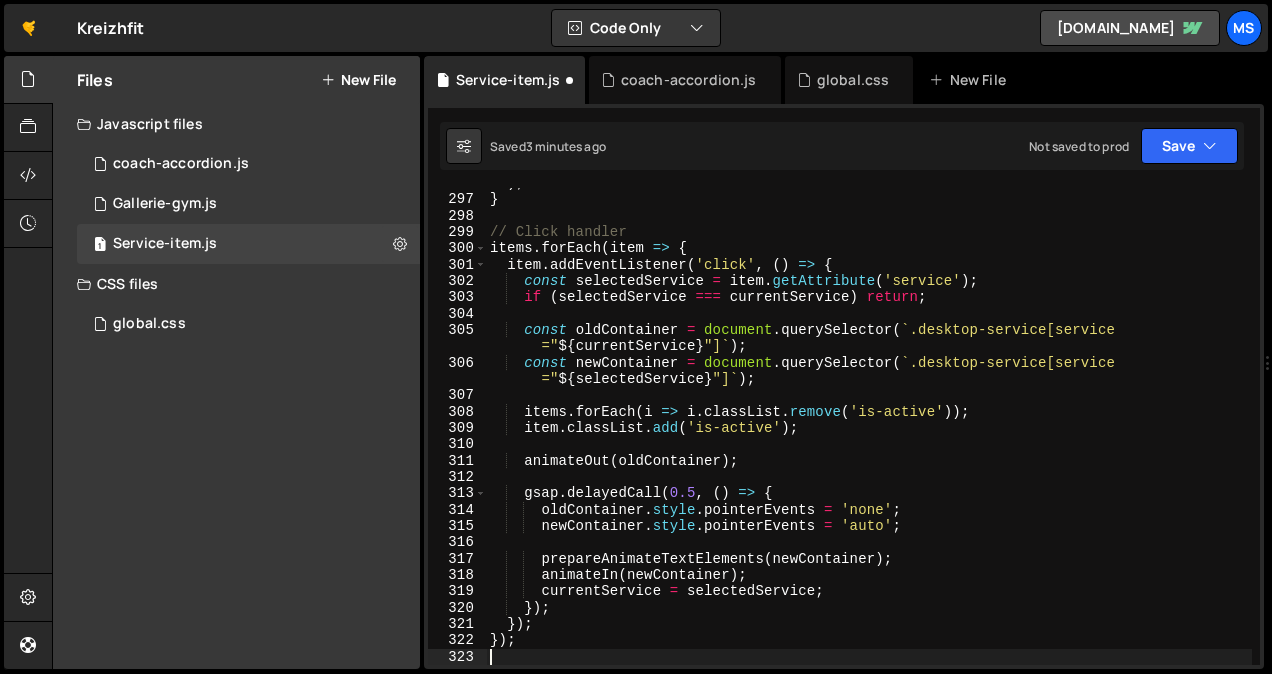 scroll, scrollTop: 4913, scrollLeft: 0, axis: vertical 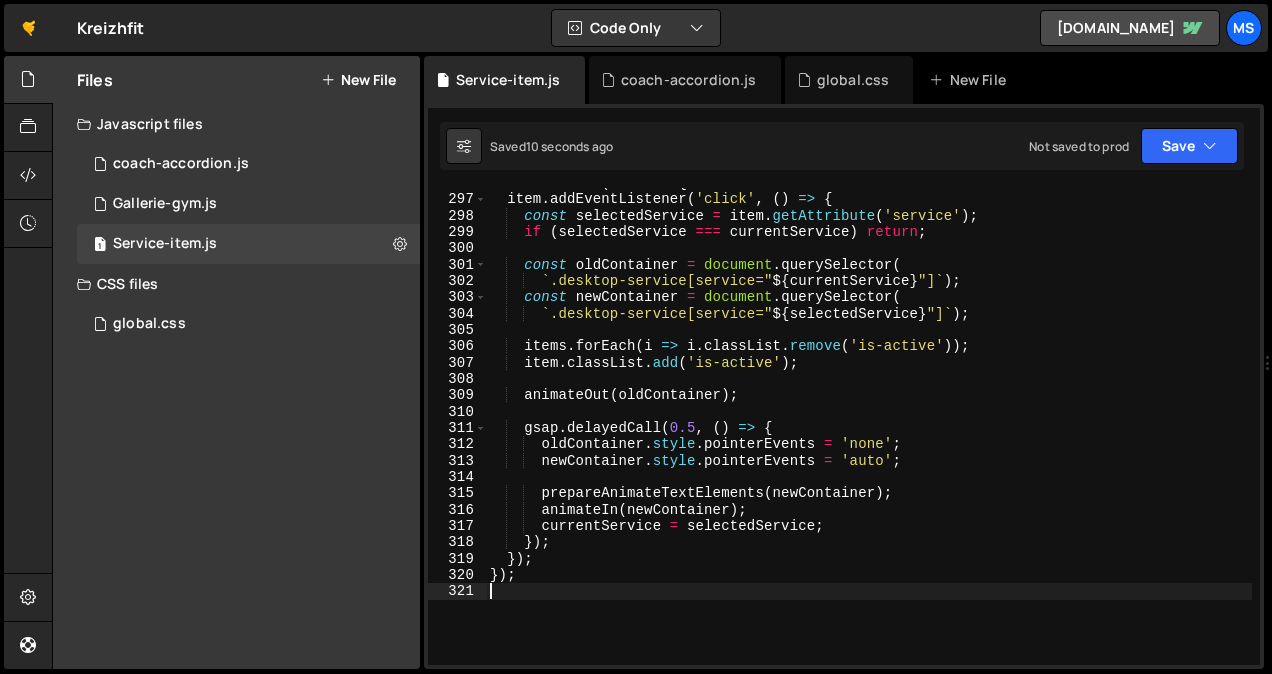type on "});" 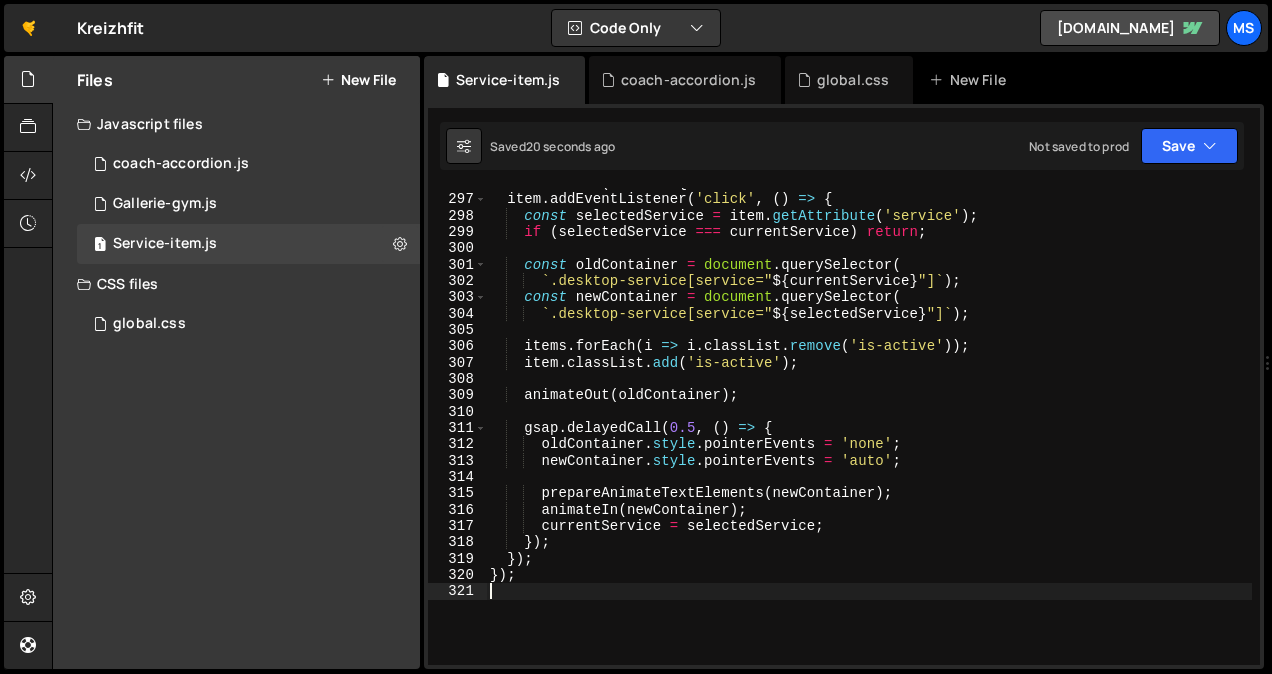 type on "});" 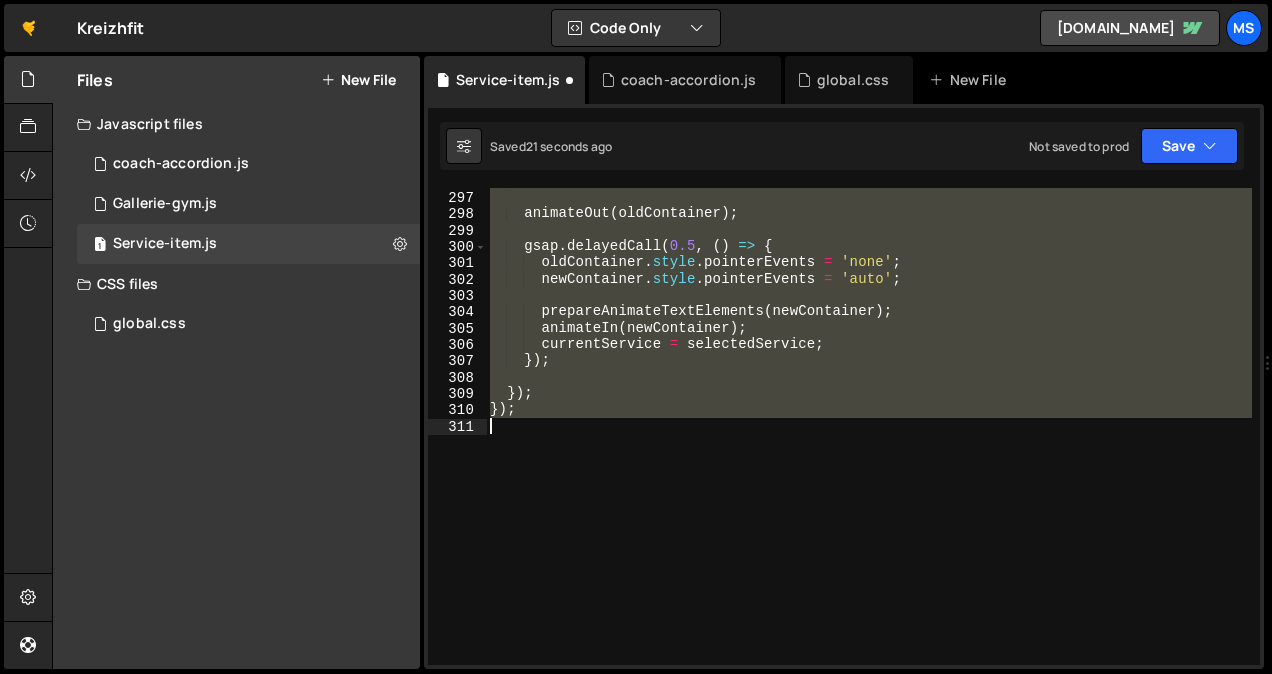 scroll, scrollTop: 4898, scrollLeft: 0, axis: vertical 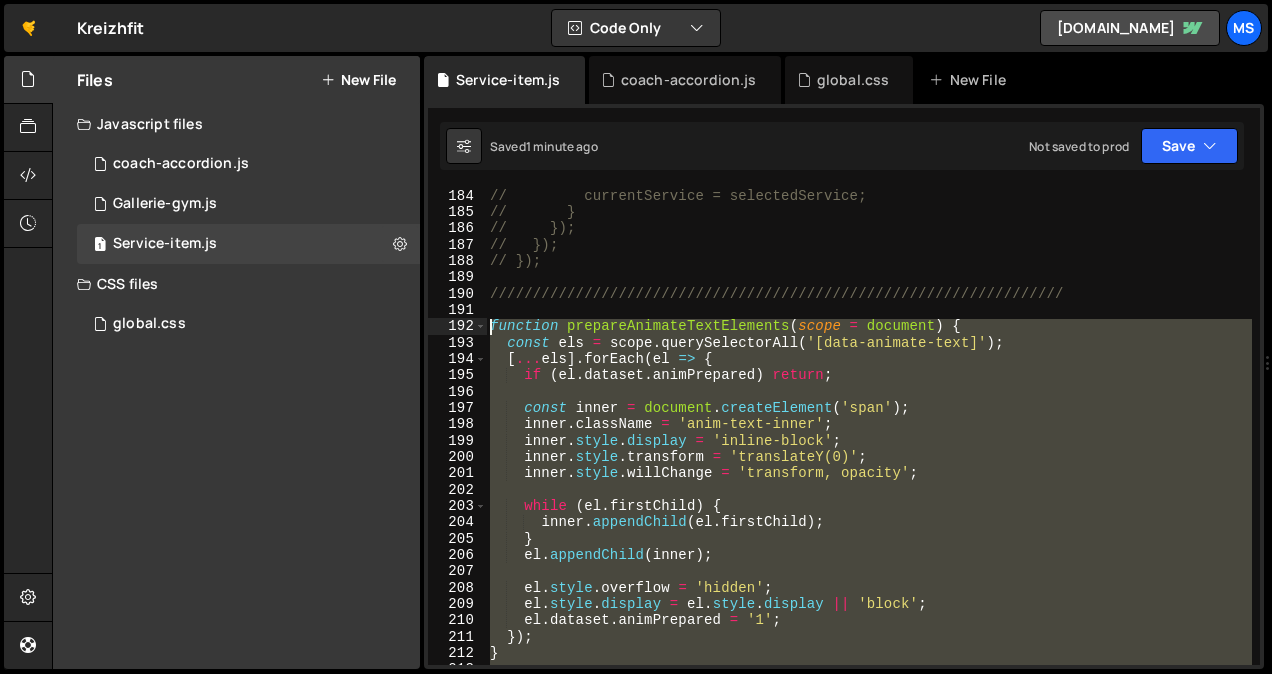 drag, startPoint x: 544, startPoint y: 431, endPoint x: 470, endPoint y: 327, distance: 127.64012 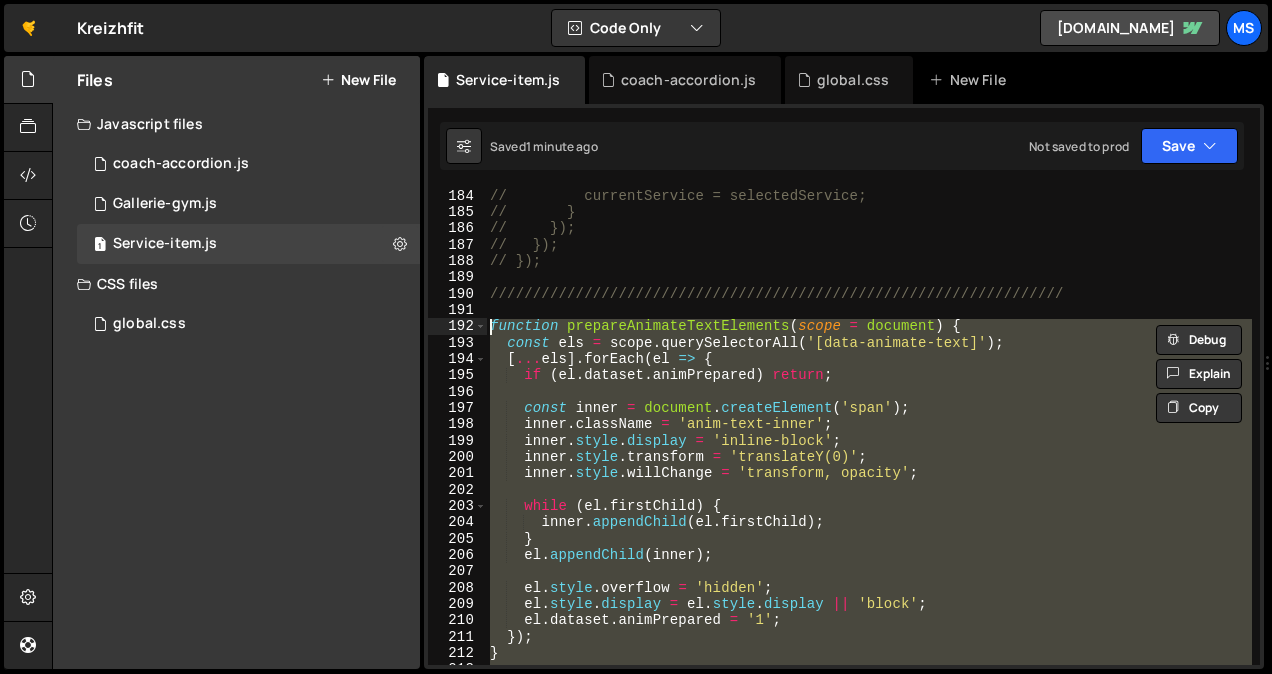 paste 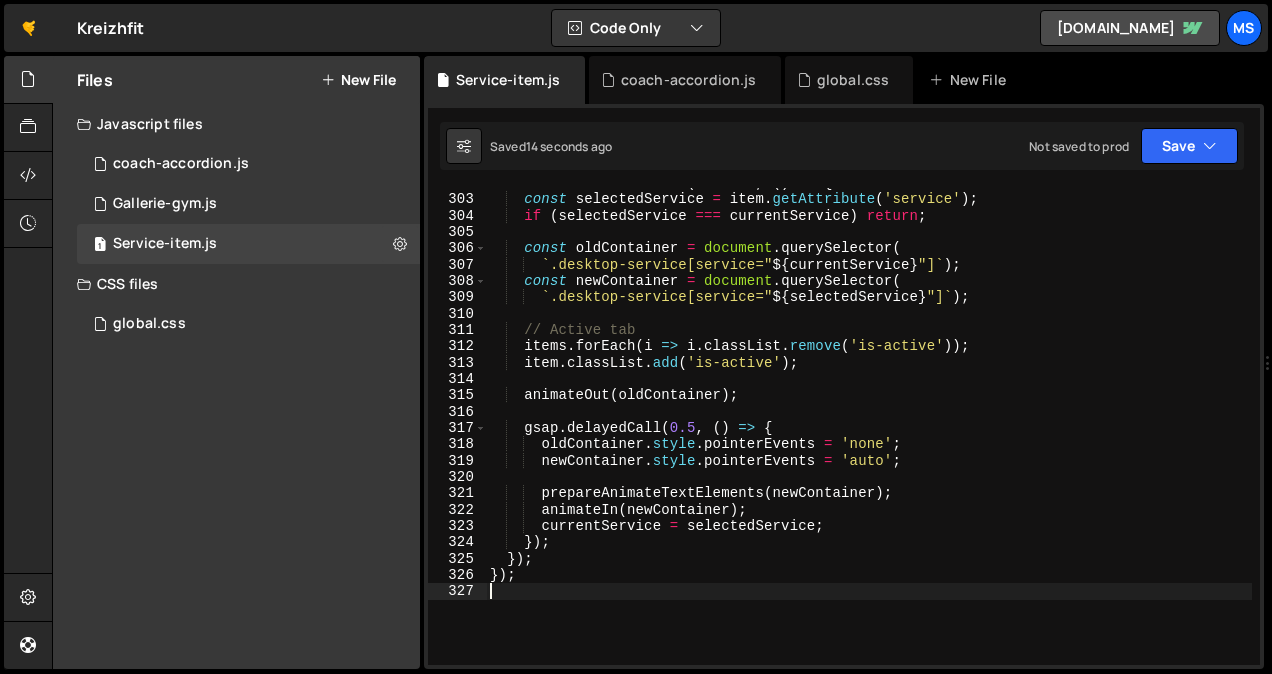 type on "});" 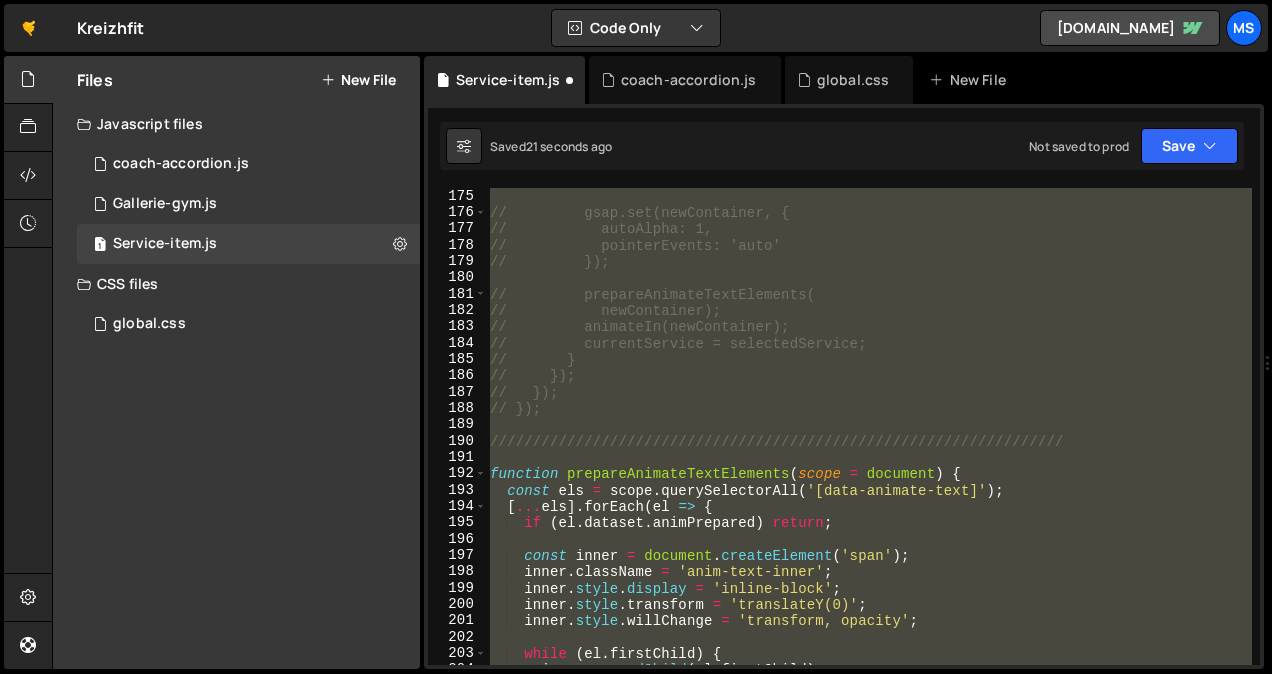 scroll, scrollTop: 2886, scrollLeft: 0, axis: vertical 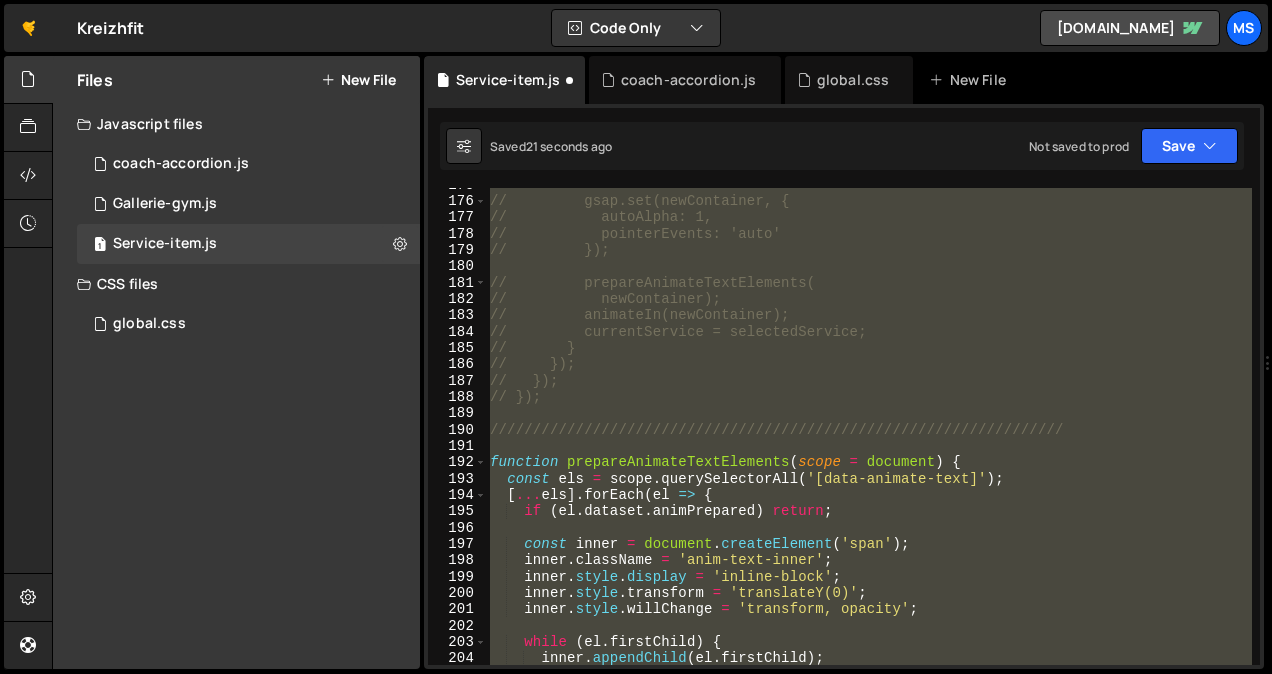 click on "//         gsap.set(newContainer, { //           autoAlpha: 1, //           pointerEvents: 'auto' //         }); //         prepareAnimateTextElements( //           newContainer); //         animateIn(newContainer); //         currentService = selectedService; //       } //     }); //   }); // }); /////////////////////////////////////////////////////////////////// function   prepareAnimateTextElements ( scope   =   document )   {    const   els   =   scope . querySelectorAll ( '[data-animate-text]' ) ;    [ ... els ] . forEach ( el   =>   {       if   ( el . dataset . animPrepared )   return ;       const   inner   =   document . createElement ( 'span' ) ;       inner . className   =   'anim-text-inner' ;       inner . style . display   =   'inline-block' ;       inner . style . transform   =   'translateY(0)' ;       inner . style . willChange   =   'transform, opacity' ;       while   ( el . firstChild )   {          inner . appendChild ( el . firstChild ) ;       }" at bounding box center [869, 426] 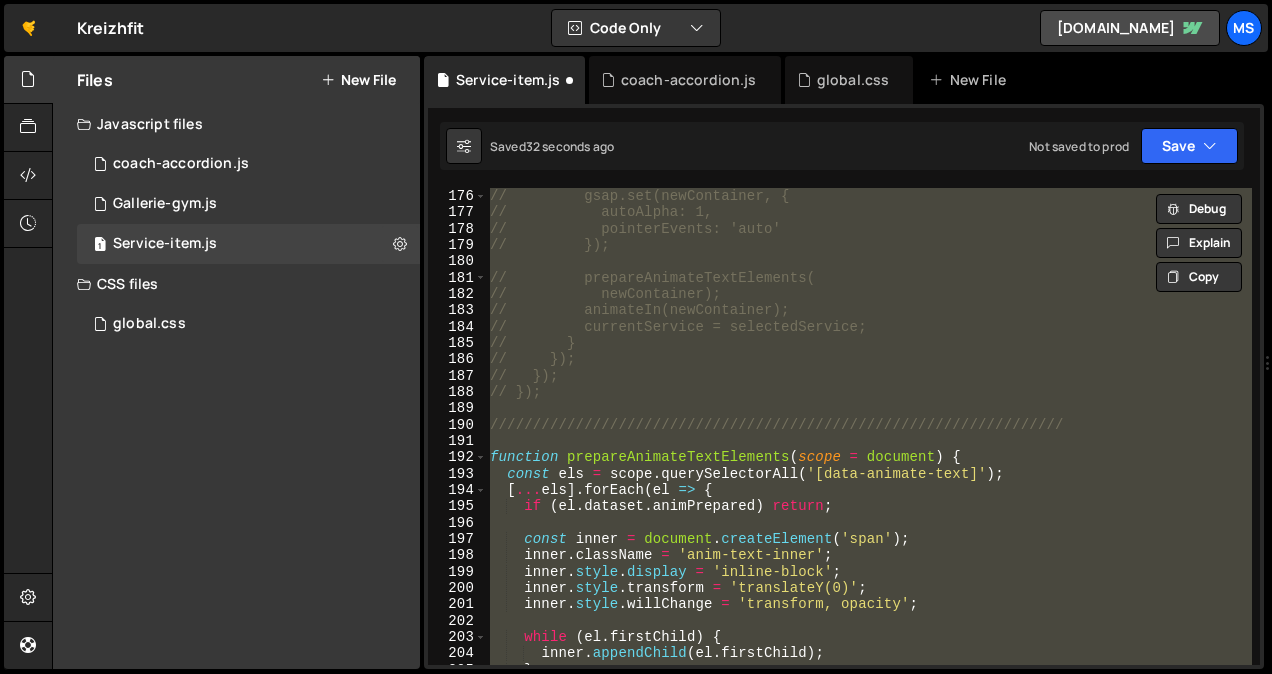 scroll, scrollTop: 2907, scrollLeft: 0, axis: vertical 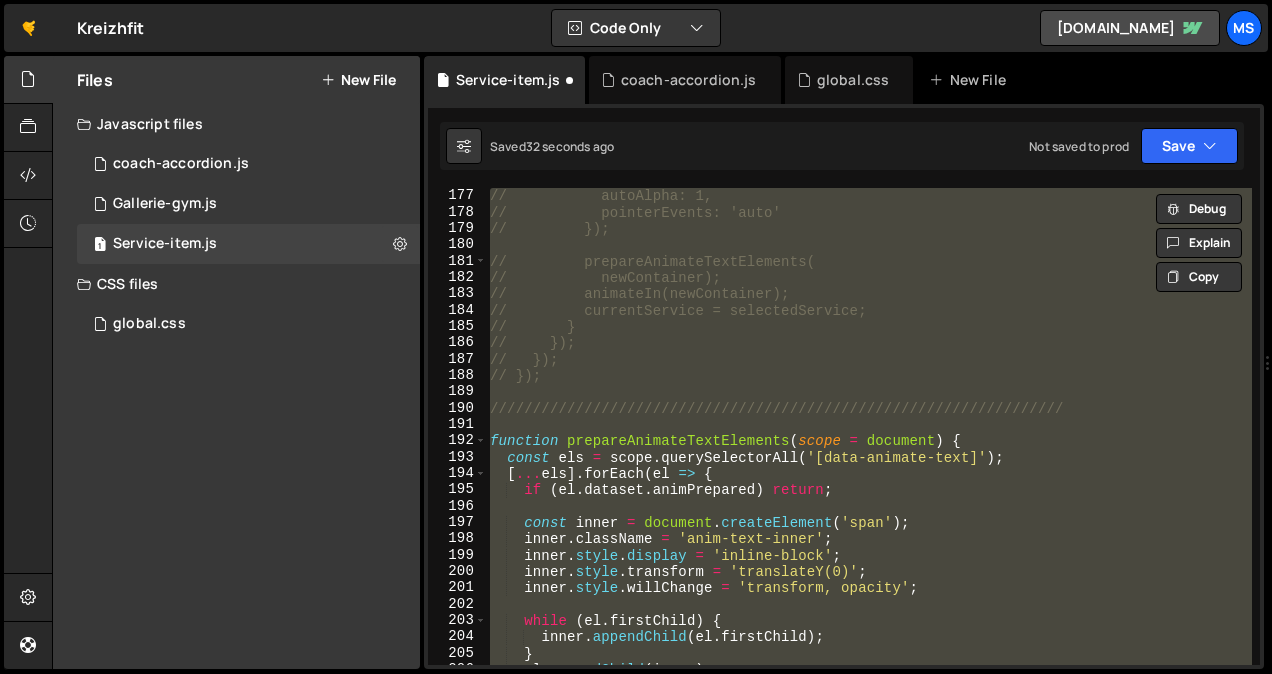 click on "//           autoAlpha: 1, //           pointerEvents: 'auto' //         }); //         prepareAnimateTextElements( //           newContainer); //         animateIn(newContainer); //         currentService = selectedService; //       } //     }); //   }); // }); /////////////////////////////////////////////////////////////////// function   prepareAnimateTextElements ( scope   =   document )   {    const   els   =   scope . querySelectorAll ( '[data-animate-text]' ) ;    [ ... els ] . forEach ( el   =>   {       if   ( el . dataset . animPrepared )   return ;       const   inner   =   document . createElement ( 'span' ) ;       inner . className   =   'anim-text-inner' ;       inner . style . display   =   'inline-block' ;       inner . style . transform   =   'translateY(0)' ;       inner . style . willChange   =   'transform, opacity' ;       while   ( el . firstChild )   {          inner . appendChild ( el . firstChild ) ;       }       el . appendChild ( inner ) ;" at bounding box center [869, 426] 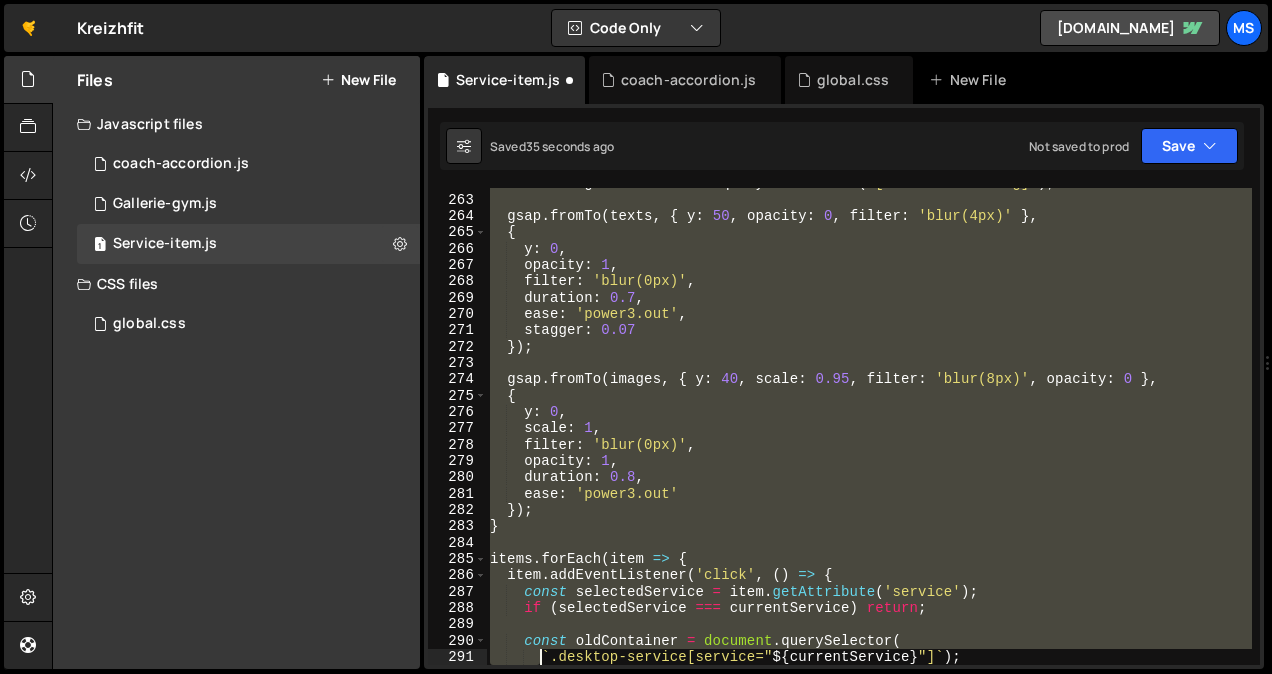 scroll, scrollTop: 4668, scrollLeft: 0, axis: vertical 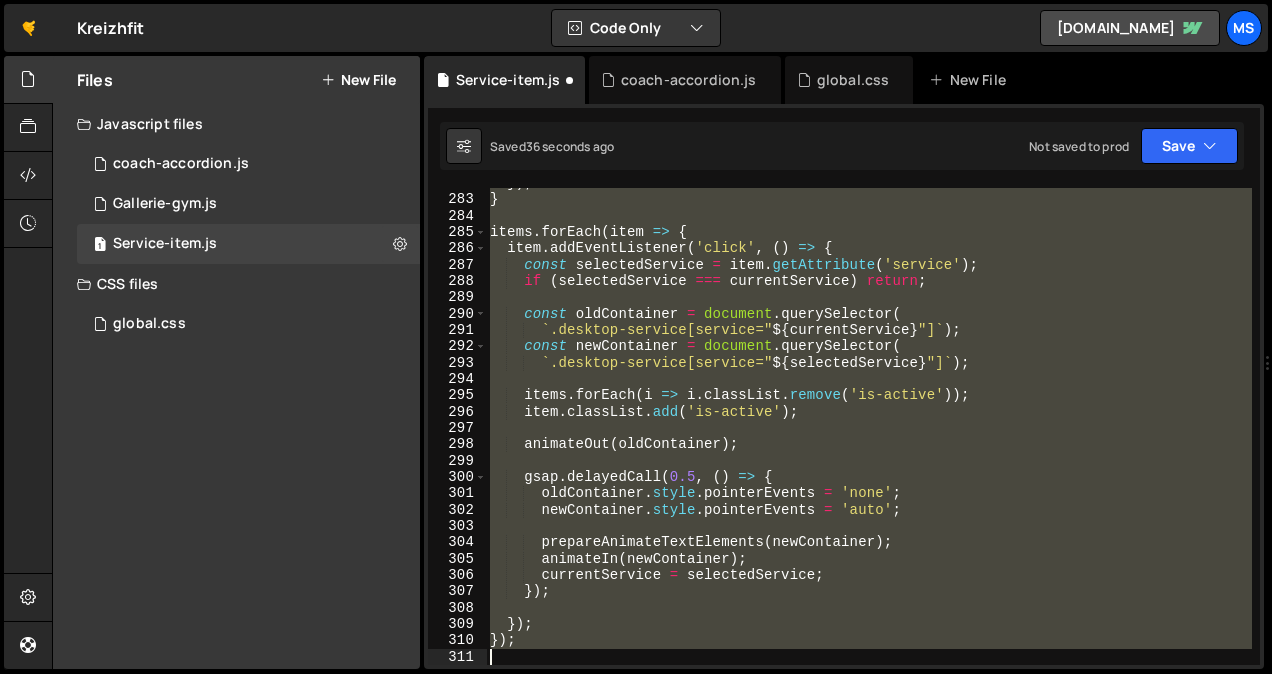 drag, startPoint x: 510, startPoint y: 427, endPoint x: 539, endPoint y: 699, distance: 273.5416 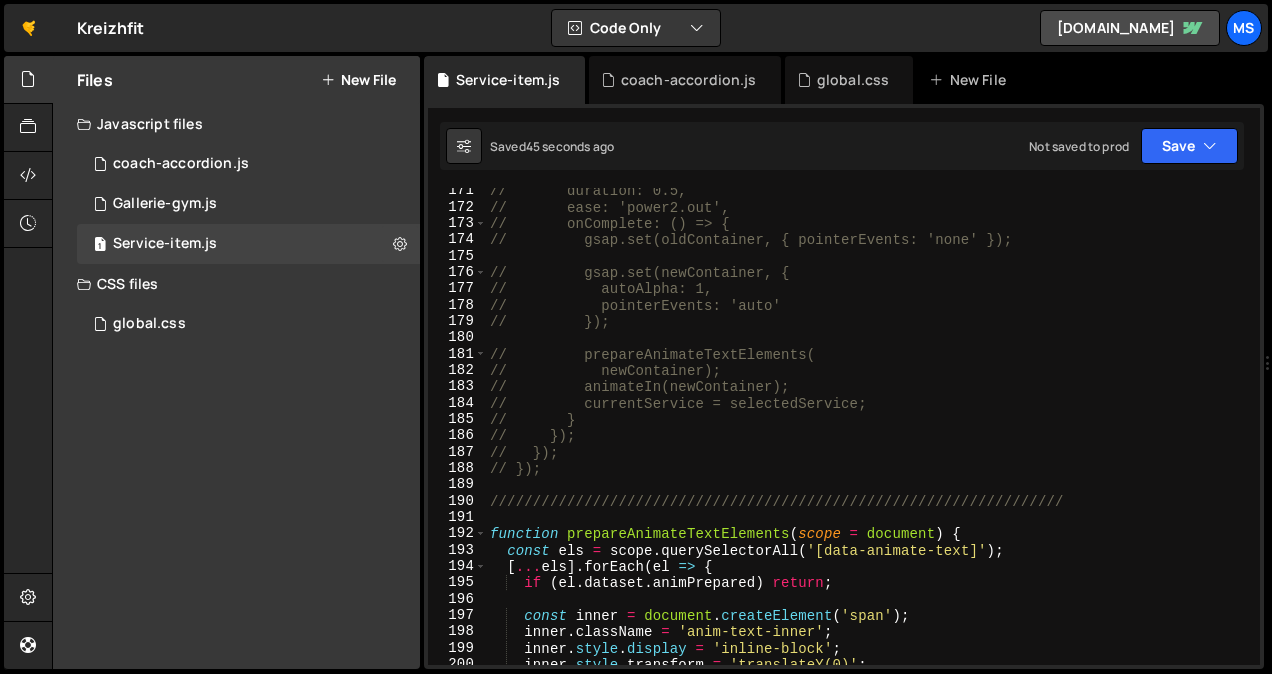 scroll, scrollTop: 2817, scrollLeft: 0, axis: vertical 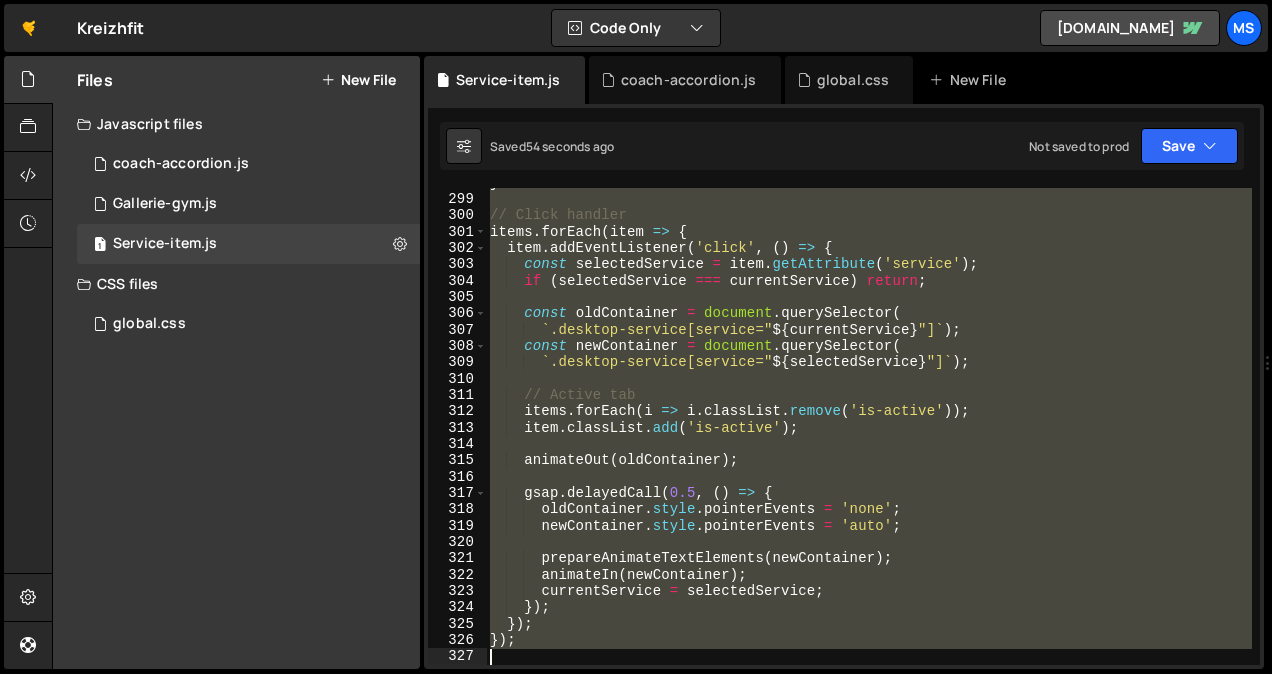 drag, startPoint x: 517, startPoint y: 520, endPoint x: 521, endPoint y: 723, distance: 203.0394 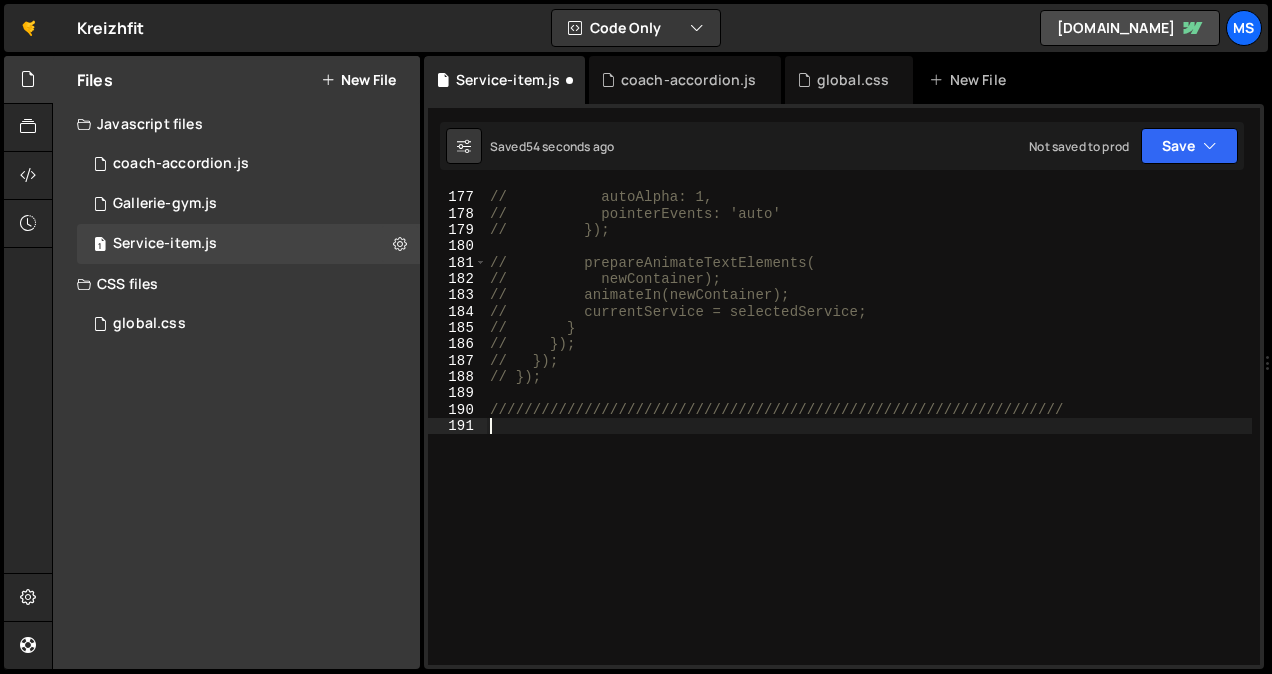 scroll, scrollTop: 2905, scrollLeft: 0, axis: vertical 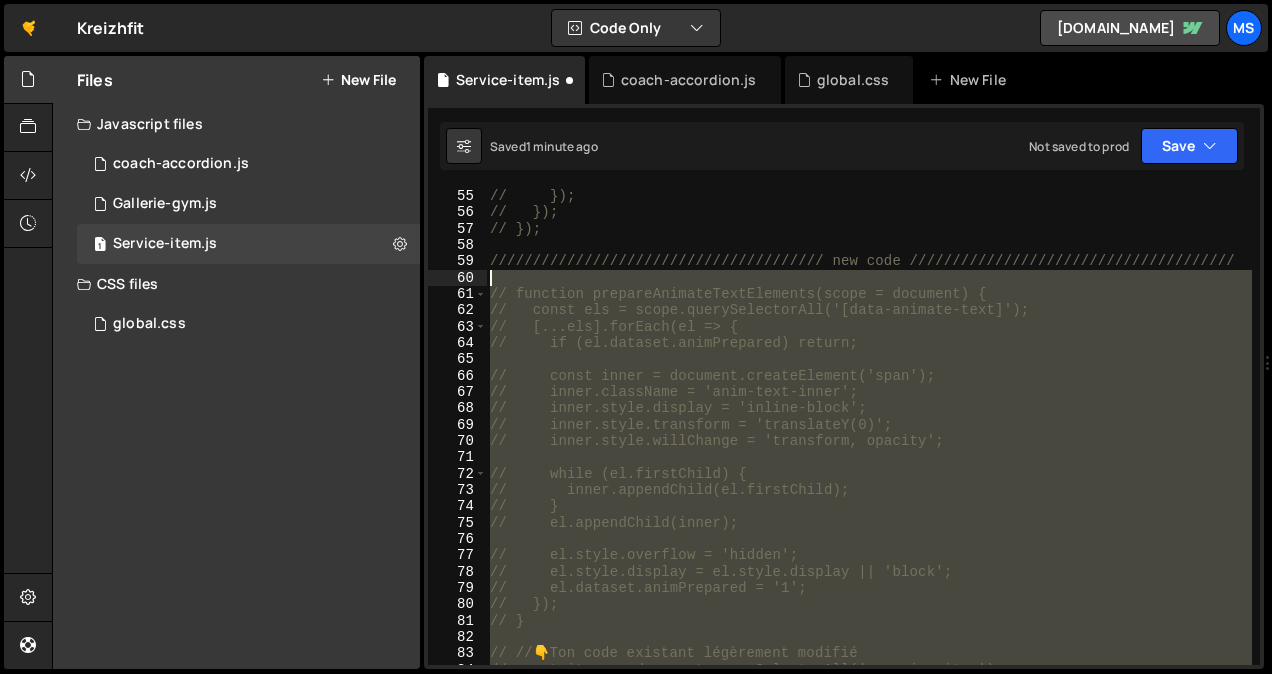 drag, startPoint x: 568, startPoint y: 372, endPoint x: 488, endPoint y: 271, distance: 128.84486 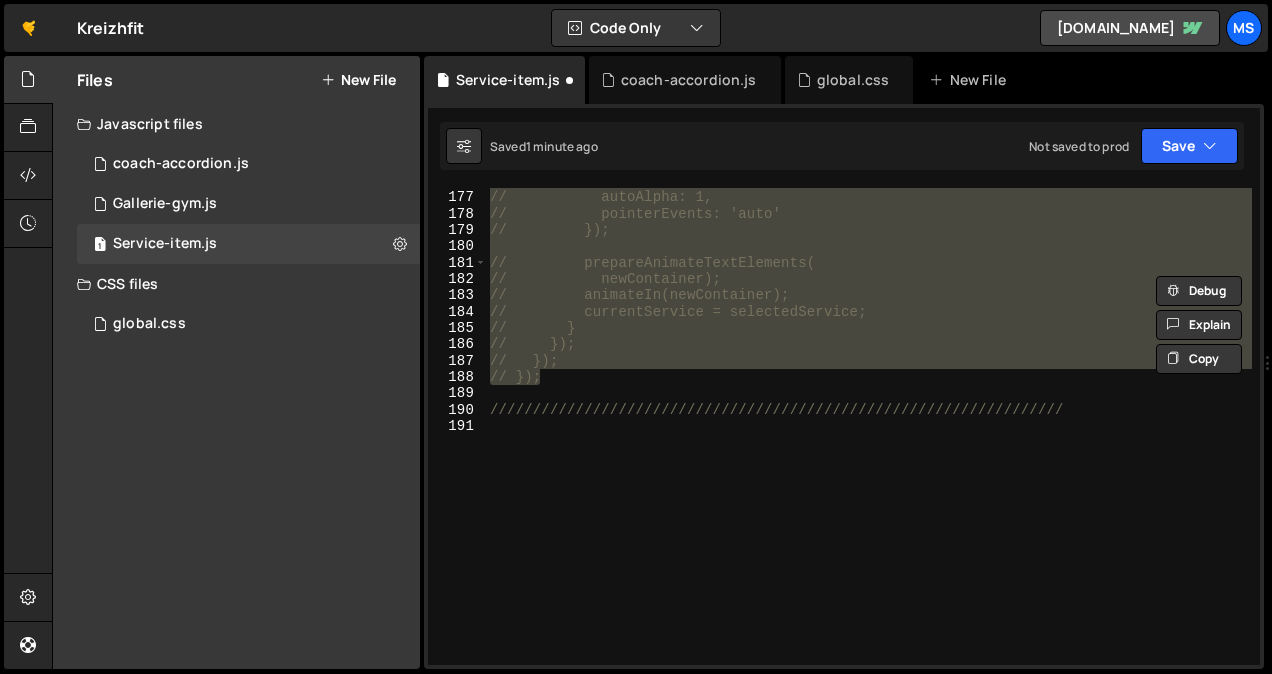 scroll, scrollTop: 2905, scrollLeft: 0, axis: vertical 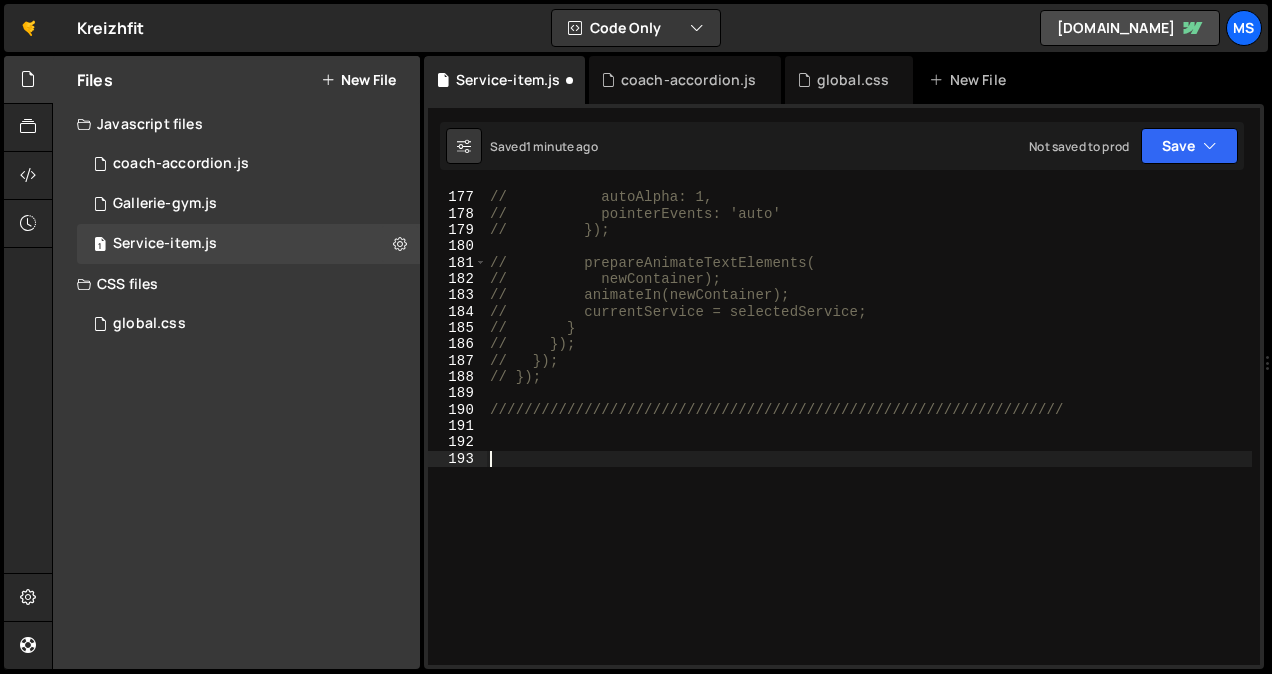 paste on "});" 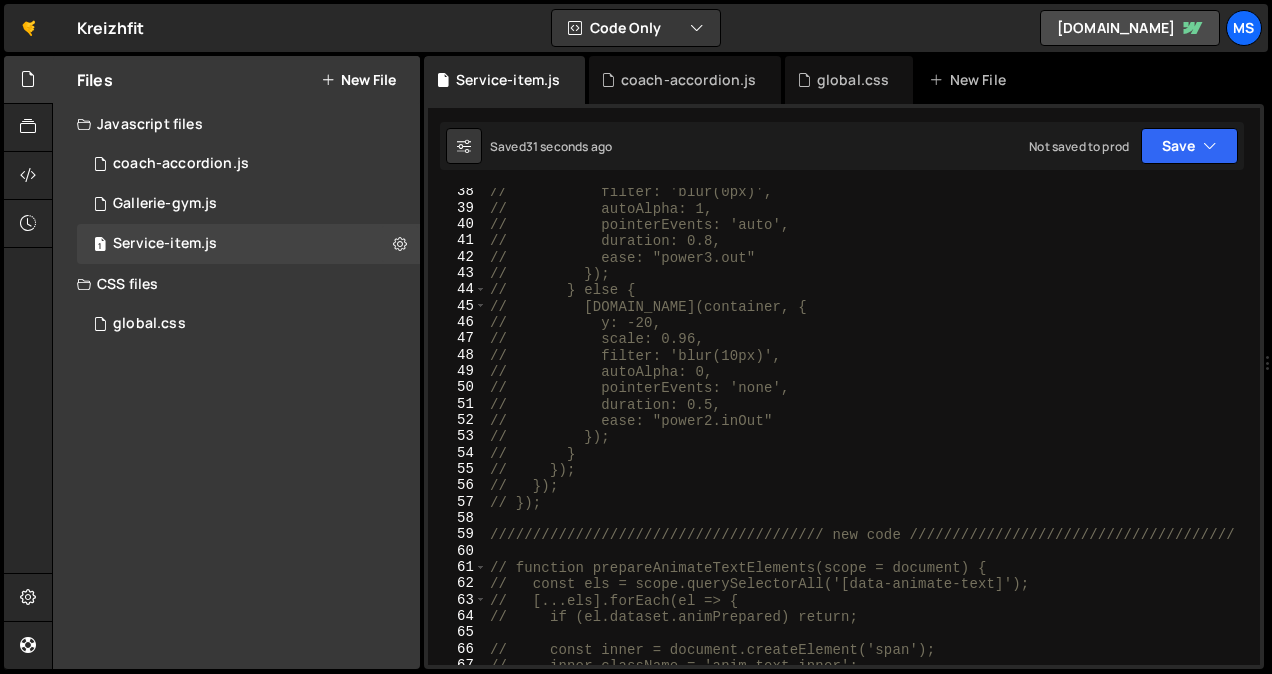 scroll, scrollTop: 606, scrollLeft: 0, axis: vertical 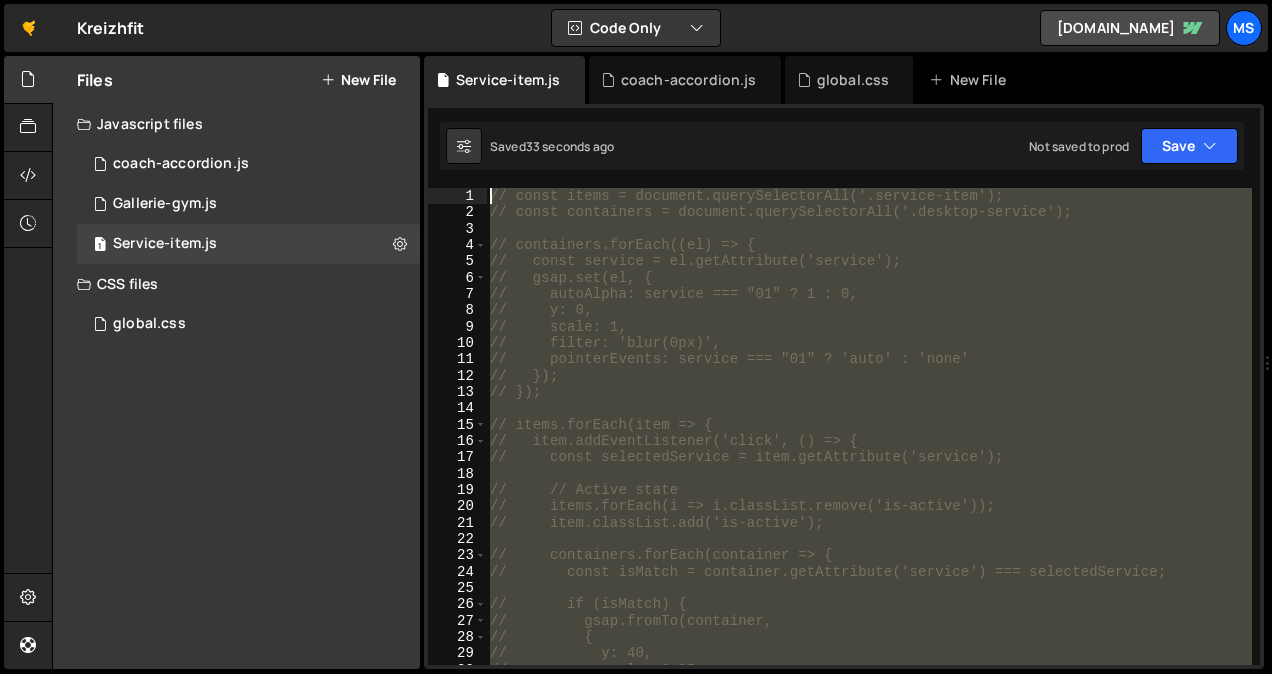 drag, startPoint x: 564, startPoint y: 501, endPoint x: 431, endPoint y: 52, distance: 468.2841 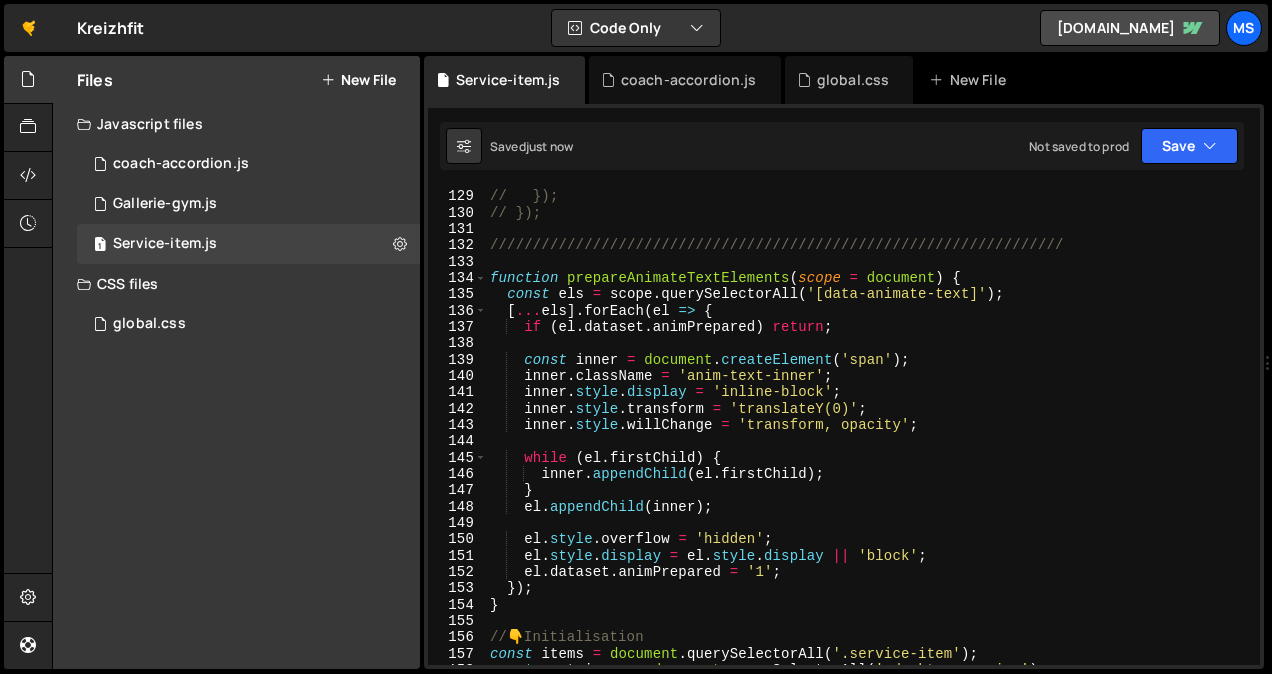 scroll, scrollTop: 2123, scrollLeft: 0, axis: vertical 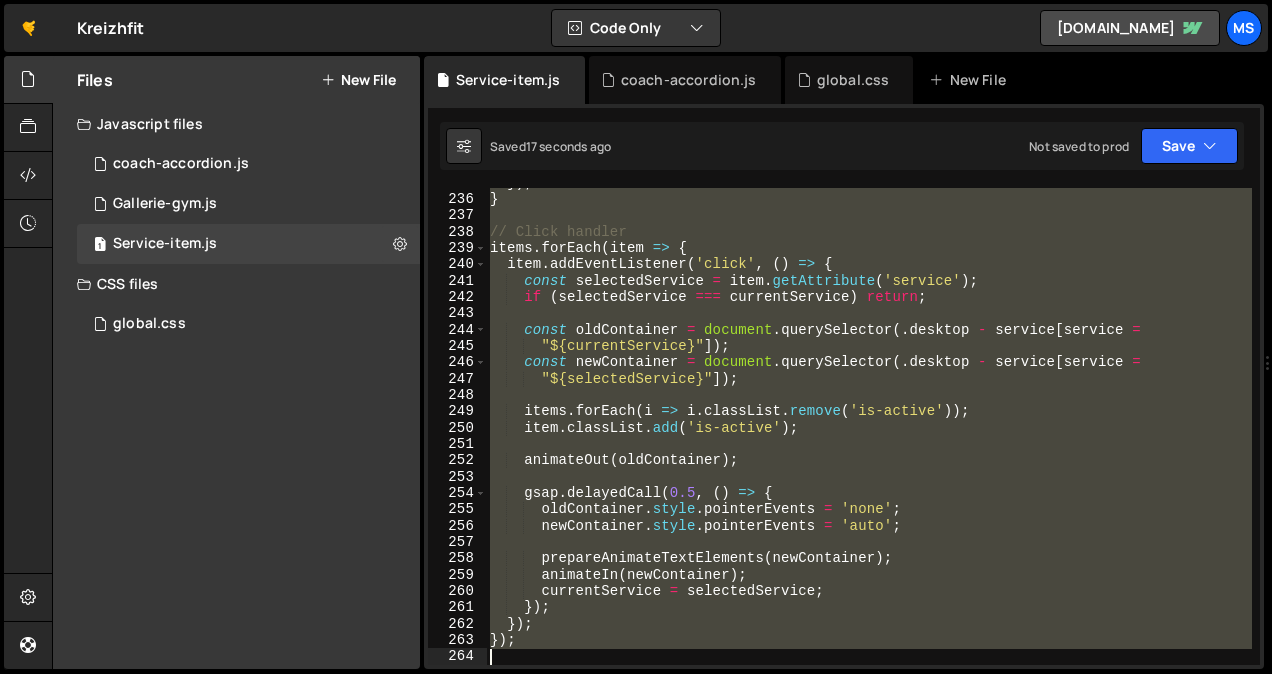 drag, startPoint x: 500, startPoint y: 263, endPoint x: 574, endPoint y: 725, distance: 467.8889 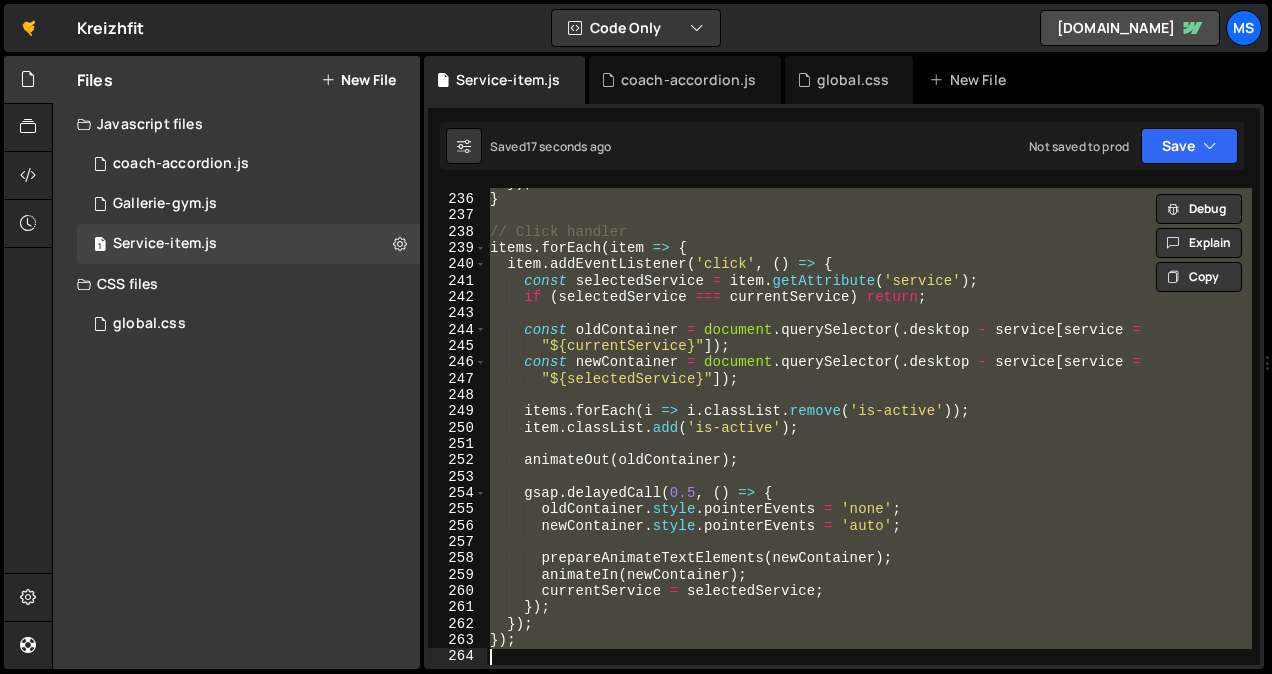 scroll, scrollTop: 1958, scrollLeft: 0, axis: vertical 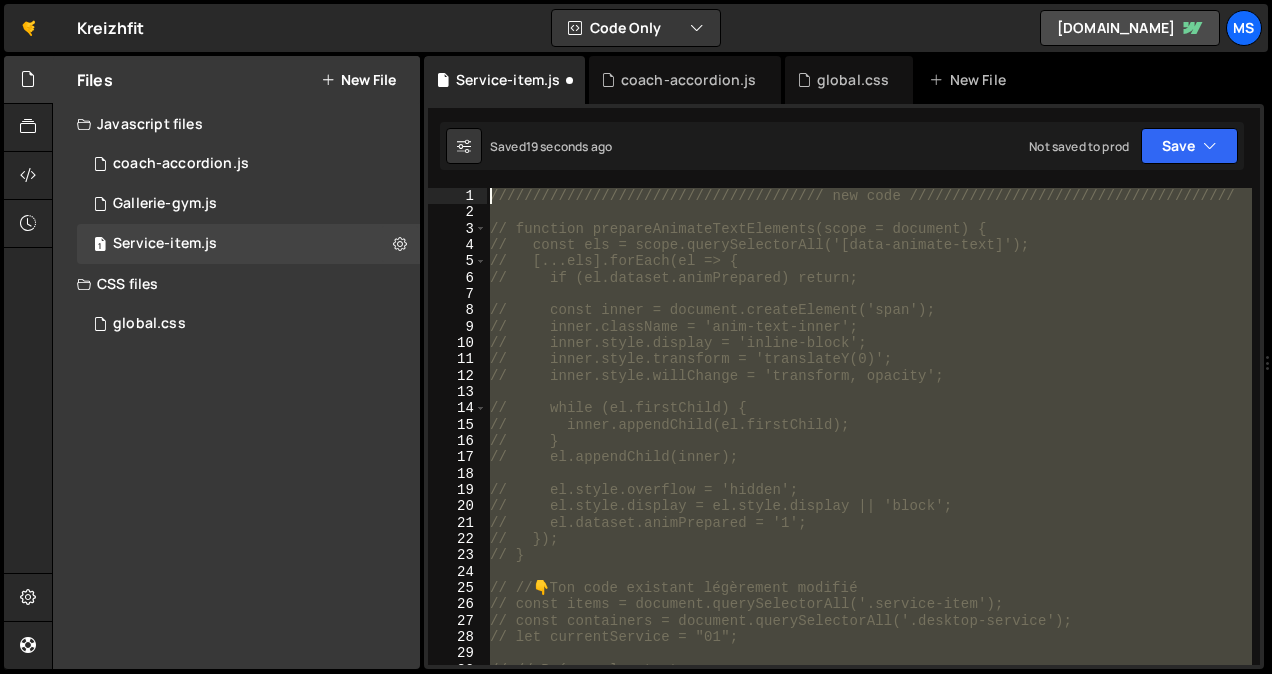 drag, startPoint x: 557, startPoint y: 383, endPoint x: 446, endPoint y: -74, distance: 470.28714 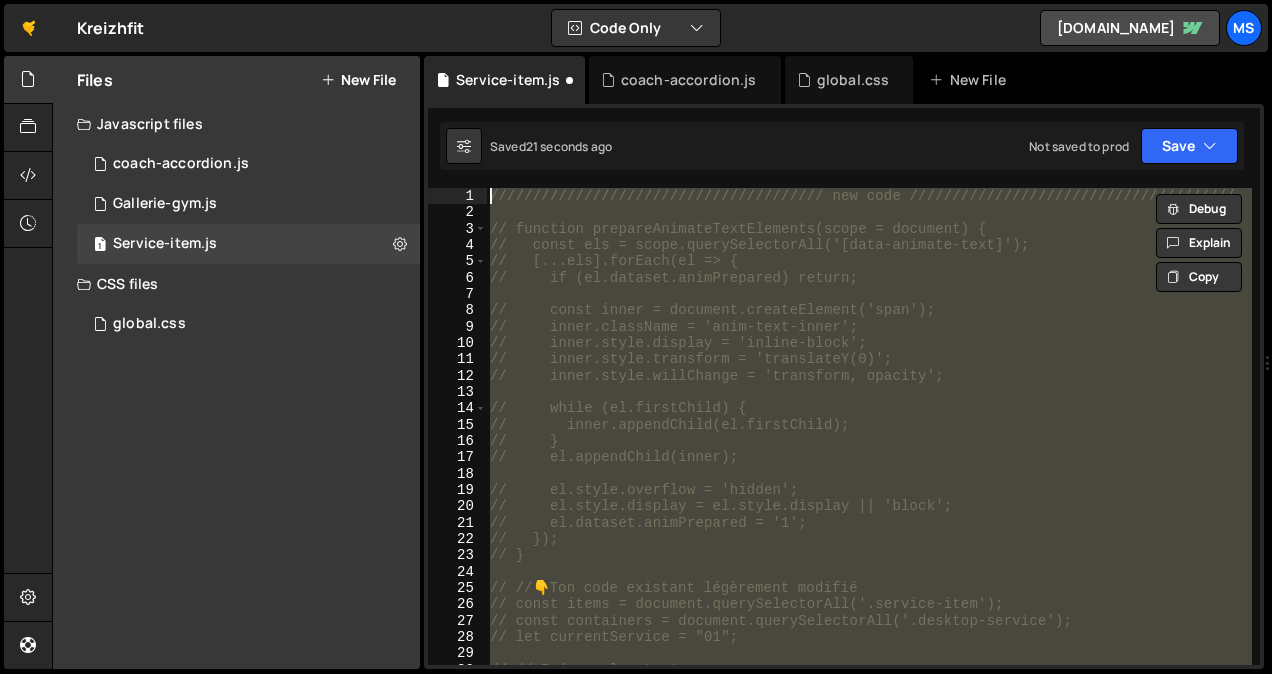 type on "///////////////////////////////////// new code //////////////////////////////////////" 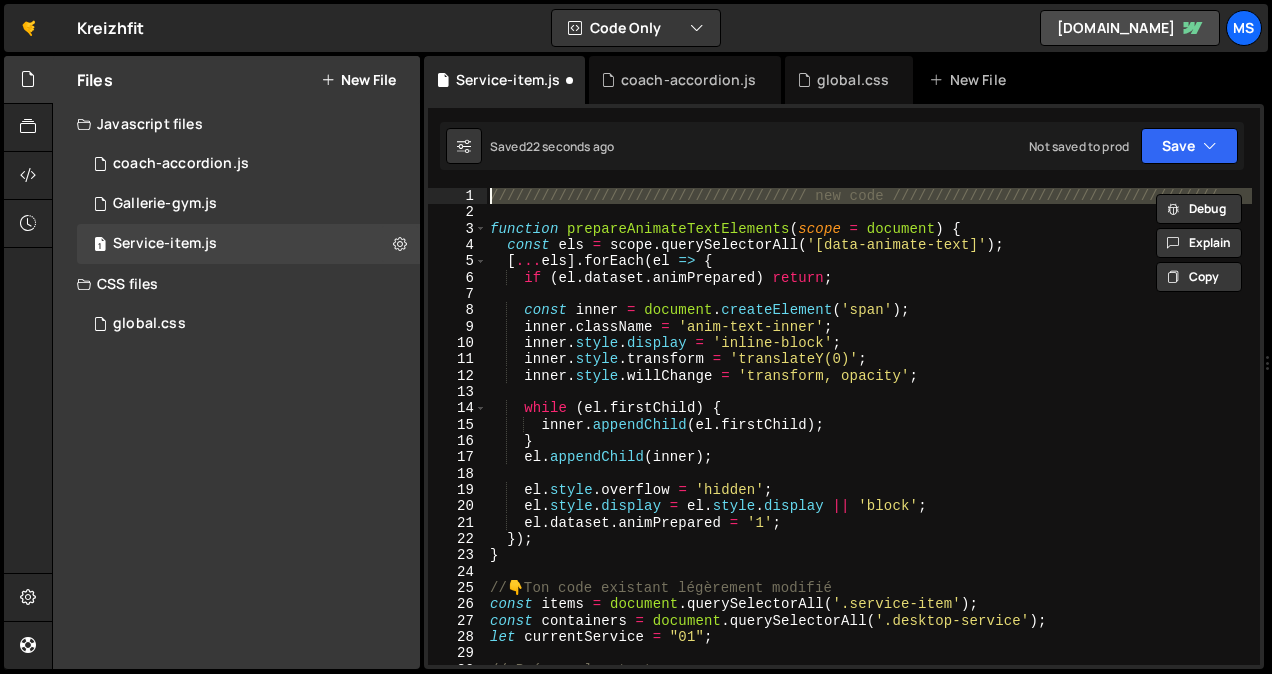click on "1" at bounding box center [457, 196] 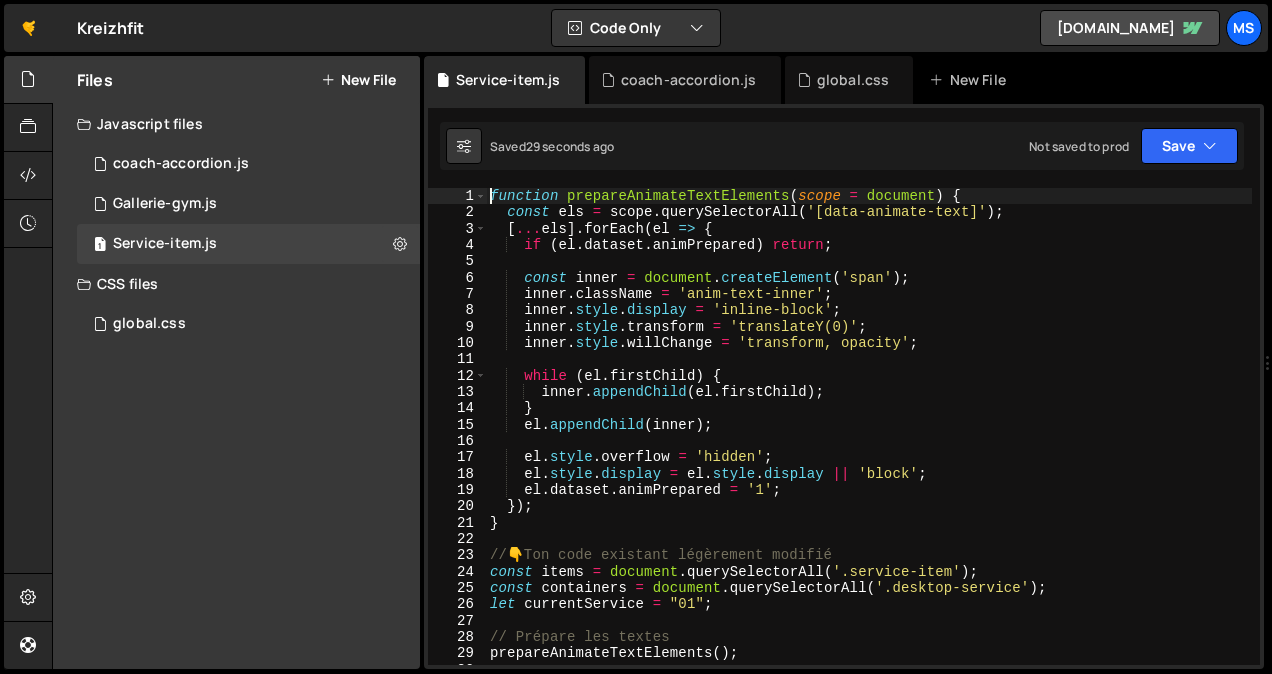 click on "function   prepareAnimateTextElements ( scope   =   document )   {    const   els   =   scope . querySelectorAll ( '[data-animate-text]' ) ;    [ ... els ] . forEach ( el   =>   {       if   ( el . dataset . animPrepared )   return ;       const   inner   =   document . createElement ( 'span' ) ;       inner . className   =   'anim-text-inner' ;       inner . style . display   =   'inline-block' ;       inner . style . transform   =   'translateY(0)' ;       inner . style . willChange   =   'transform, opacity' ;       while   ( el . firstChild )   {          inner . appendChild ( el . firstChild ) ;       }       el . appendChild ( inner ) ;       el . style . overflow   =   'hidden' ;       el . style . display   =   el . style . display   ||   'block' ;       el . dataset . animPrepared   =   '1' ;    }) ; } //  👇  Ton code existant légèrement modifié const   items   =   document . querySelectorAll ( '.service-item' ) ; const   containers   =   document . querySelectorAll ( '.desktop-service' ) ; let" at bounding box center (869, 443) 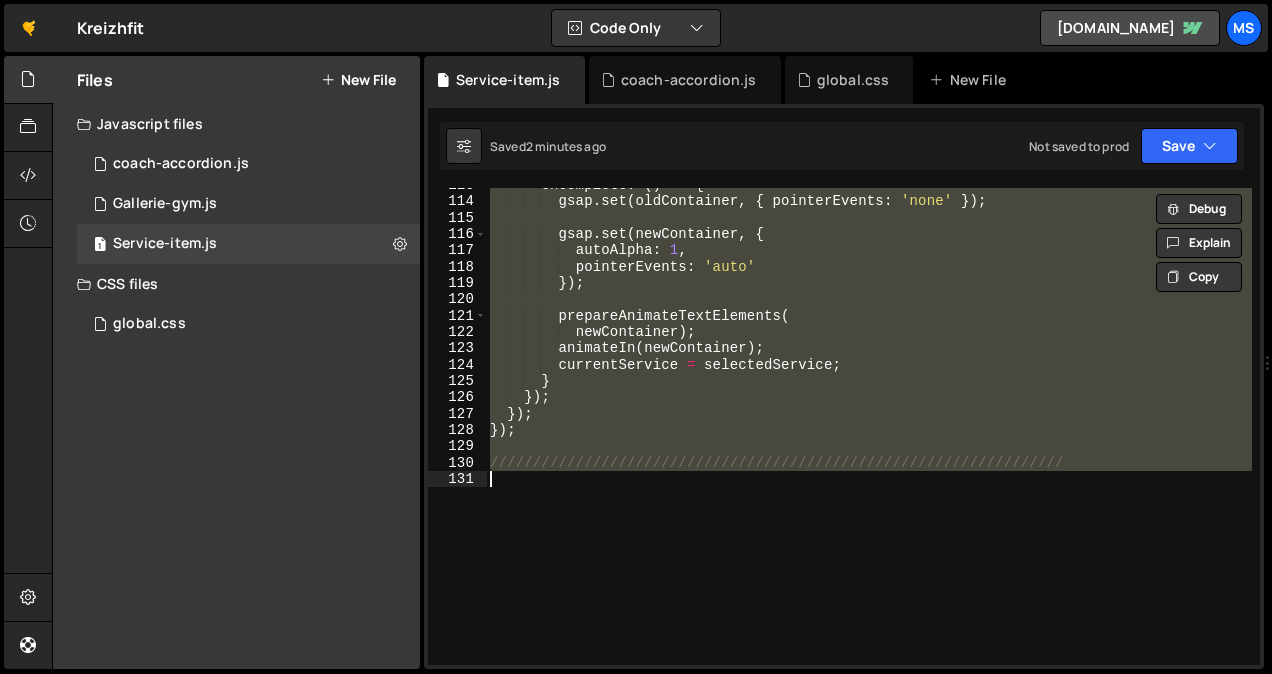 scroll, scrollTop: 1925, scrollLeft: 0, axis: vertical 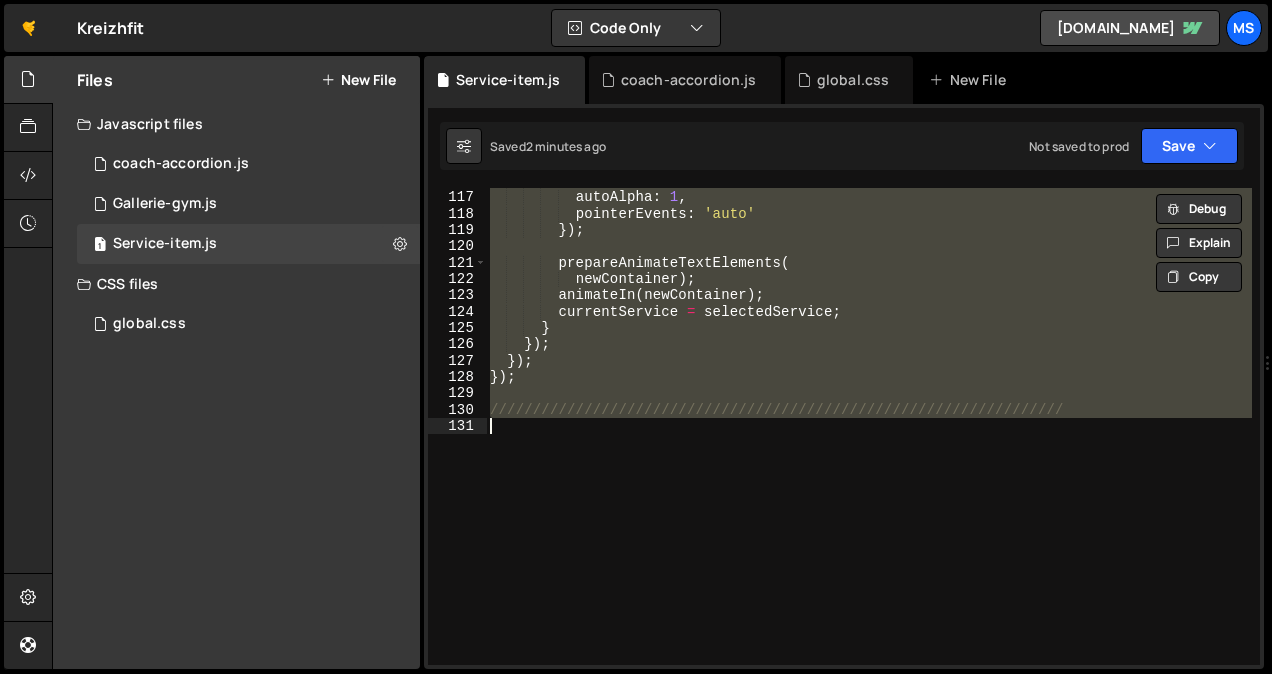 type on "// ///////////////////////////////////////////////////////////////////" 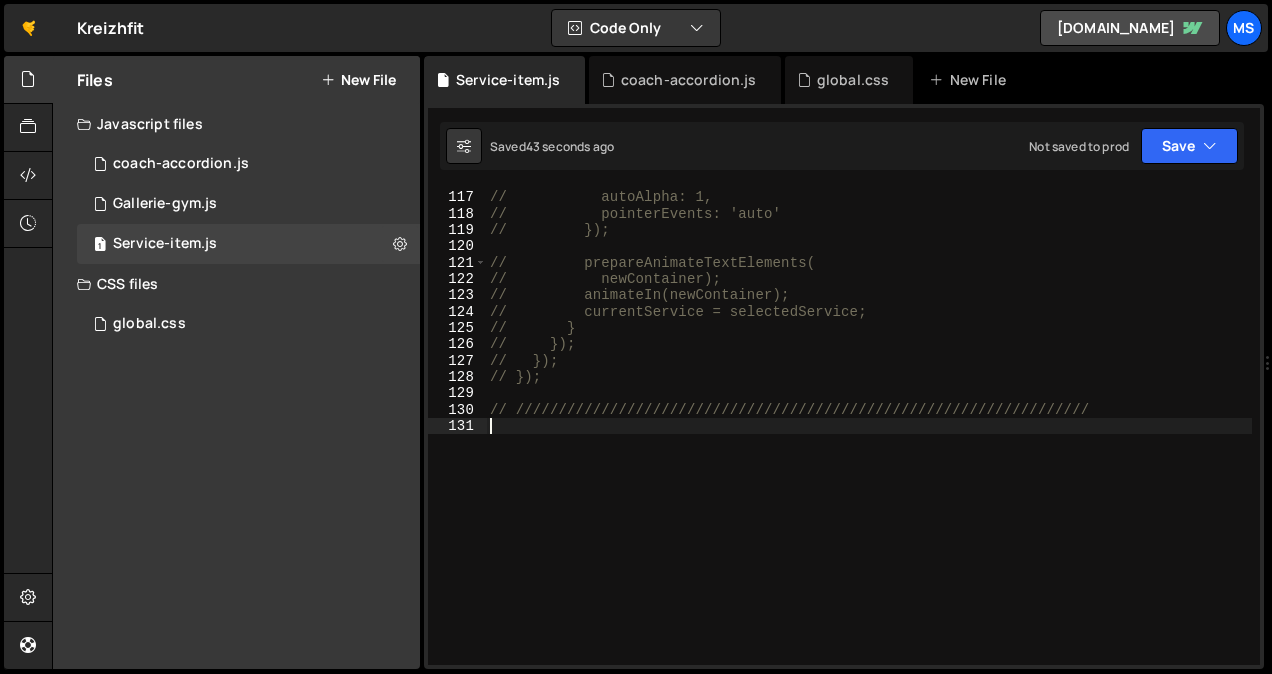 scroll, scrollTop: 3998, scrollLeft: 0, axis: vertical 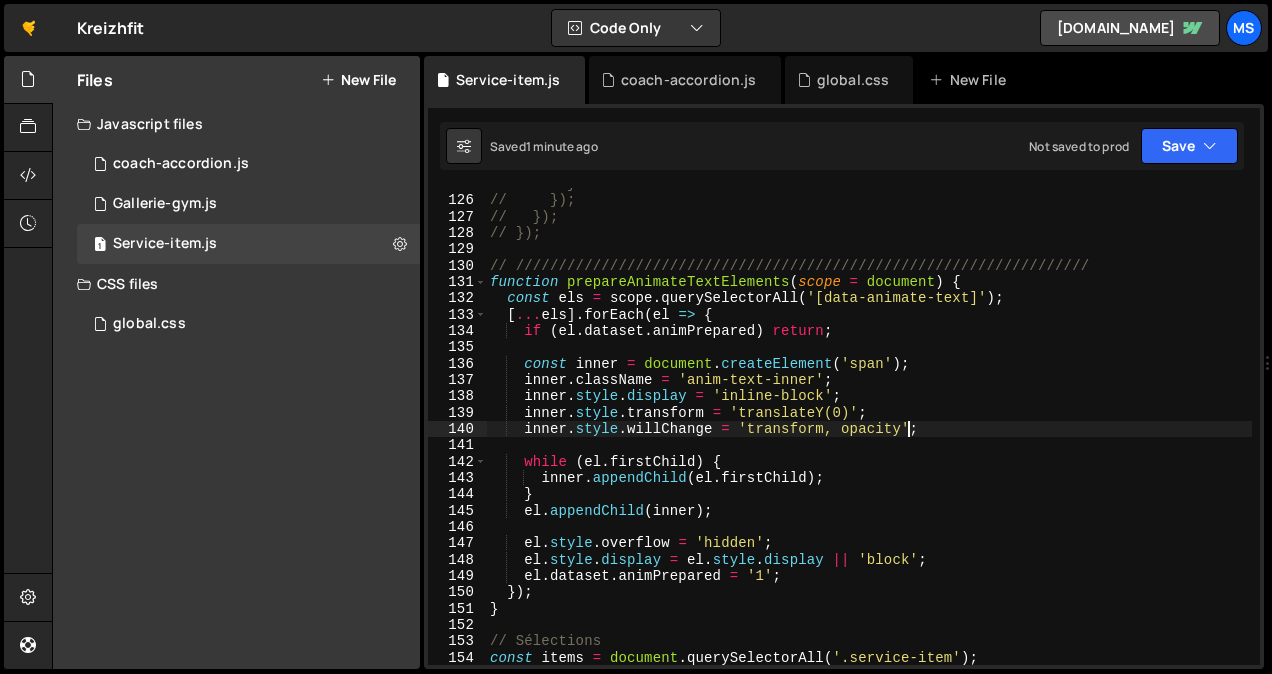 click on "//       } //     }); //   }); // }); // /////////////////////////////////////////////////////////////////// function   prepareAnimateTextElements ( scope   =   document )   {    const   els   =   scope . querySelectorAll ( '[data-animate-text]' ) ;    [ ... els ] . forEach ( el   =>   {       if   ( el . dataset . animPrepared )   return ;       const   inner   =   document . createElement ( 'span' ) ;       inner . className   =   'anim-text-inner' ;       inner . style . display   =   'inline-block' ;       inner . style . transform   =   'translateY(0)' ;       inner . style . willChange   =   'transform, opacity' ;       while   ( el . firstChild )   {          inner . appendChild ( el . firstChild ) ;       }       el . appendChild ( inner ) ;       el . style . overflow   =   'hidden' ;       el . style . display   =   el . style . display   ||   'block' ;       el . dataset . animPrepared   =   '1' ;    }) ; } // Sélections const   items   =   document . querySelectorAll ( '.service-item' ) ; const" at bounding box center (869, 431) 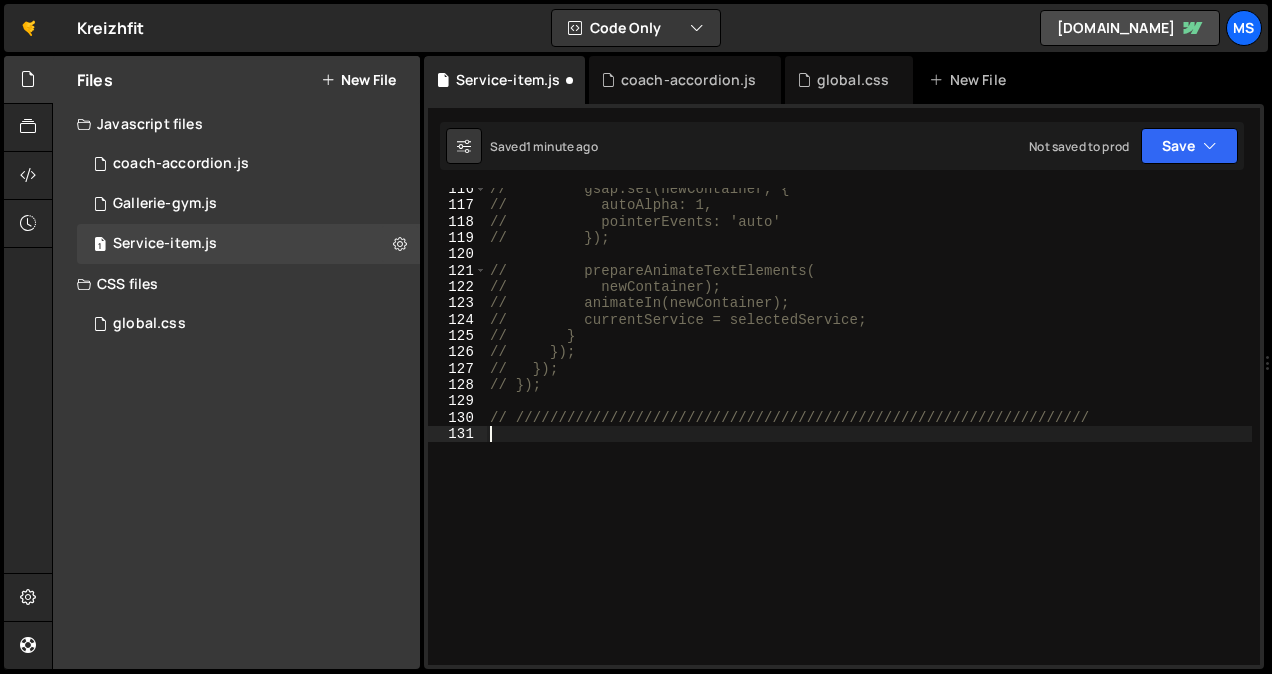 scroll, scrollTop: 3916, scrollLeft: 0, axis: vertical 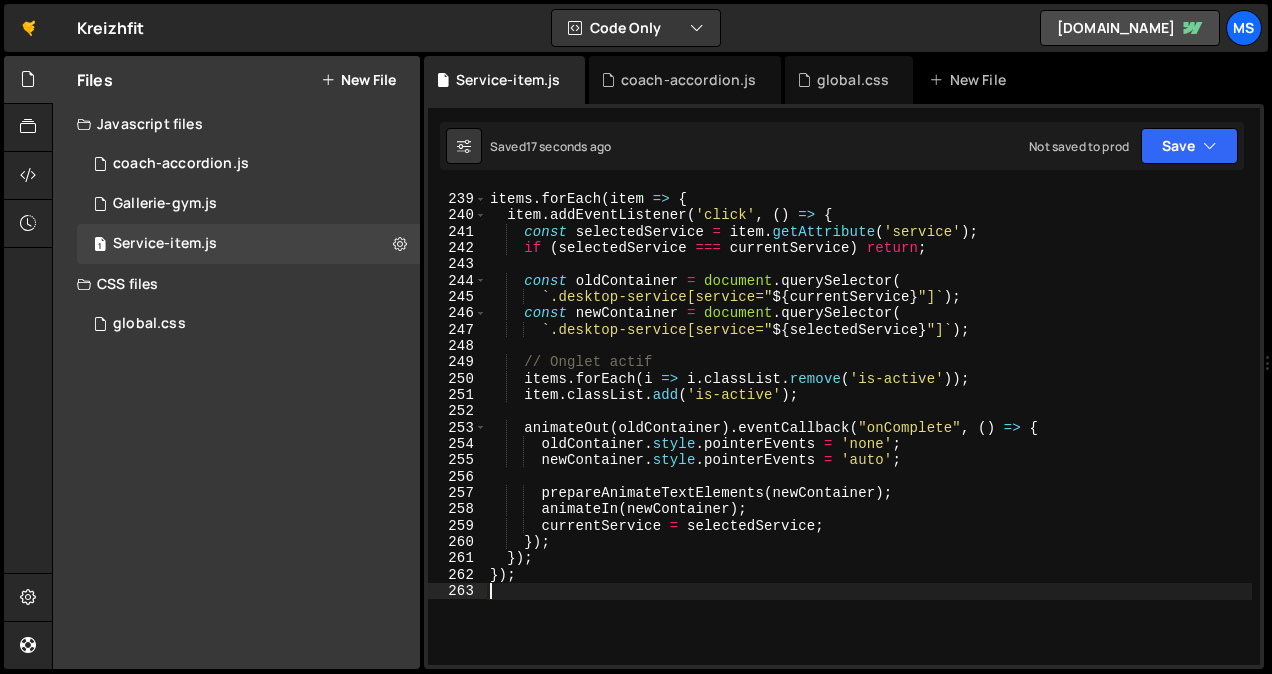type on "});" 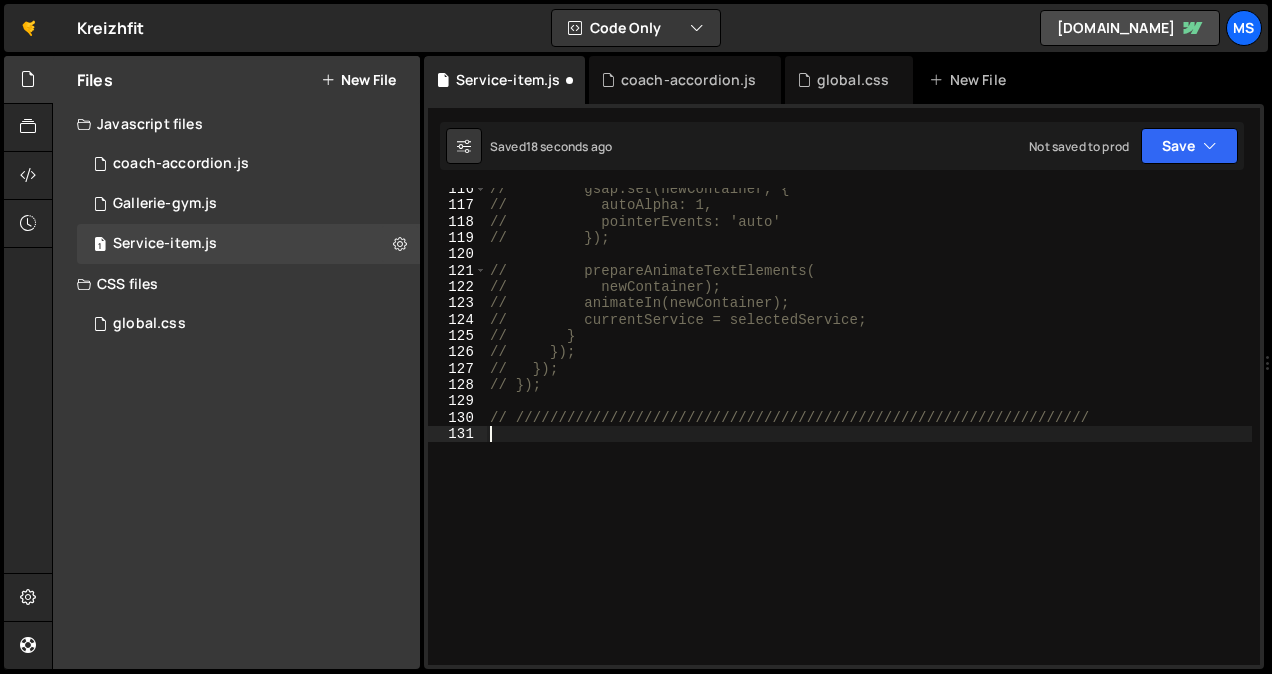scroll, scrollTop: 1917, scrollLeft: 0, axis: vertical 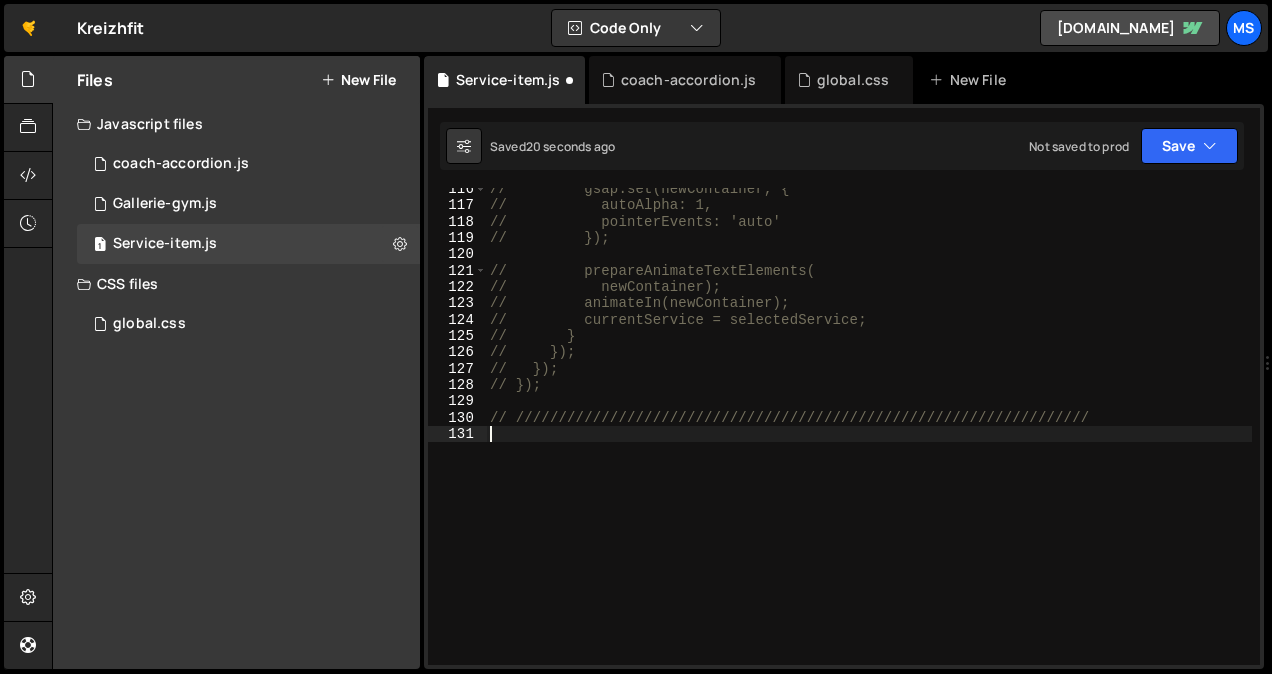 click on "//         gsap.set(newContainer, { //           autoAlpha: 1, //           pointerEvents: 'auto' //         }); //         prepareAnimateTextElements( //           newContainer); //         animateIn(newContainer); //         currentService = selectedService; //       } //     }); //   }); // }); // ///////////////////////////////////////////////////////////////////" at bounding box center (869, 436) 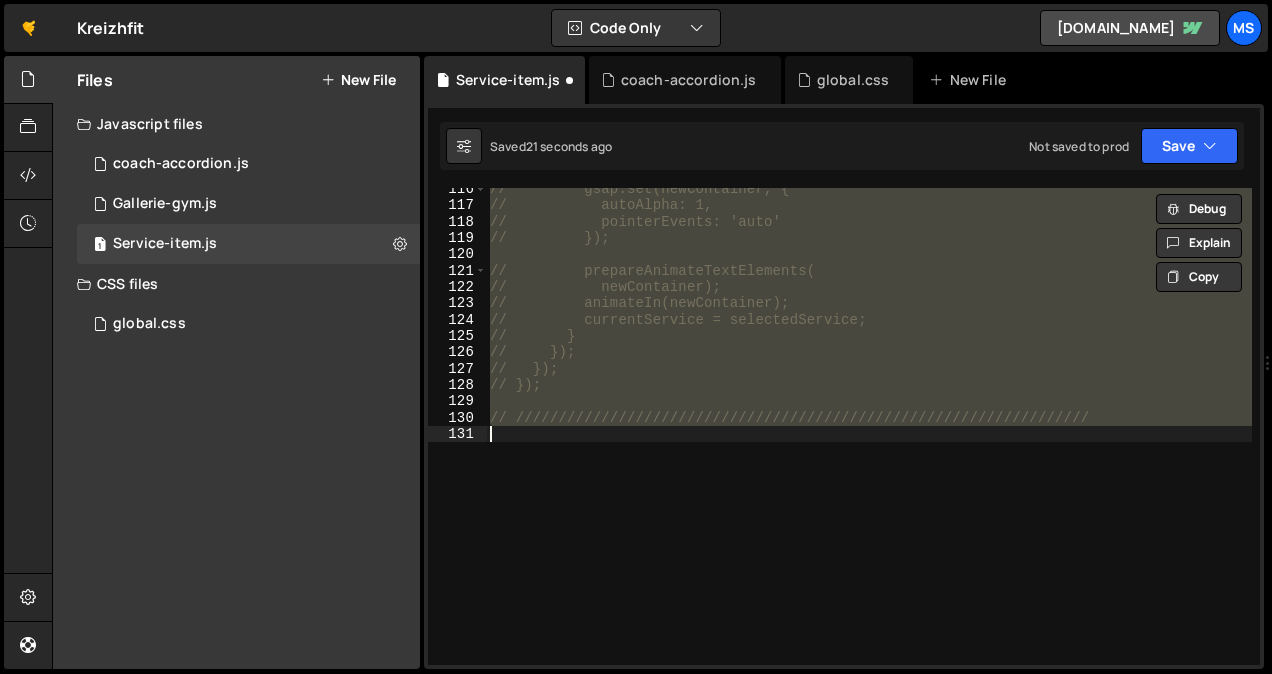 type on "///////////////////////////////////////////////////////////////////" 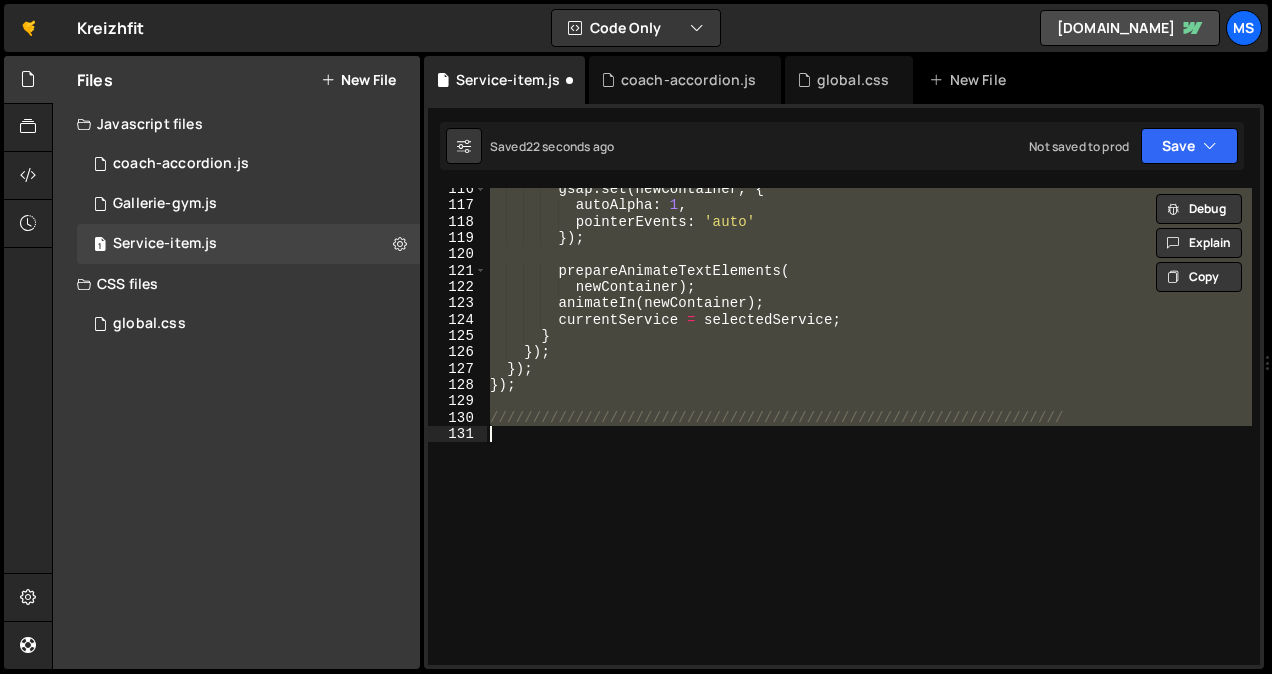 type 